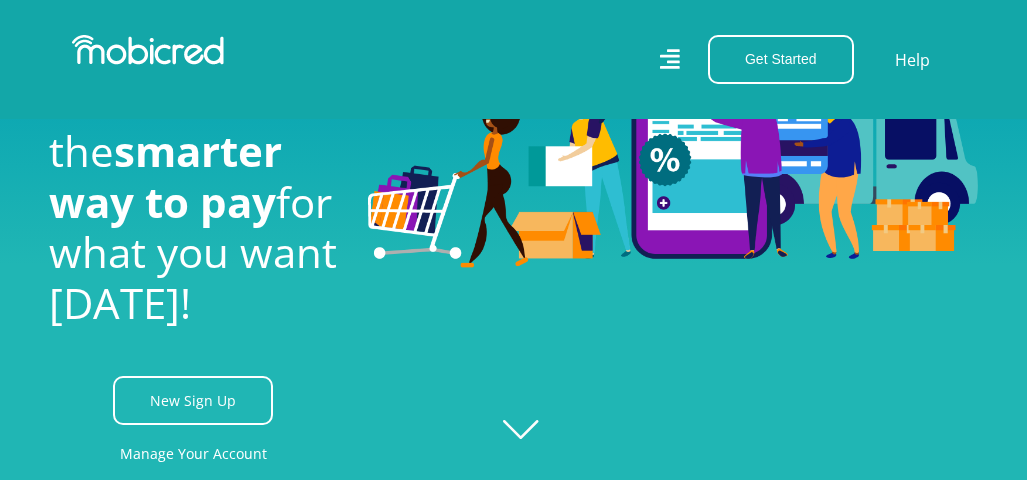 scroll, scrollTop: 720, scrollLeft: 0, axis: vertical 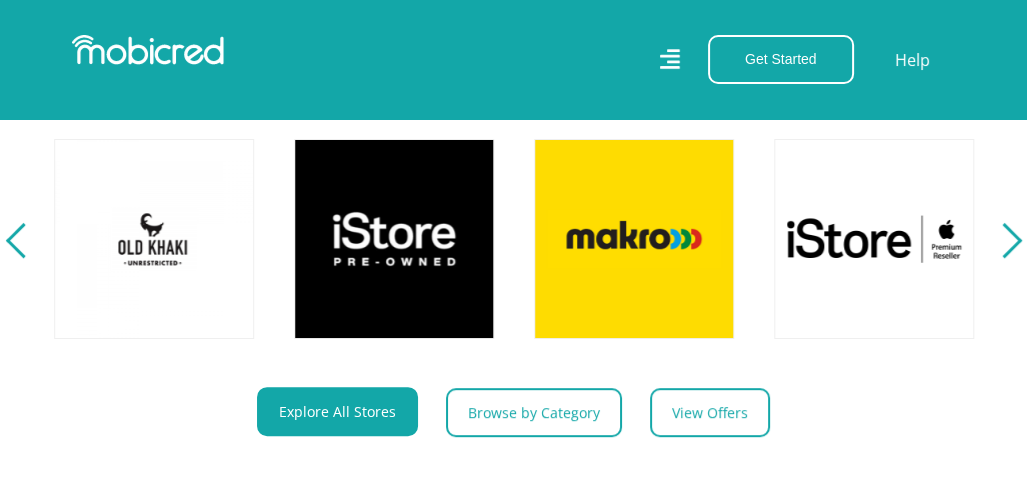 click at bounding box center [1003, 240] 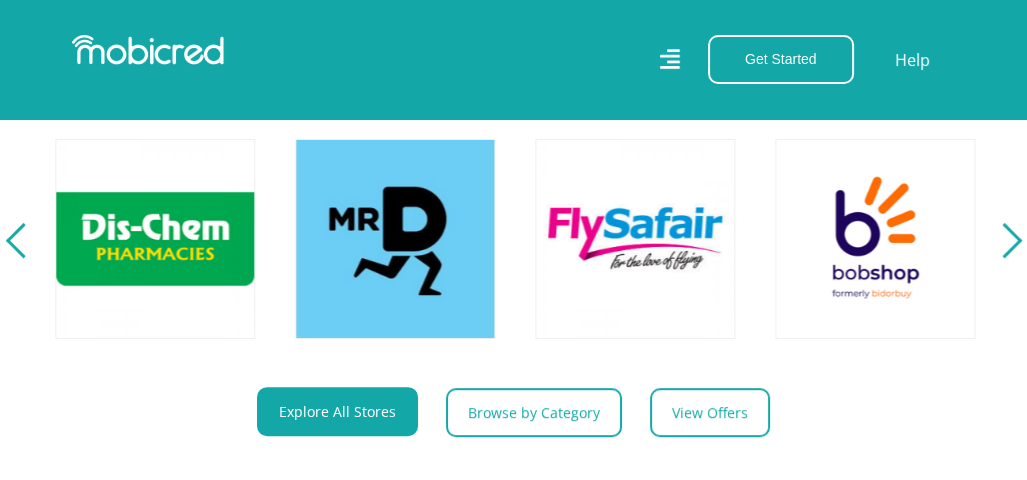 scroll, scrollTop: 0, scrollLeft: 2160, axis: horizontal 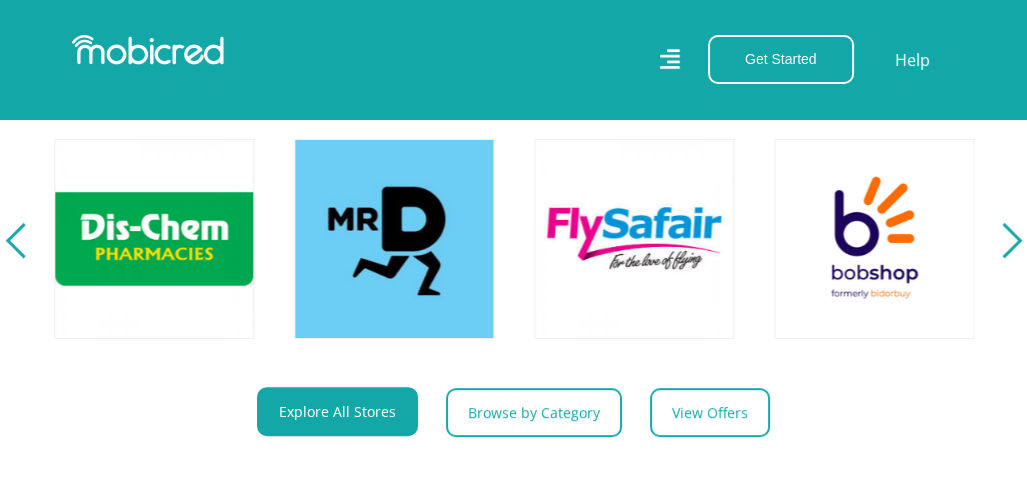 click at bounding box center (1003, 240) 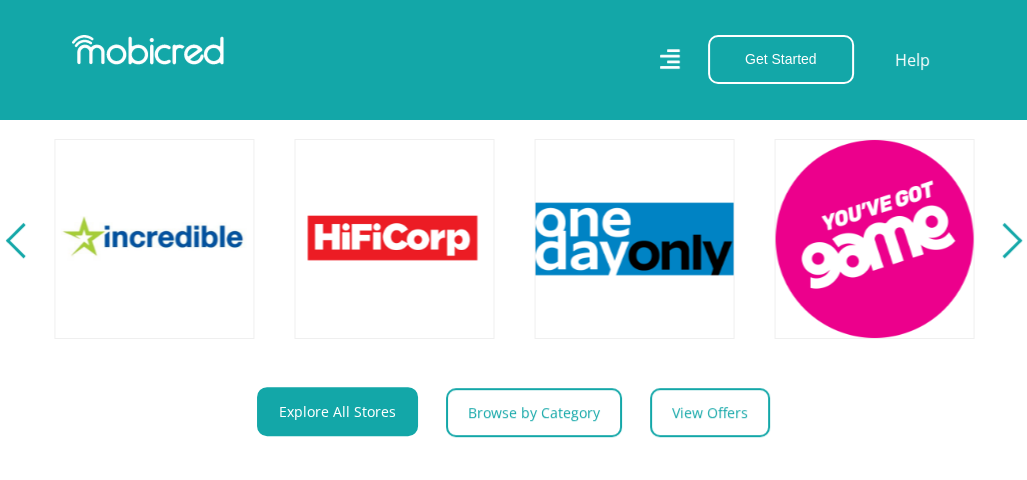 scroll, scrollTop: 0, scrollLeft: 3120, axis: horizontal 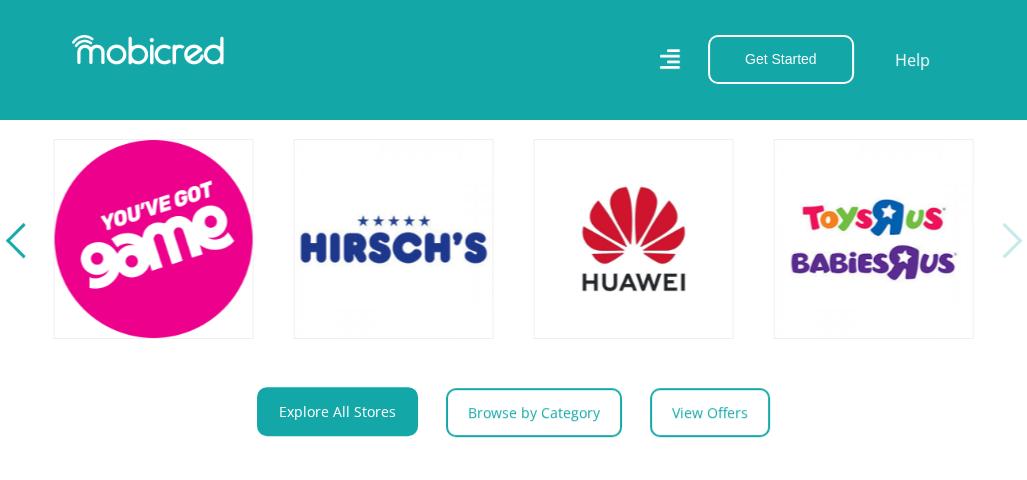 click at bounding box center (1003, 240) 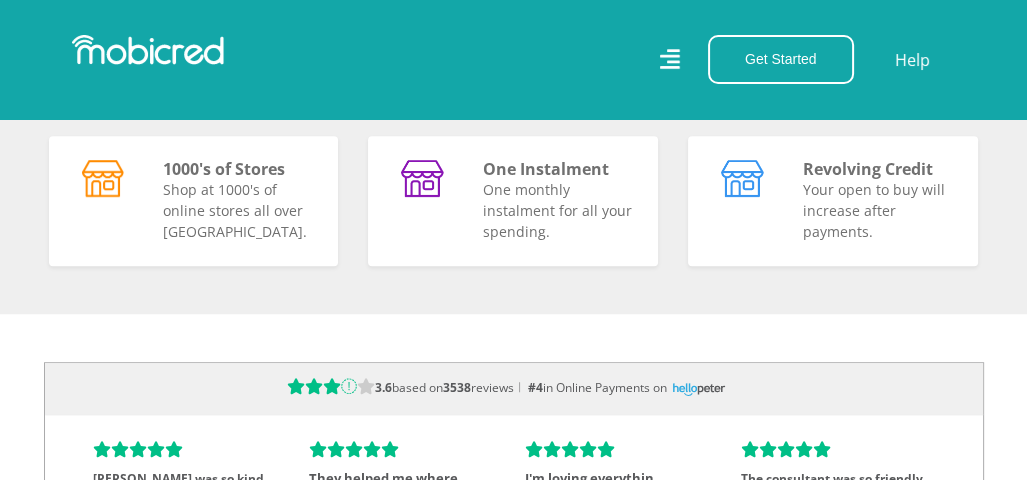 scroll, scrollTop: 1369, scrollLeft: 0, axis: vertical 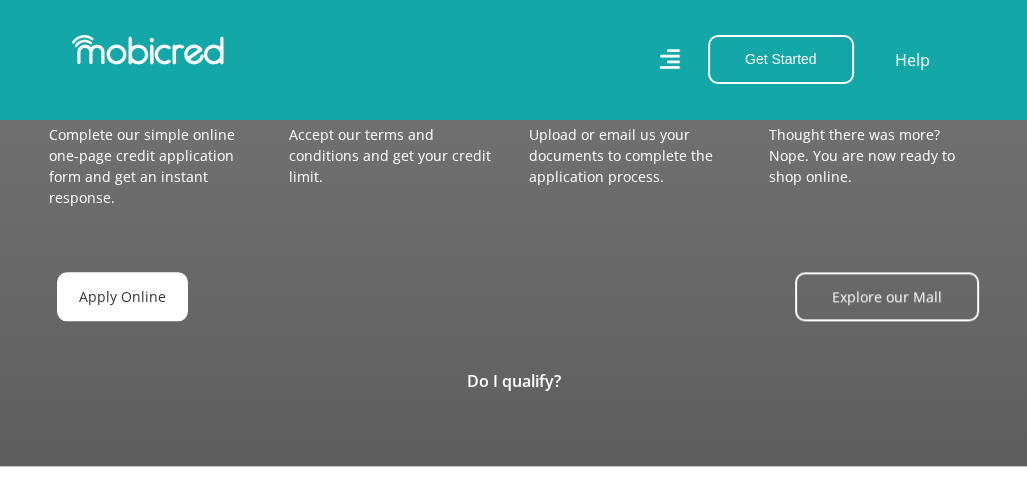 click on "Apply
Online" at bounding box center (122, 296) 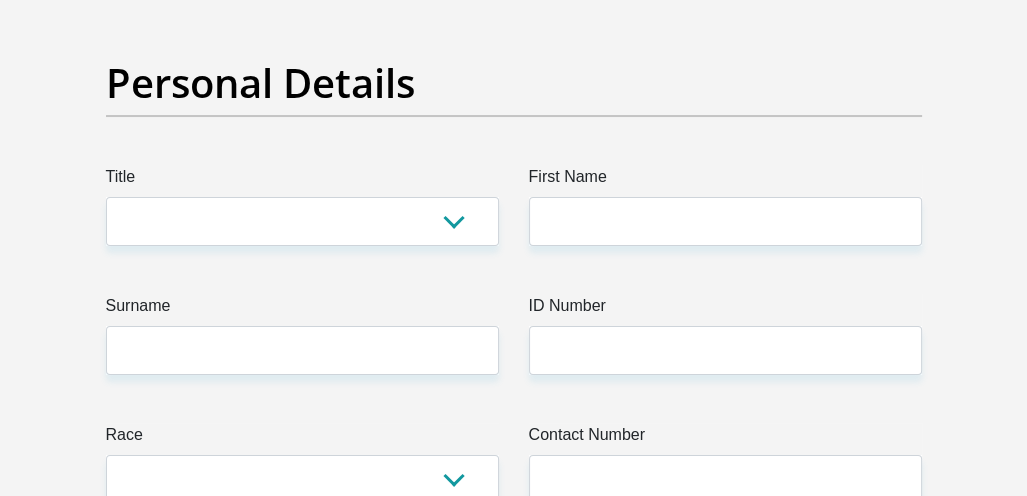 scroll, scrollTop: 223, scrollLeft: 0, axis: vertical 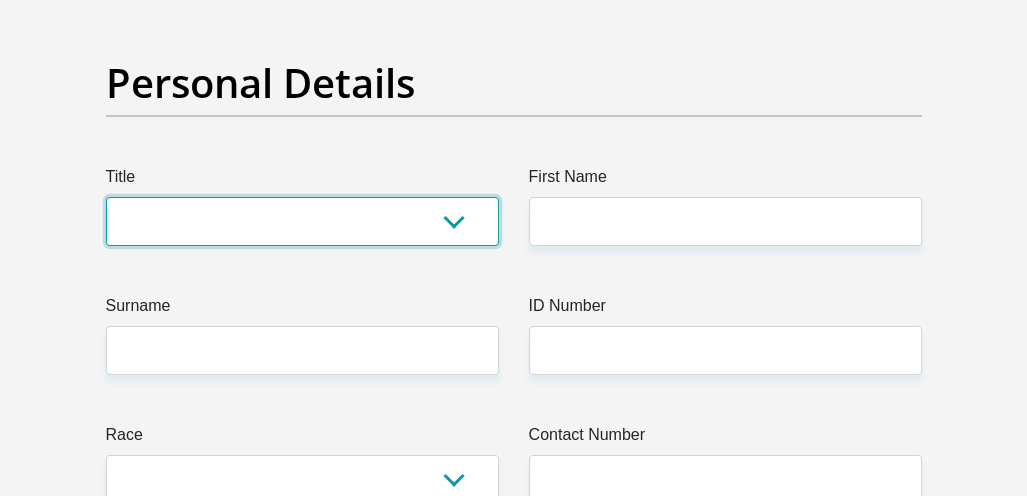 click on "Mr
Ms
Mrs
Dr
Other" at bounding box center (302, 221) 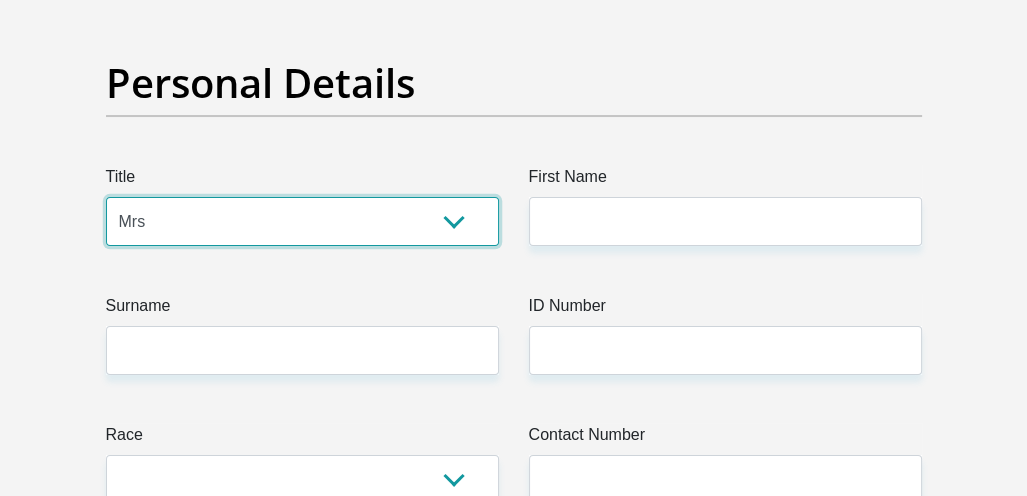 click on "Mr
Ms
Mrs
Dr
Other" at bounding box center [302, 221] 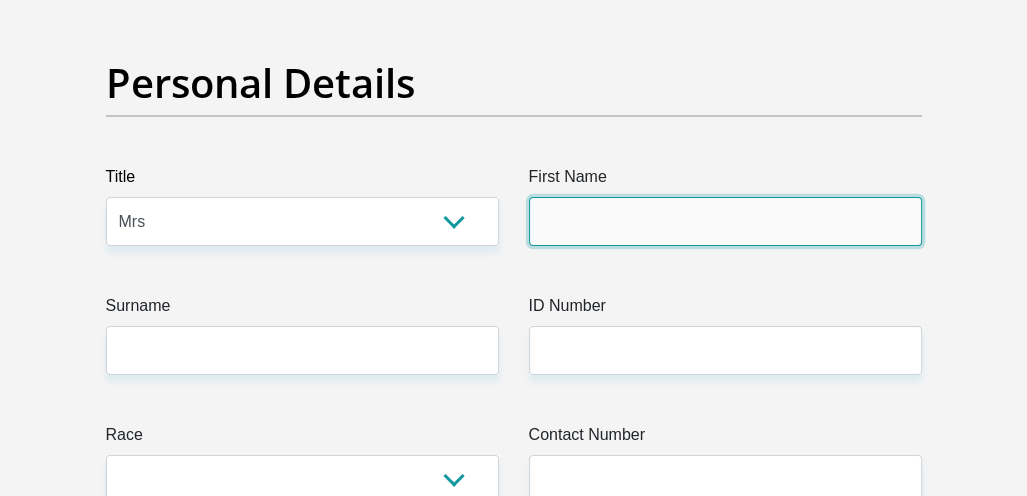 click on "First Name" at bounding box center [725, 221] 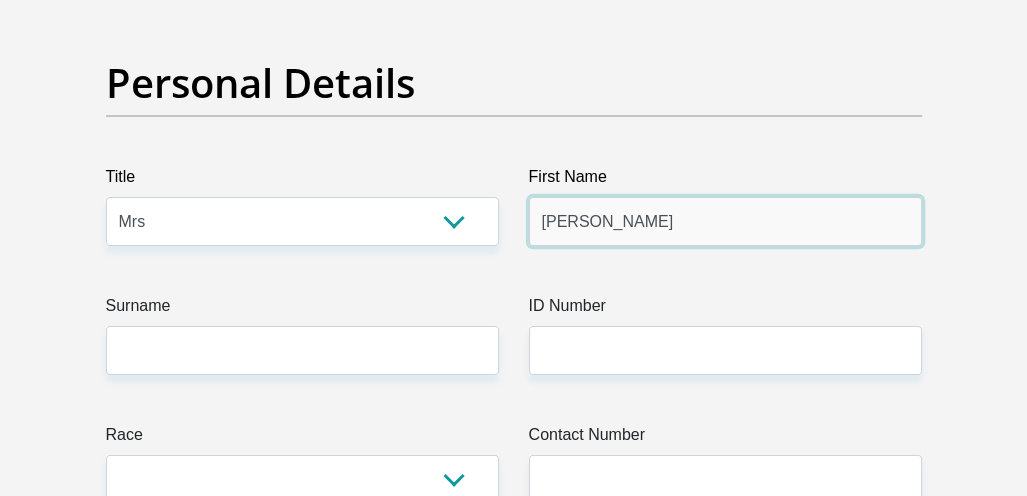 type on "Samantha" 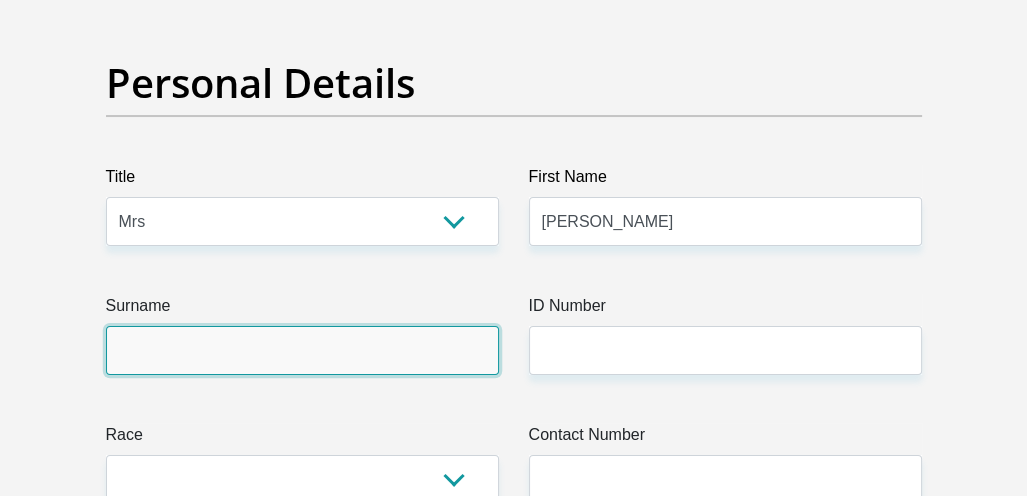 click on "Surname" at bounding box center (302, 350) 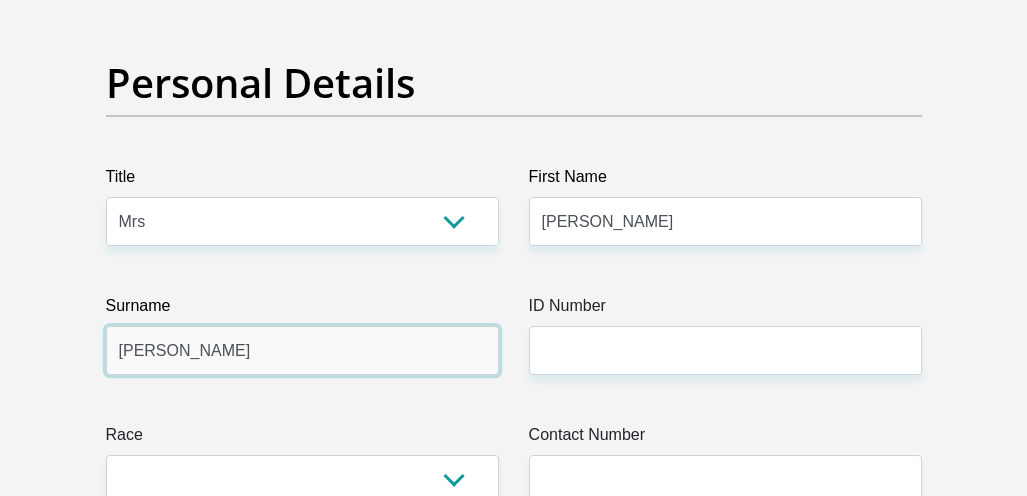 type on "Dietrich" 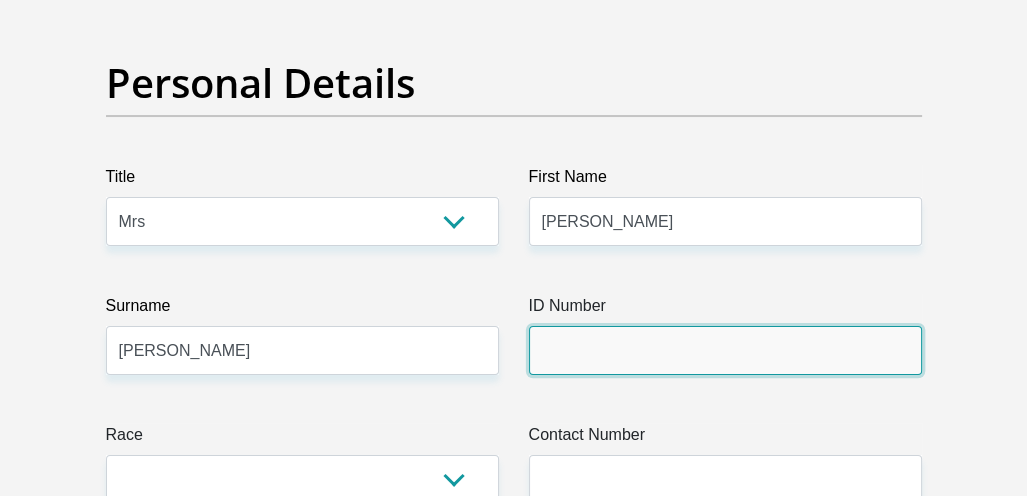 click on "ID Number" at bounding box center (725, 350) 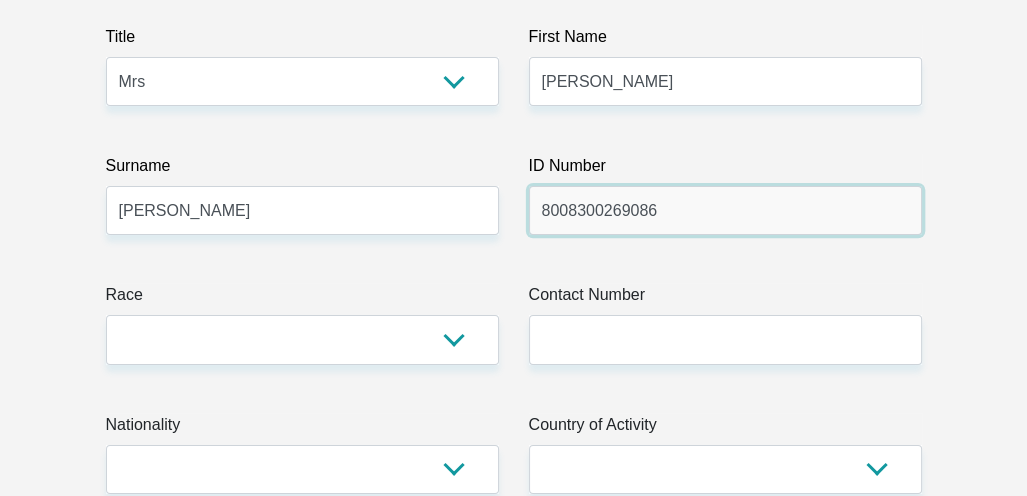 scroll, scrollTop: 372, scrollLeft: 0, axis: vertical 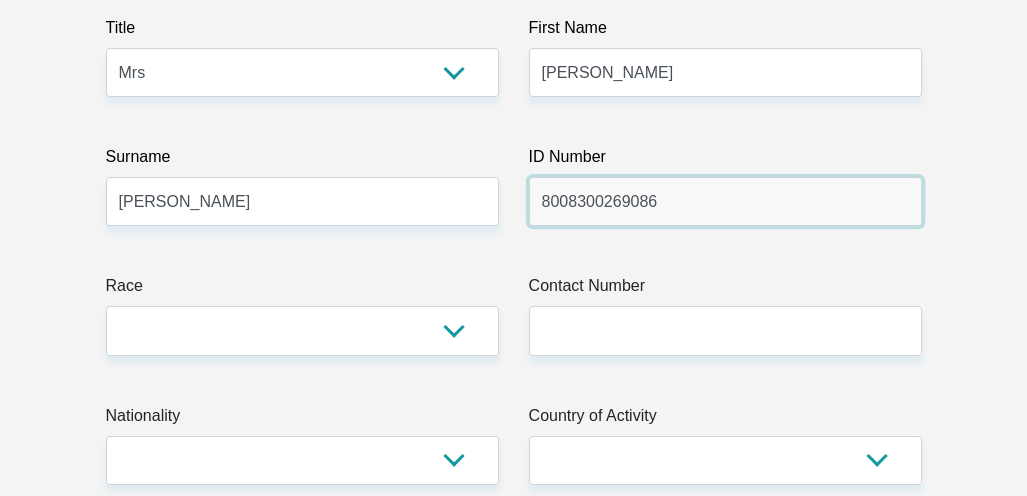 type on "8008300269086" 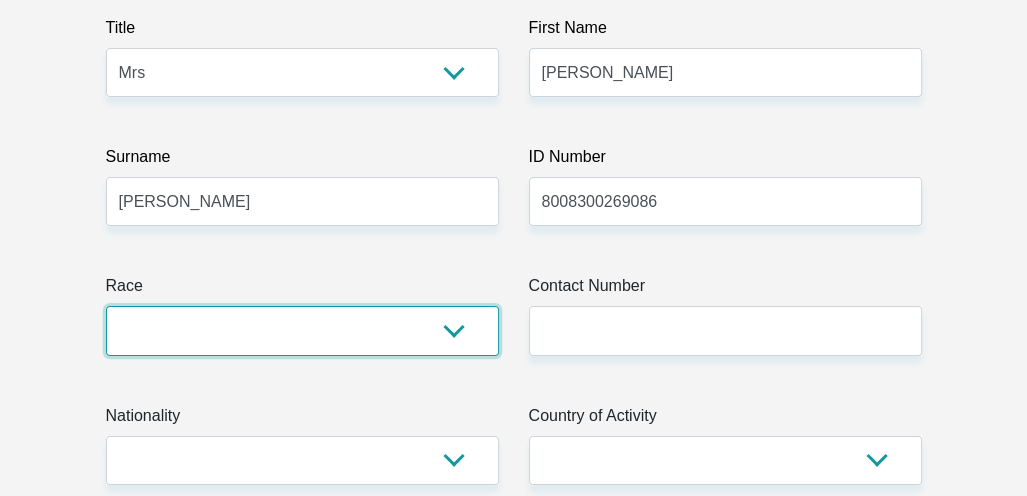 click on "Black
Coloured
Indian
White
Other" at bounding box center (302, 330) 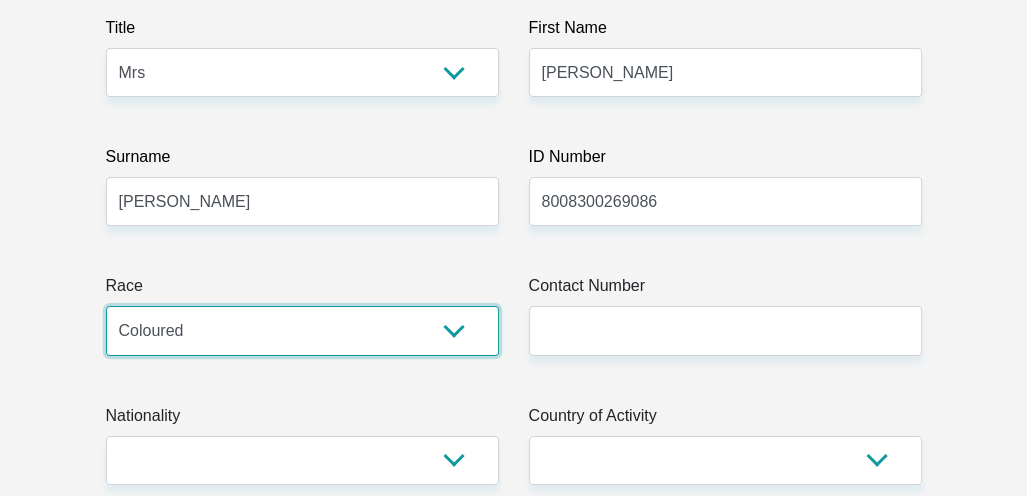 click on "Black
Coloured
Indian
White
Other" at bounding box center (302, 330) 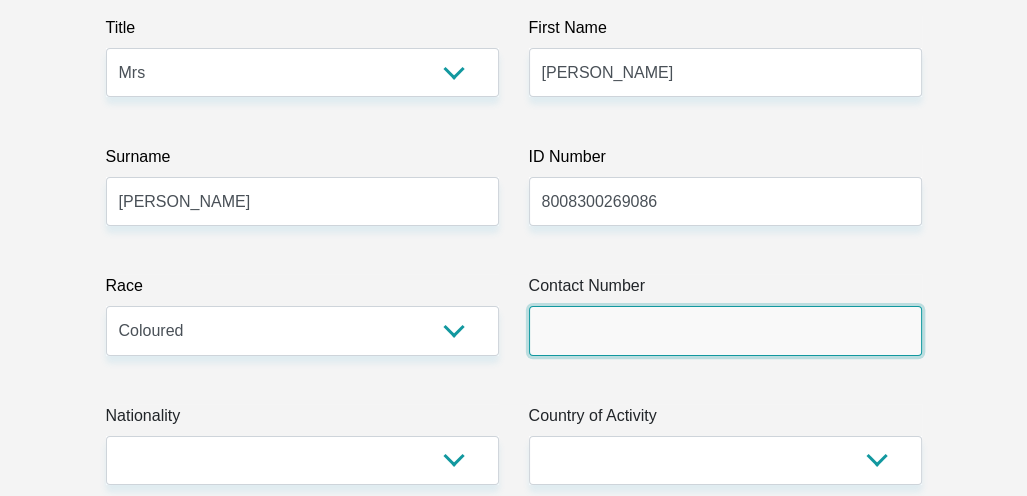 click on "Contact Number" at bounding box center [725, 330] 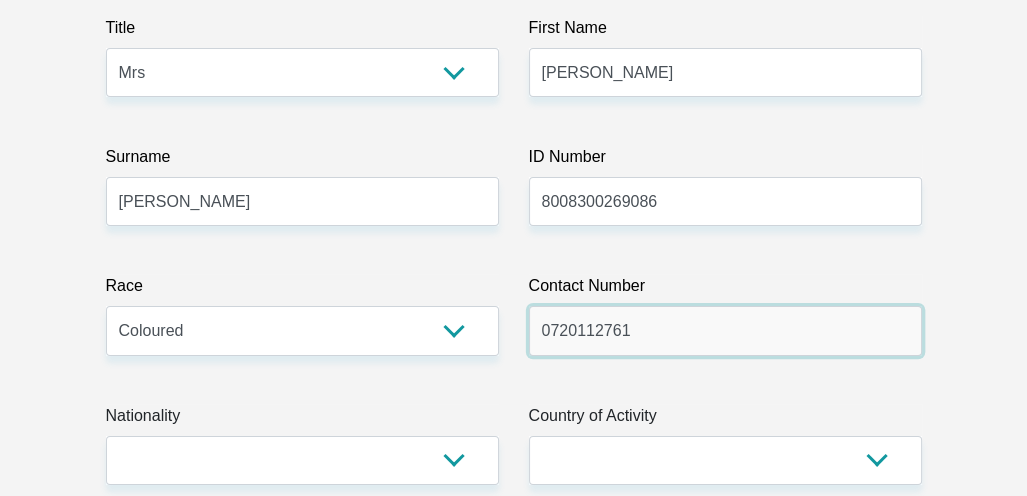 scroll, scrollTop: 446, scrollLeft: 0, axis: vertical 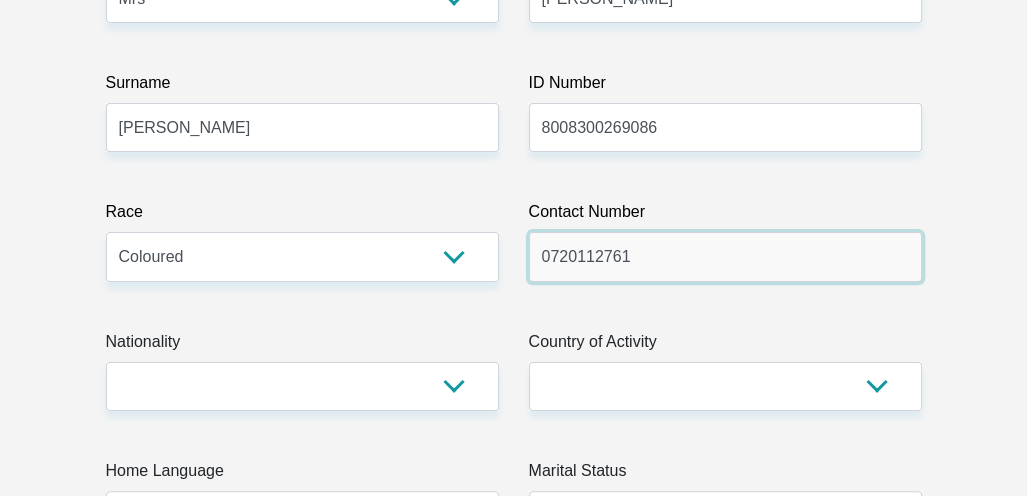 type on "0720112761" 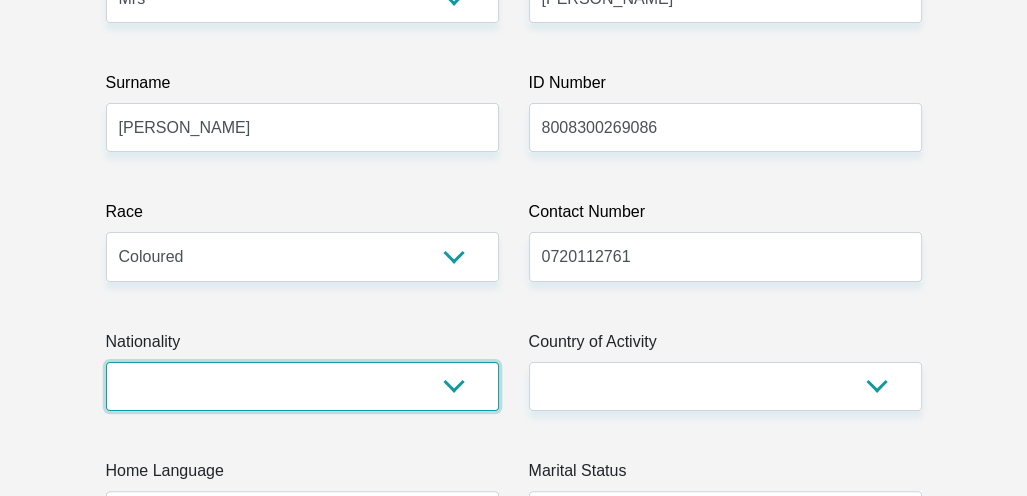 click on "South Africa
Afghanistan
Aland Islands
Albania
Algeria
America Samoa
American Virgin Islands
Andorra
Angola
Anguilla
Antarctica
Antigua and Barbuda
Argentina
Armenia
Aruba
Ascension Island
Australia
Austria
Azerbaijan
Bahamas
Bahrain
Bangladesh
Barbados
Chad" at bounding box center (302, 386) 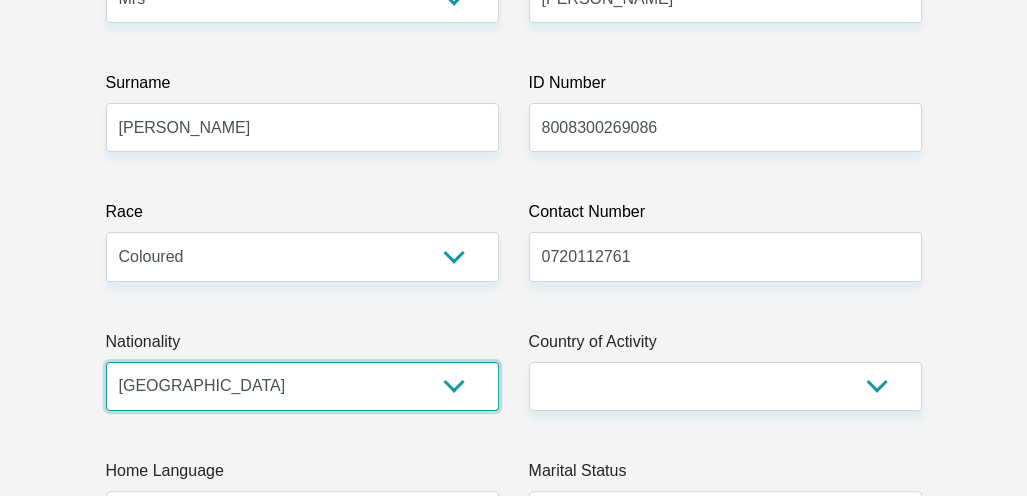 click on "South Africa
Afghanistan
Aland Islands
Albania
Algeria
America Samoa
American Virgin Islands
Andorra
Angola
Anguilla
Antarctica
Antigua and Barbuda
Argentina
Armenia
Aruba
Ascension Island
Australia
Austria
Azerbaijan
Bahamas
Bahrain
Bangladesh
Barbados
Chad" at bounding box center [302, 386] 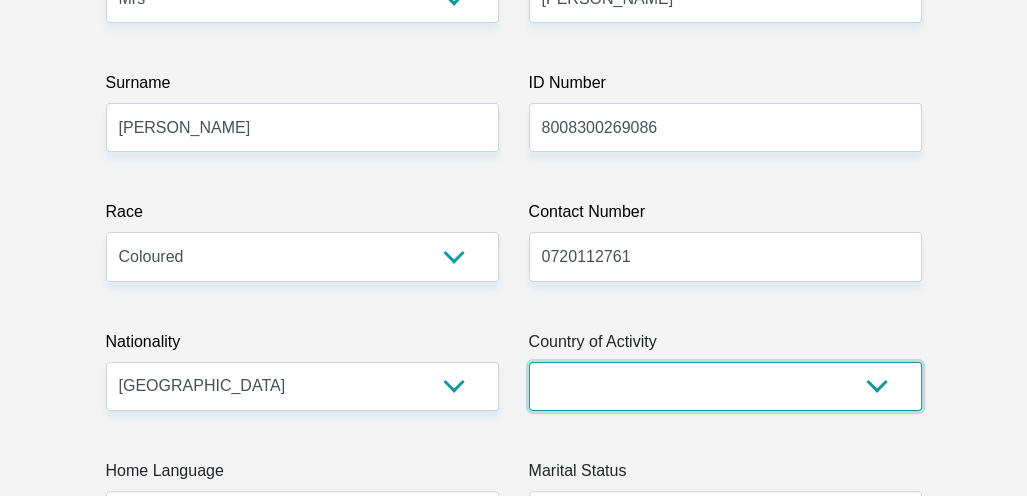 click on "South Africa
Afghanistan
Aland Islands
Albania
Algeria
America Samoa
American Virgin Islands
Andorra
Angola
Anguilla
Antarctica
Antigua and Barbuda
Argentina
Armenia
Aruba
Ascension Island
Australia
Austria
Azerbaijan
Chad" at bounding box center (725, 386) 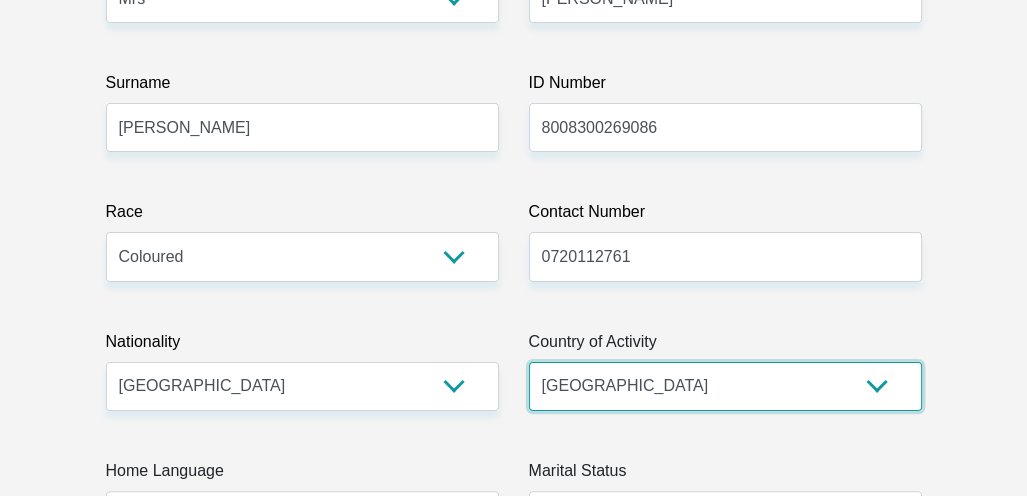 click on "South Africa
Afghanistan
Aland Islands
Albania
Algeria
America Samoa
American Virgin Islands
Andorra
Angola
Anguilla
Antarctica
Antigua and Barbuda
Argentina
Armenia
Aruba
Ascension Island
Australia
Austria
Azerbaijan
Chad" at bounding box center (725, 386) 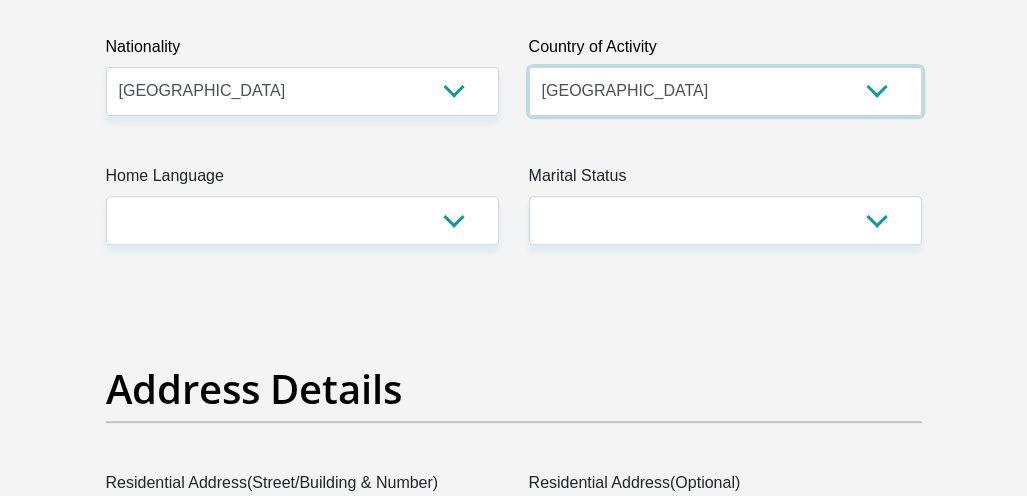 scroll, scrollTop: 744, scrollLeft: 0, axis: vertical 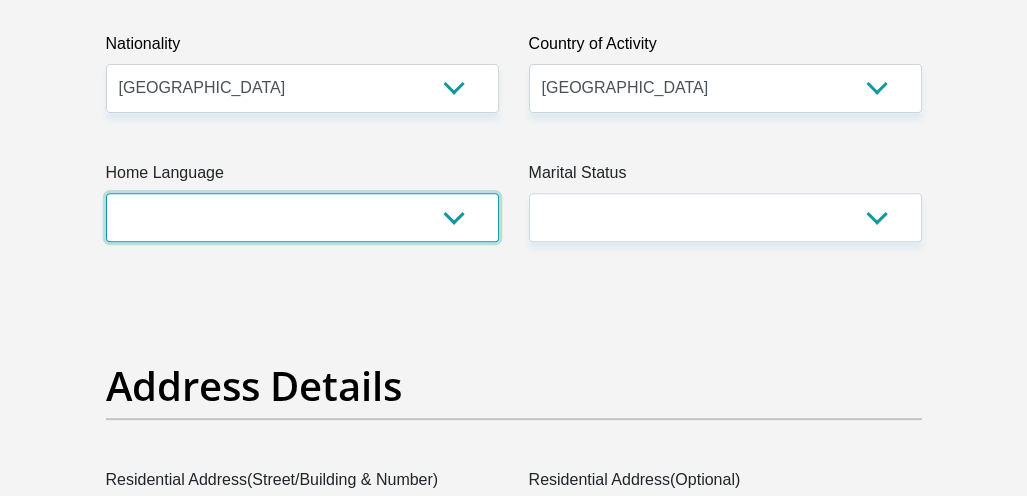 click on "Afrikaans
English
Sepedi
South Ndebele
Southern Sotho
Swati
Tsonga
Tswana
Venda
Xhosa
Zulu
Other" at bounding box center (302, 217) 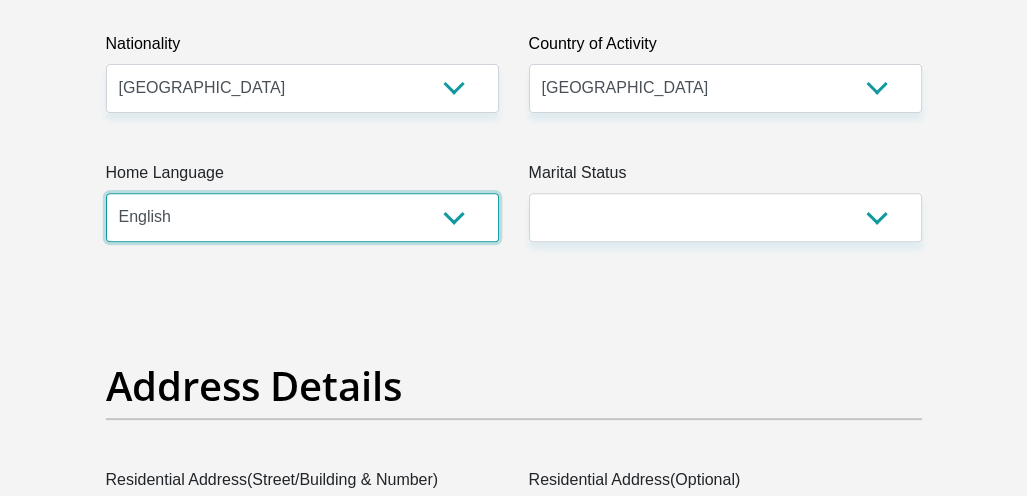 click on "Afrikaans
English
Sepedi
South Ndebele
Southern Sotho
Swati
Tsonga
Tswana
Venda
Xhosa
Zulu
Other" at bounding box center [302, 217] 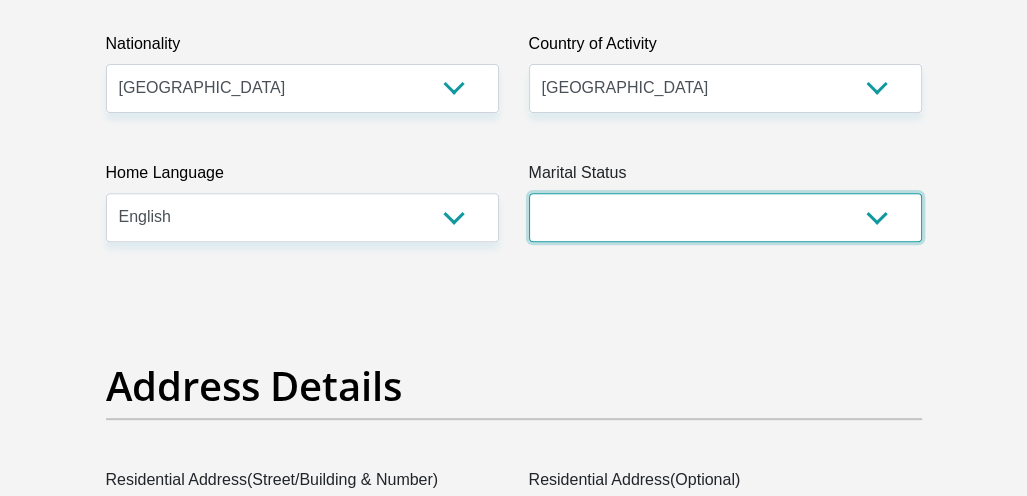 click on "Married ANC
Single
Divorced
Widowed
Married COP or Customary Law" at bounding box center (725, 217) 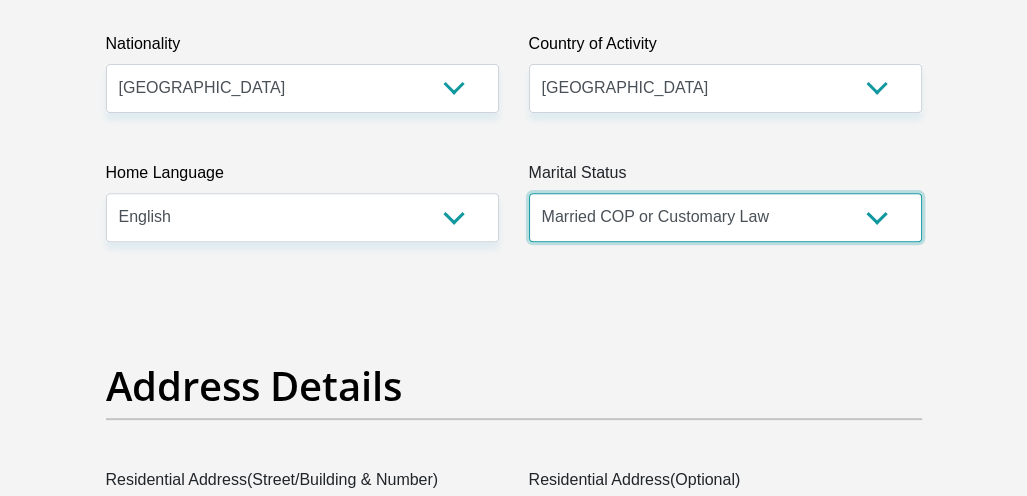 click on "Married ANC
Single
Divorced
Widowed
Married COP or Customary Law" at bounding box center [725, 217] 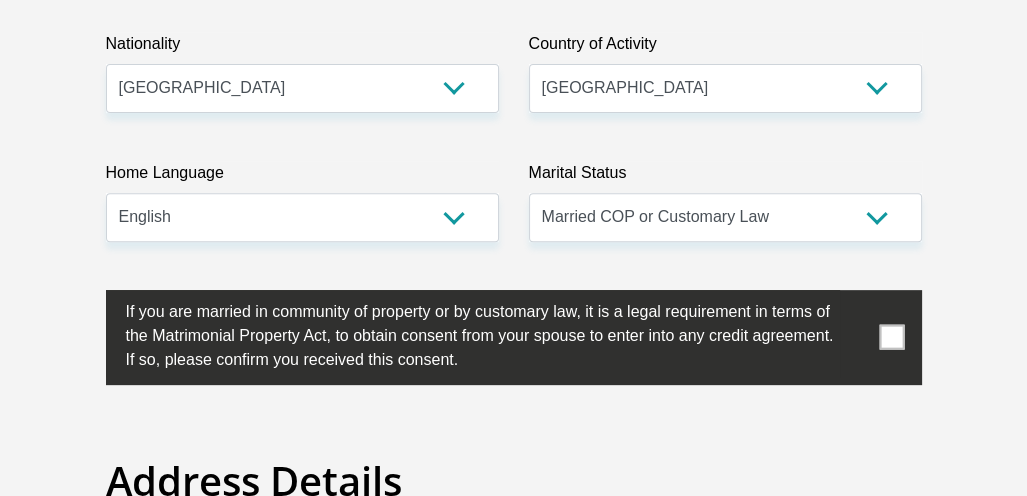 click at bounding box center [891, 337] 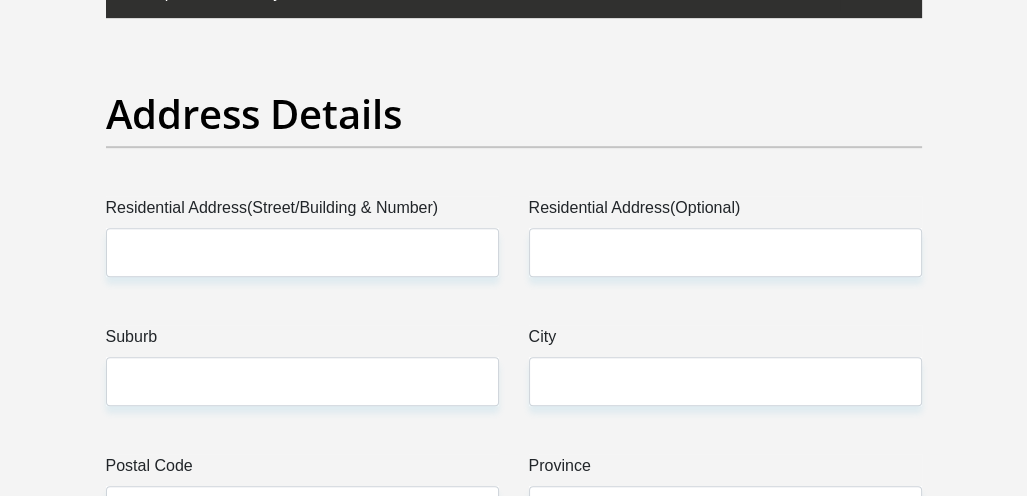 scroll, scrollTop: 1115, scrollLeft: 0, axis: vertical 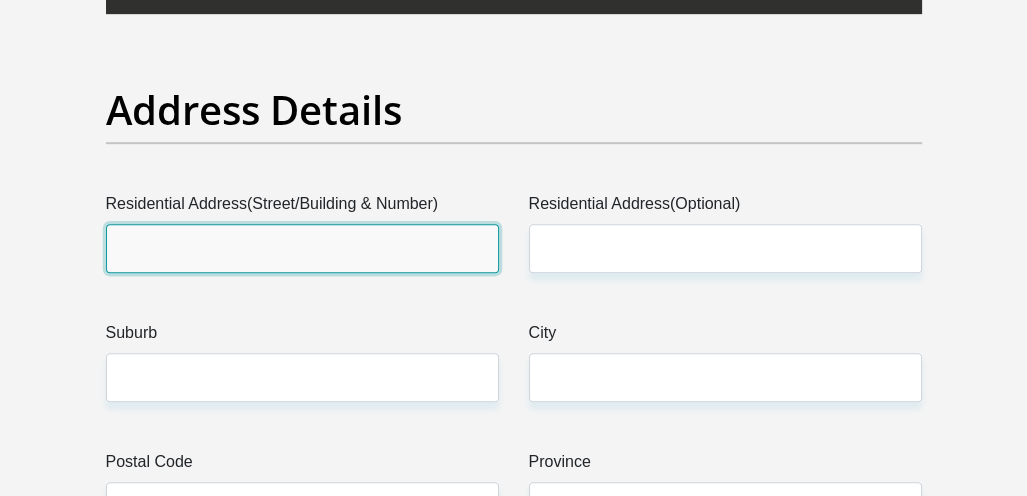 click on "Residential Address(Street/Building & Number)" at bounding box center (302, 248) 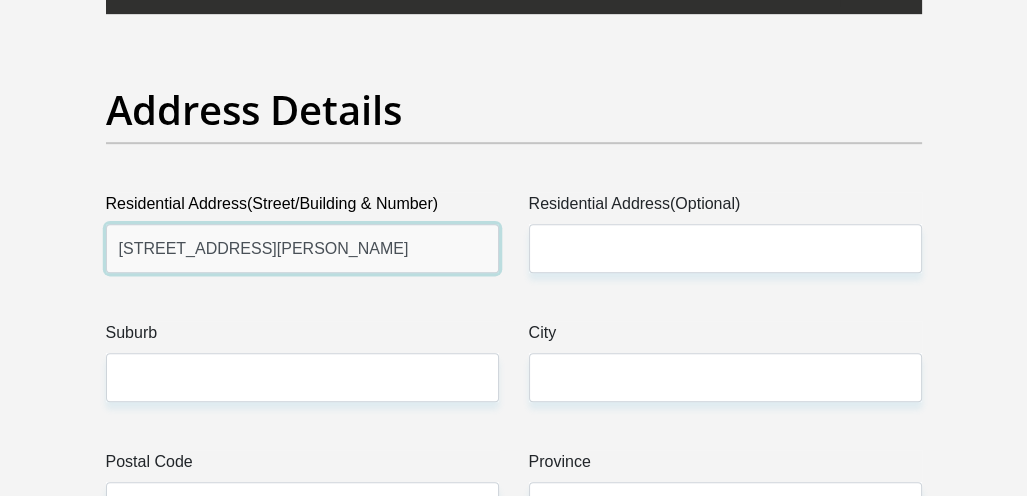 type on "47 Downing Street" 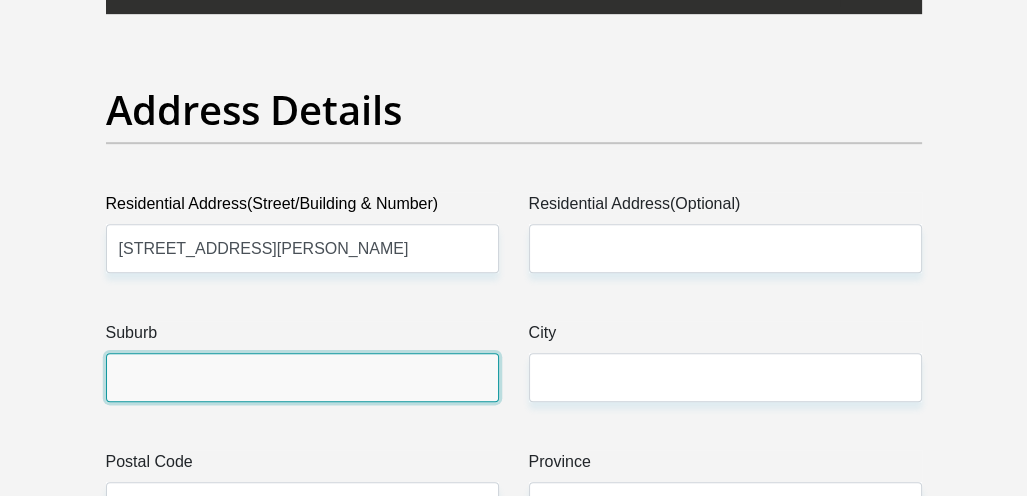 click on "Suburb" at bounding box center (302, 377) 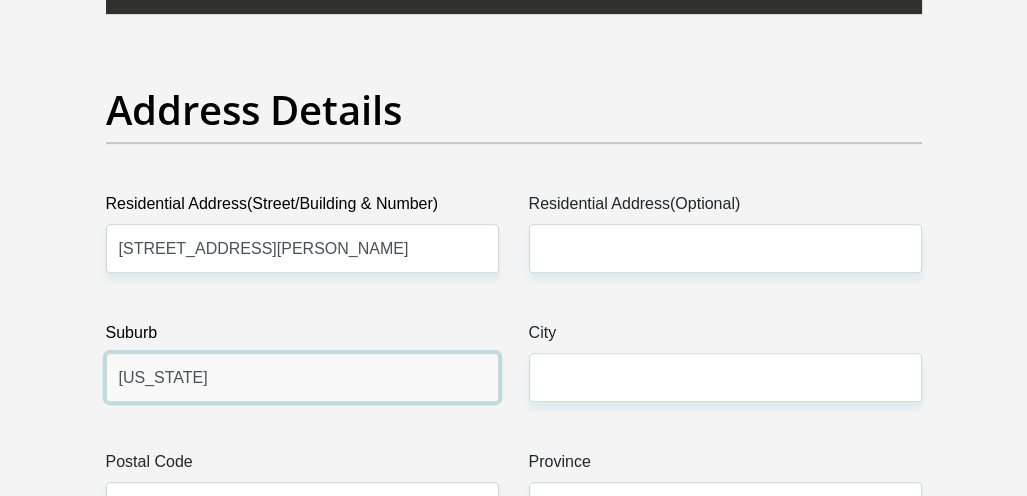type on "Montana" 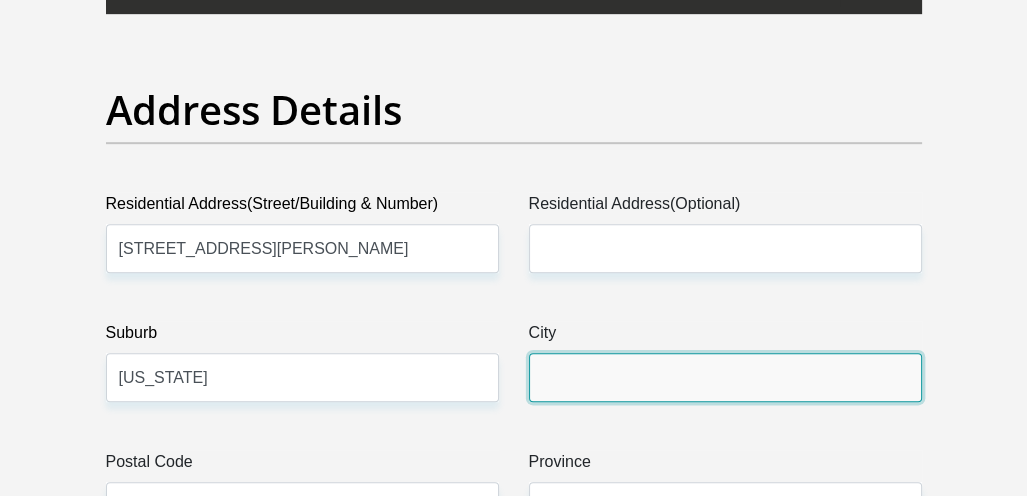 click on "City" at bounding box center [725, 377] 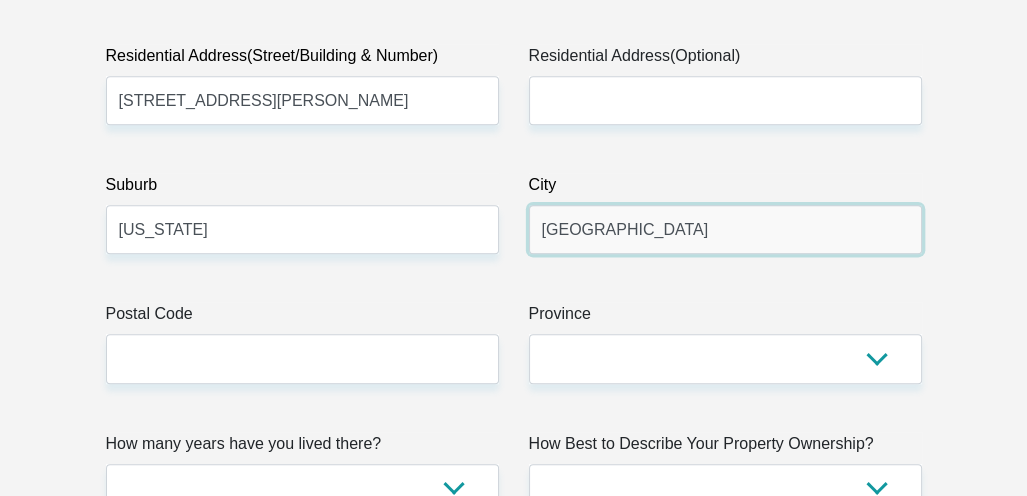 scroll, scrollTop: 1264, scrollLeft: 0, axis: vertical 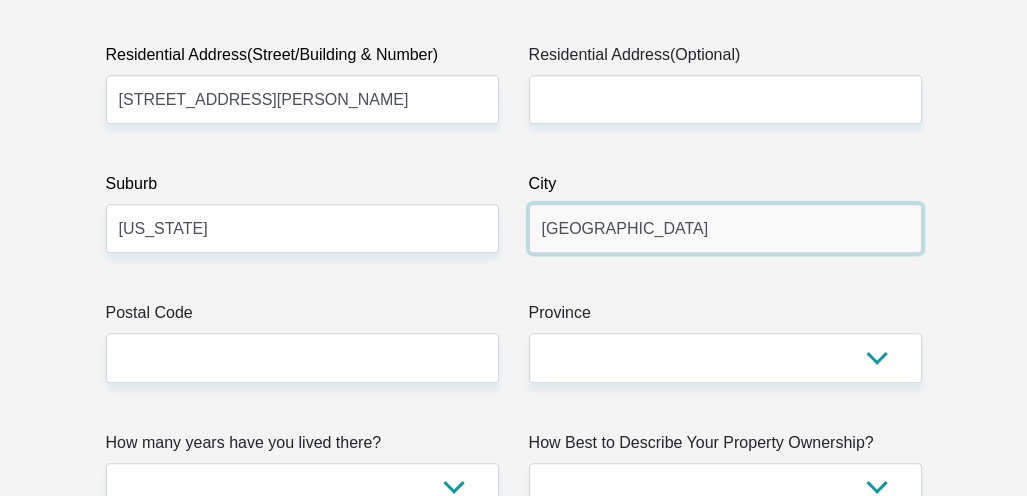type on "Cape Town" 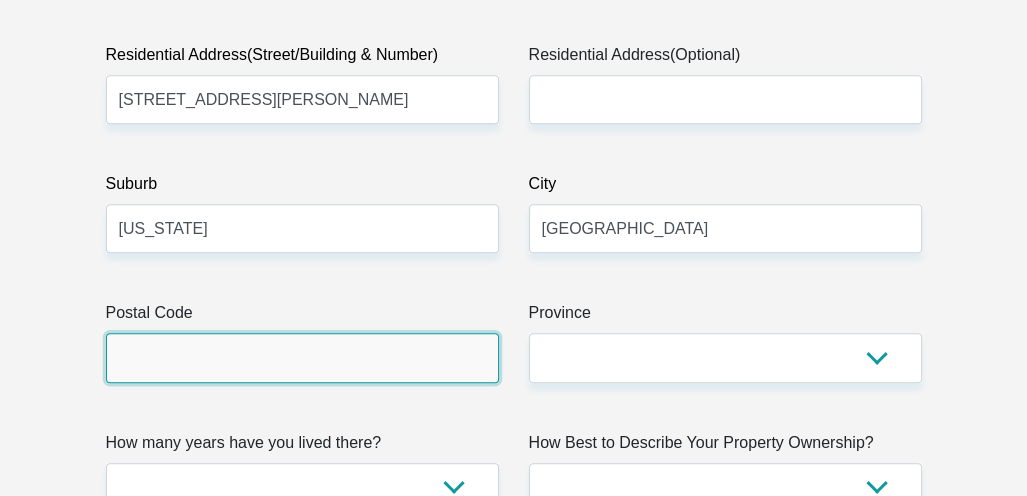 click on "Postal Code" at bounding box center (302, 357) 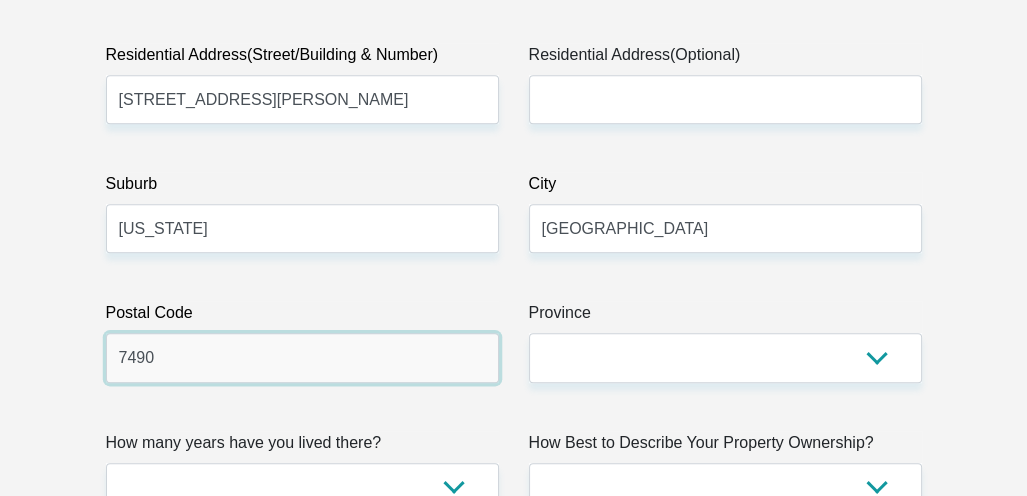 type on "7490" 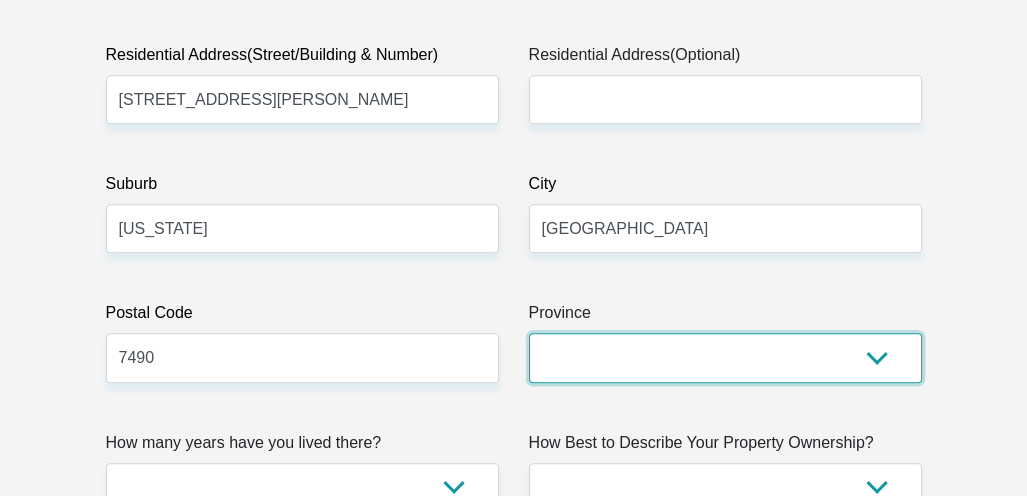 click on "Eastern Cape
Free State
Gauteng
KwaZulu-Natal
Limpopo
Mpumalanga
Northern Cape
North West
Western Cape" at bounding box center [725, 357] 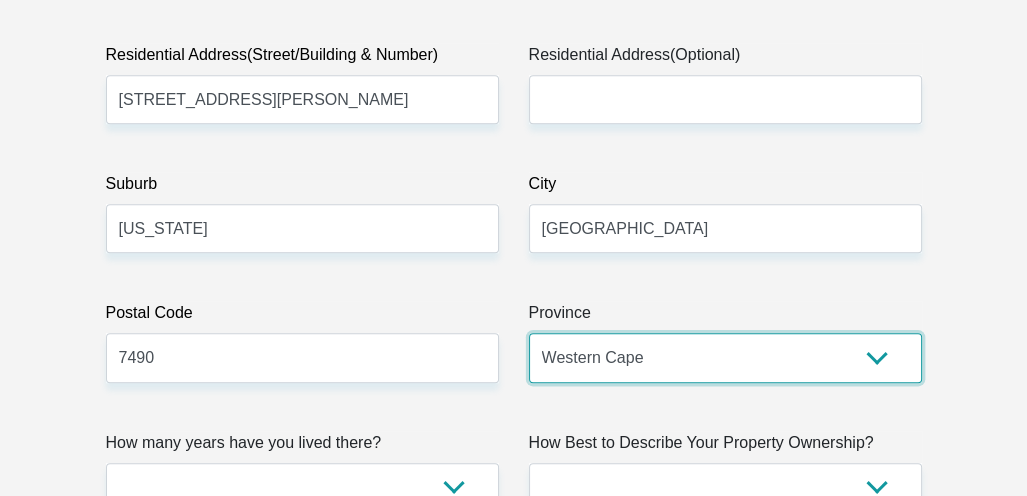 click on "Eastern Cape
Free State
Gauteng
KwaZulu-Natal
Limpopo
Mpumalanga
Northern Cape
North West
Western Cape" at bounding box center [725, 357] 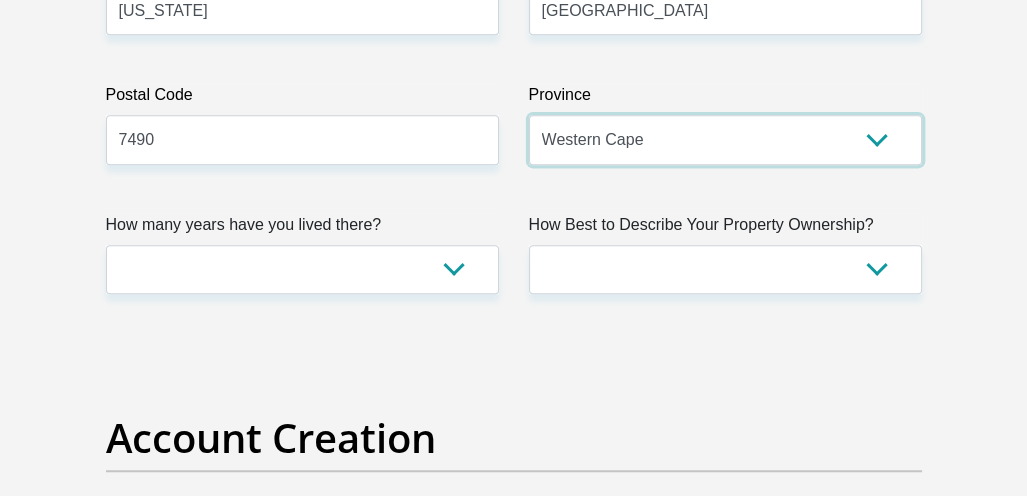 scroll, scrollTop: 1487, scrollLeft: 0, axis: vertical 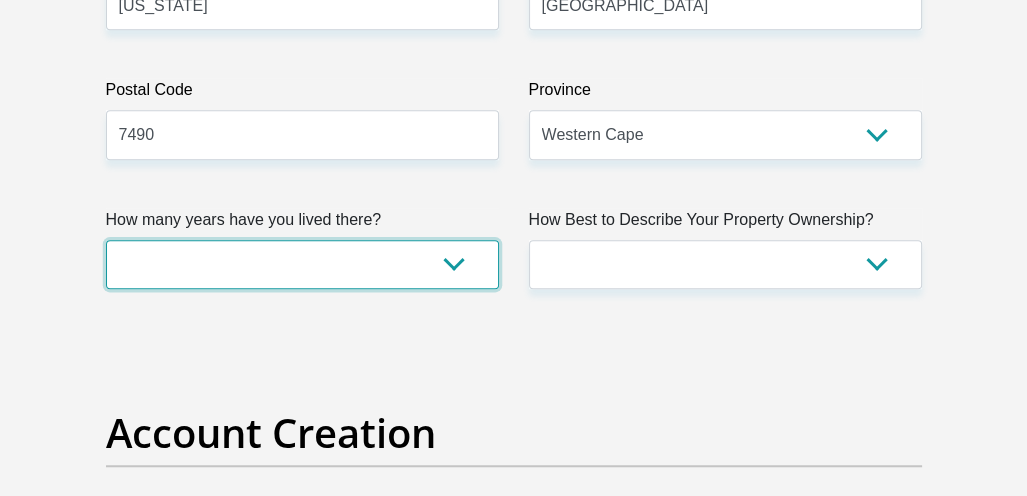 click on "less than 1 year
1-3 years
3-5 years
5+ years" at bounding box center [302, 264] 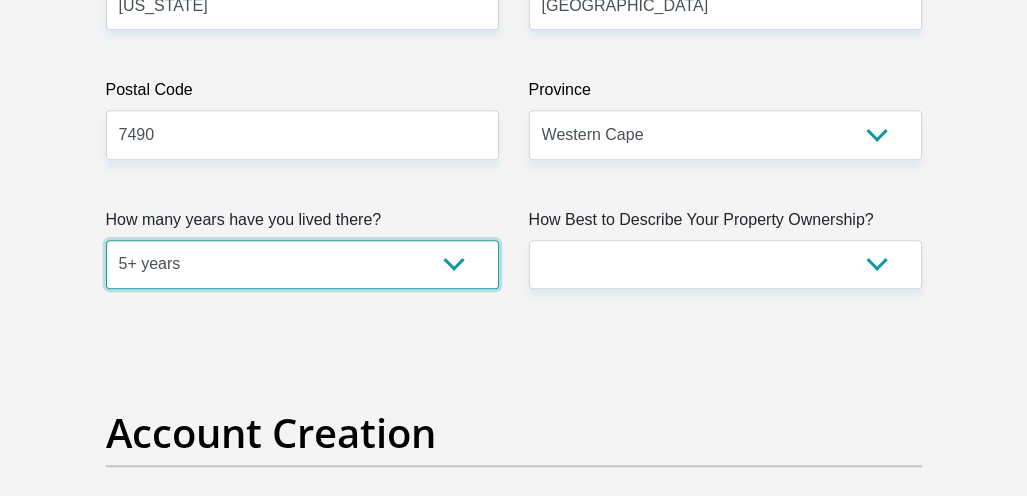 click on "less than 1 year
1-3 years
3-5 years
5+ years" at bounding box center (302, 264) 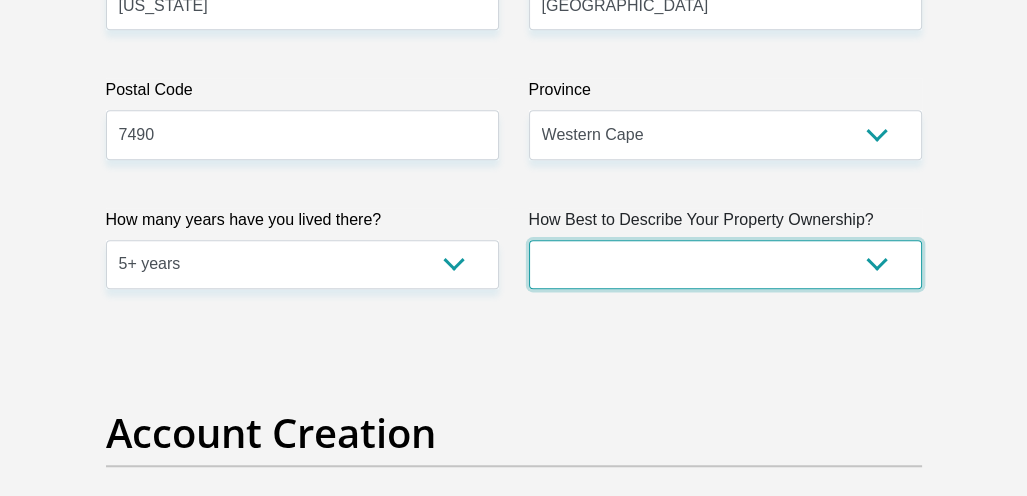 click on "Owned
Rented
Family Owned
Company Dwelling" at bounding box center [725, 264] 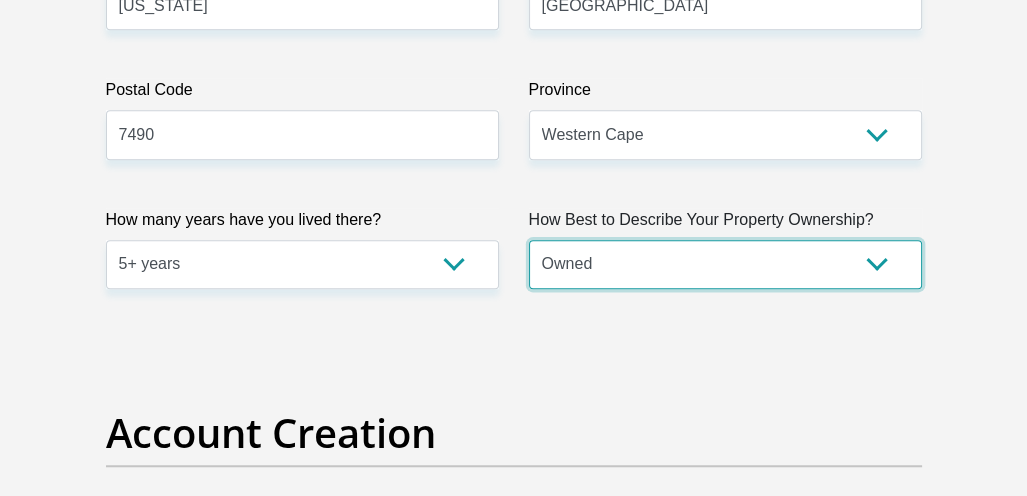 click on "Owned
Rented
Family Owned
Company Dwelling" at bounding box center [725, 264] 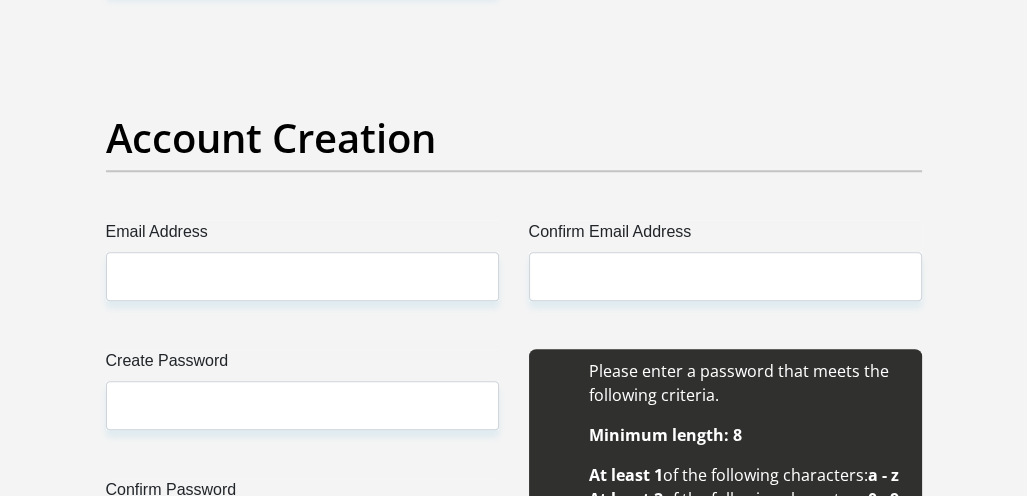 scroll, scrollTop: 1785, scrollLeft: 0, axis: vertical 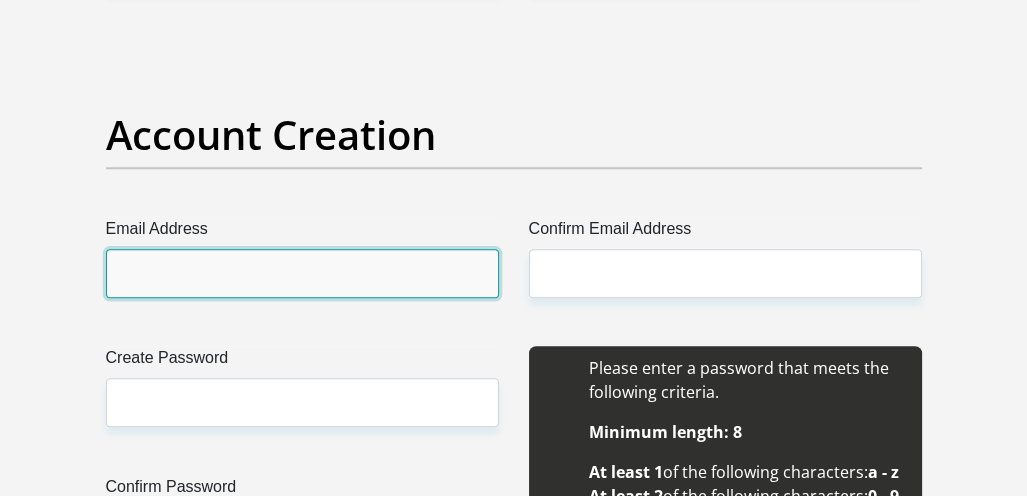 click on "Email Address" at bounding box center [302, 273] 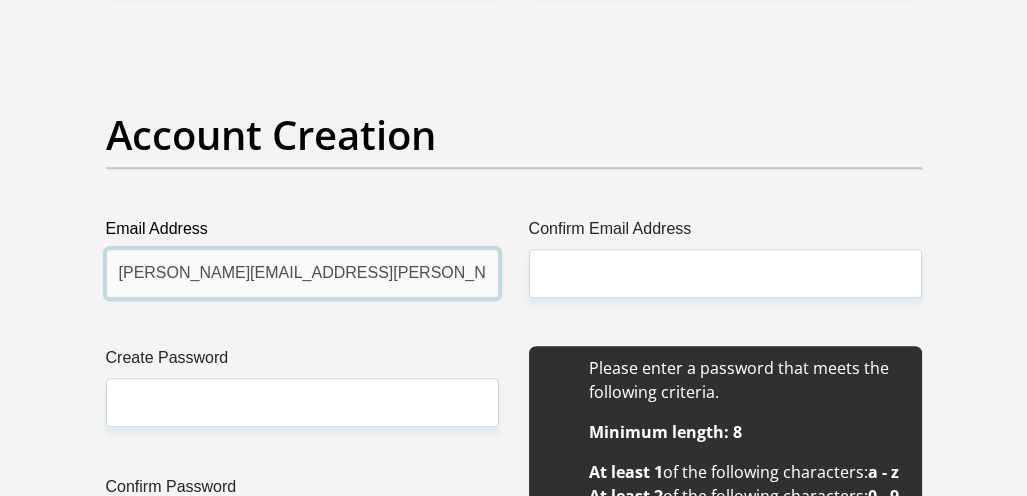 type on "Samantha.Dietrich@capetown.gov.za" 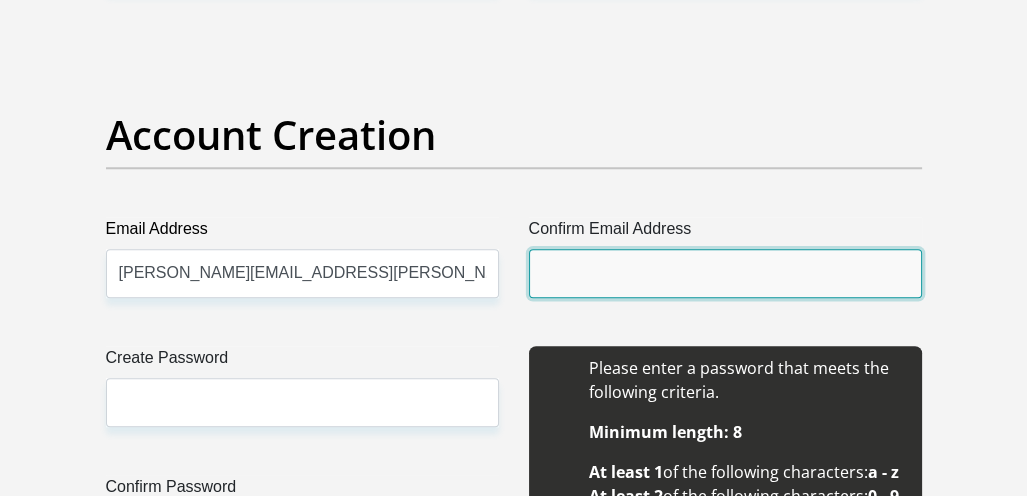 click on "Confirm Email Address" at bounding box center [725, 273] 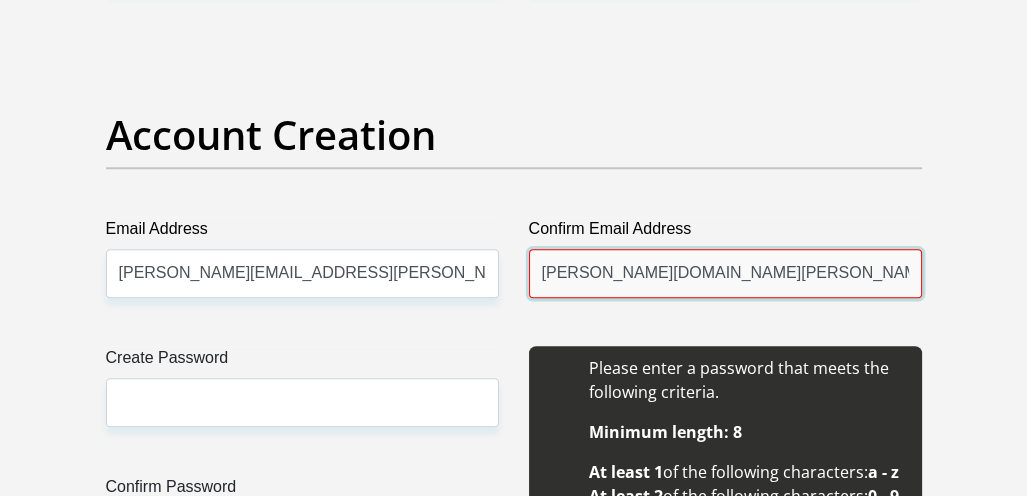 click on "Samantha.Dietrich.gov.za" at bounding box center [725, 273] 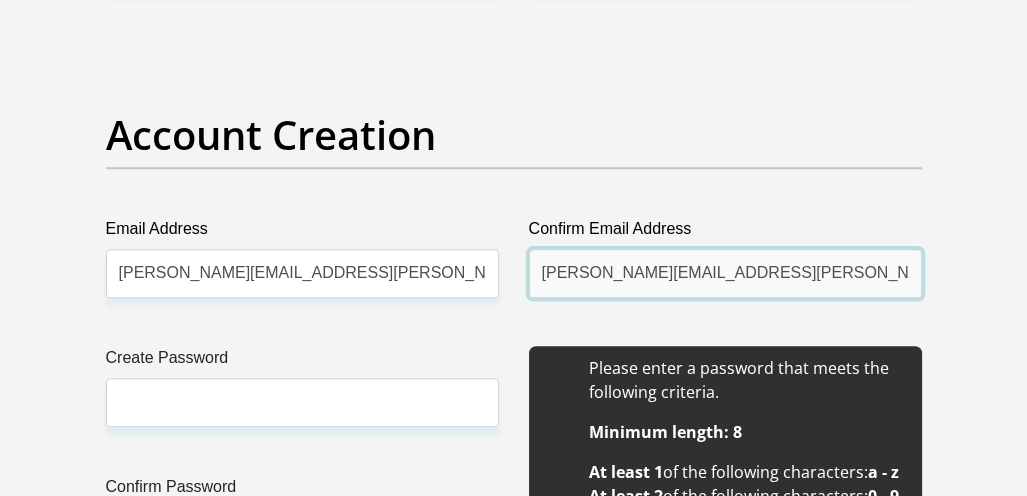 type on "Samantha.Dietrich@capetown.gov.za" 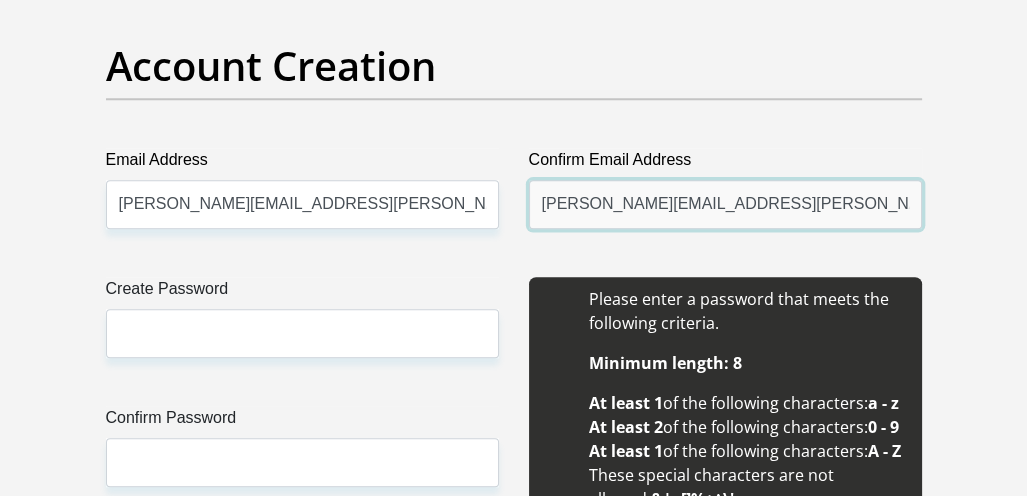 scroll, scrollTop: 1859, scrollLeft: 0, axis: vertical 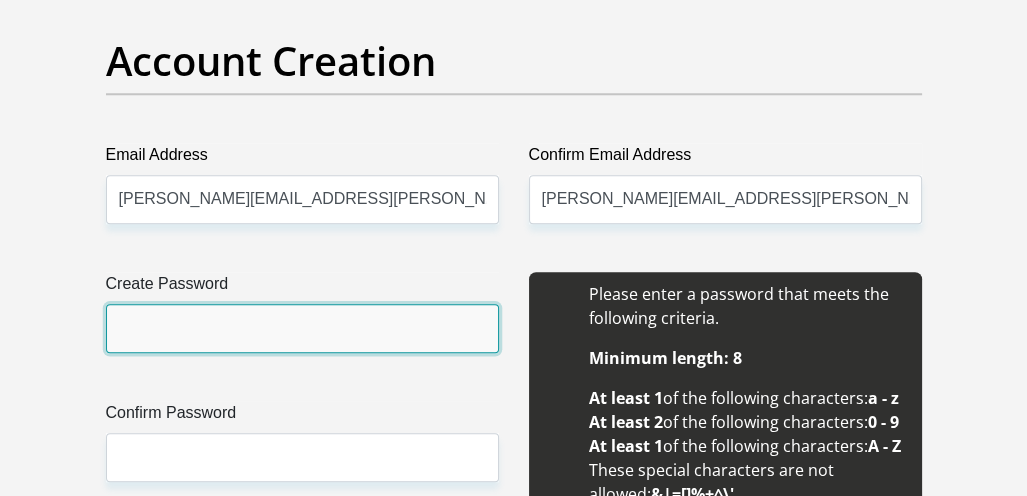 click on "Create Password" at bounding box center [302, 328] 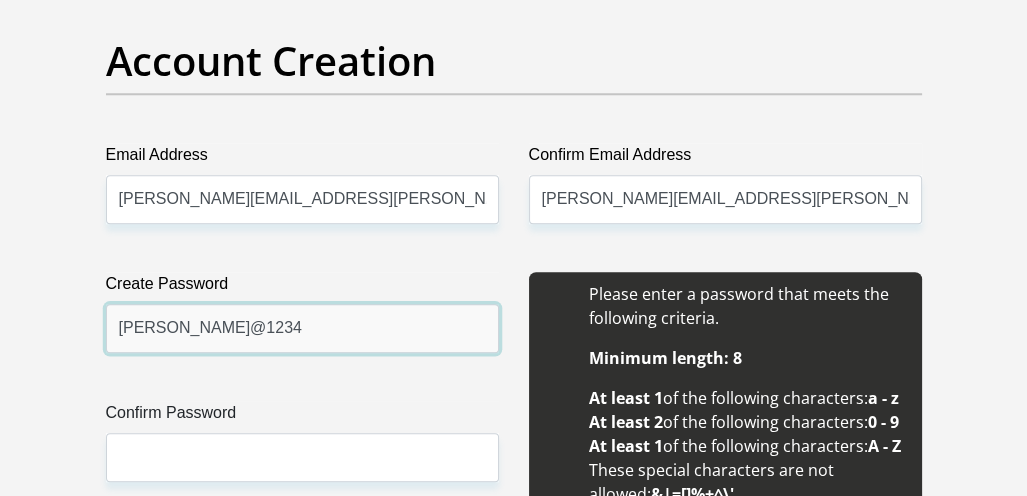 type on "Ricardo@1234" 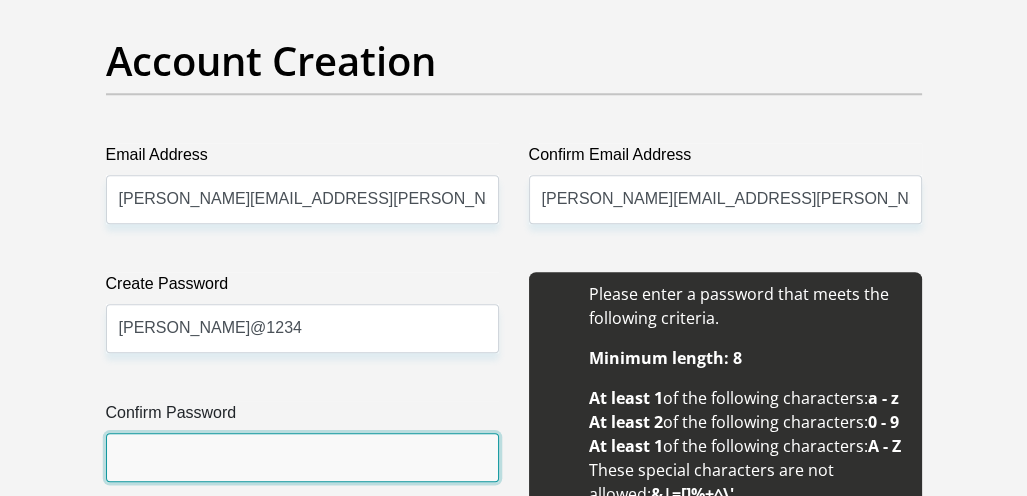 click on "Confirm Password" at bounding box center (302, 457) 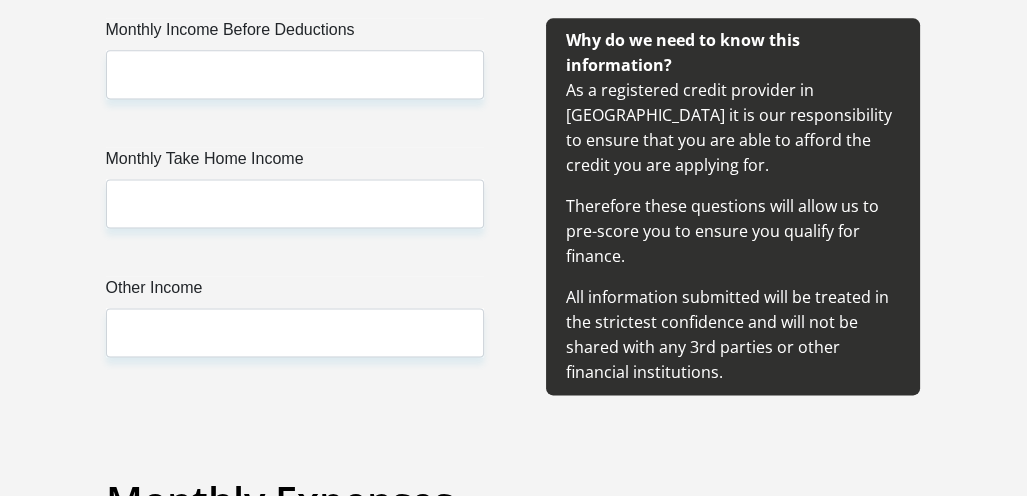 scroll, scrollTop: 2603, scrollLeft: 0, axis: vertical 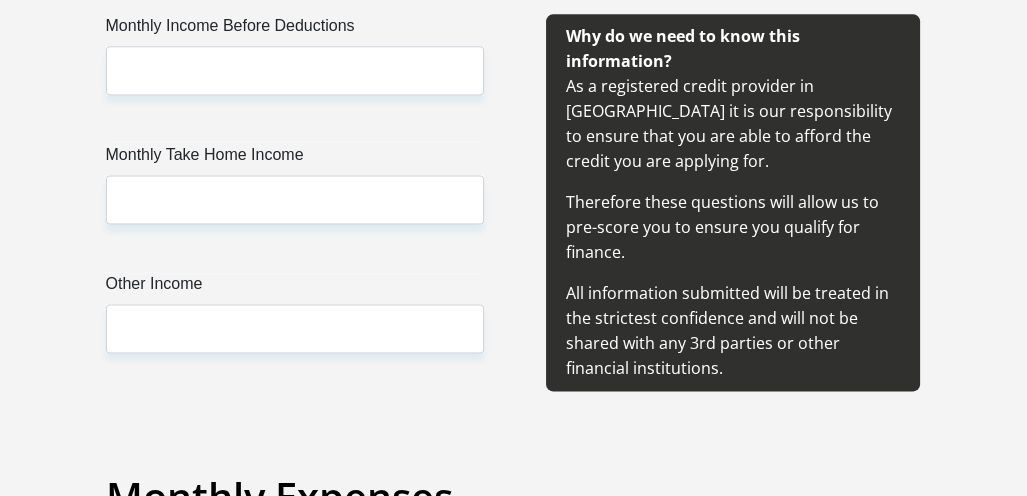 type on "Ricardo@1234" 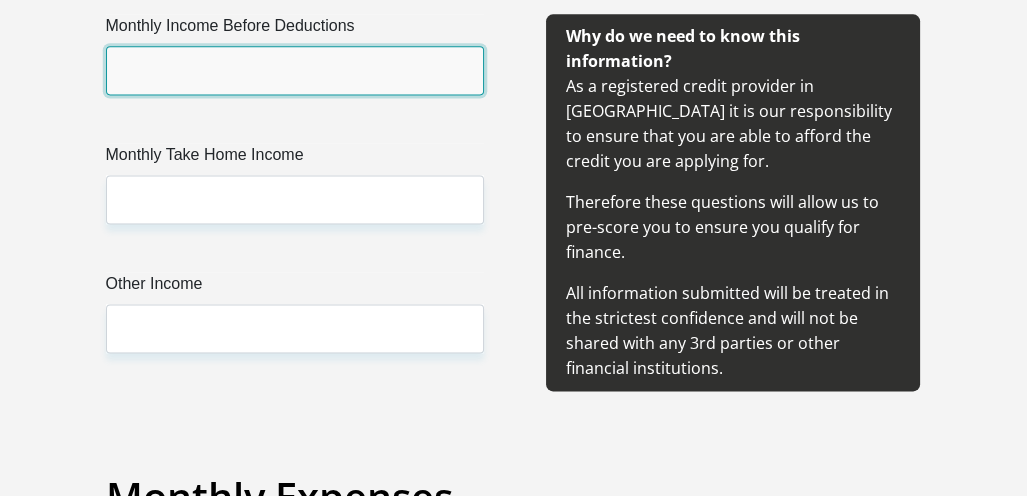 click on "Monthly Income Before Deductions" at bounding box center (295, 70) 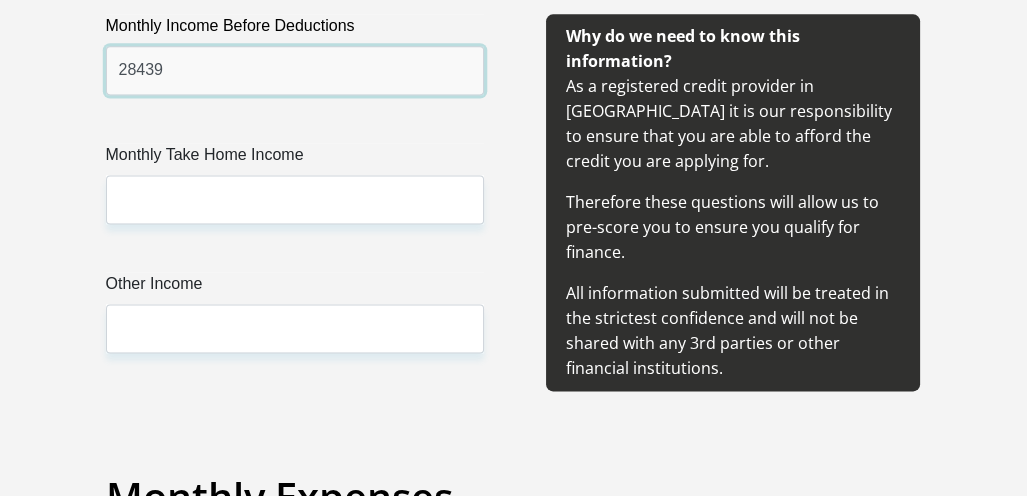 type on "28439" 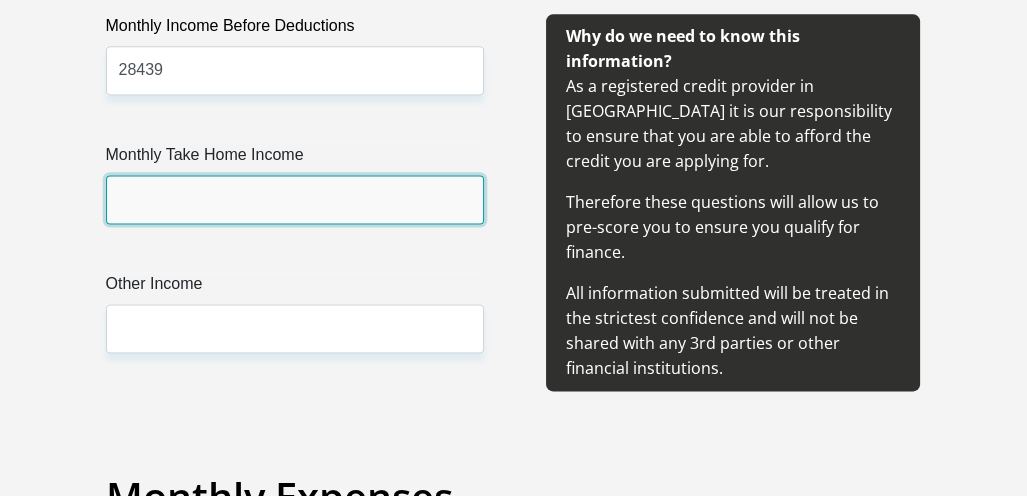 click on "Monthly Take Home Income" at bounding box center (295, 199) 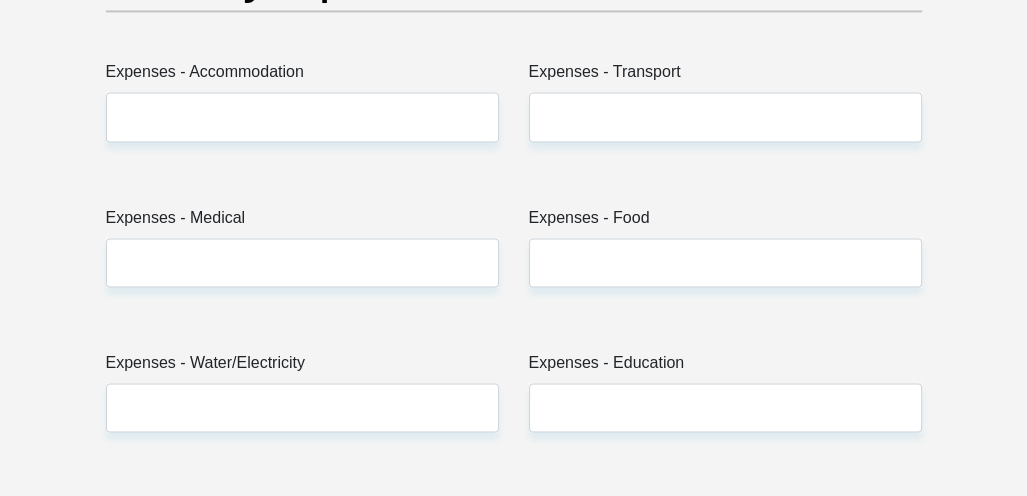 scroll, scrollTop: 3124, scrollLeft: 0, axis: vertical 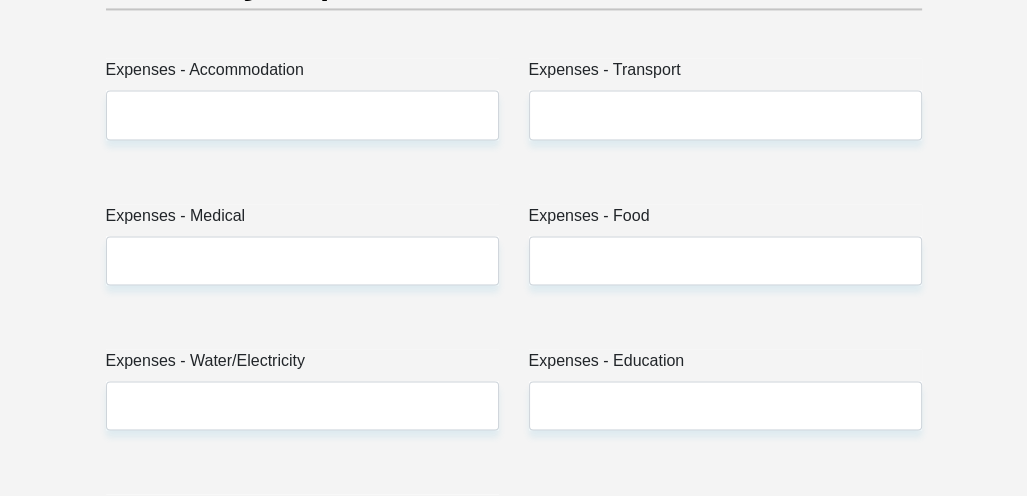 type on "13943" 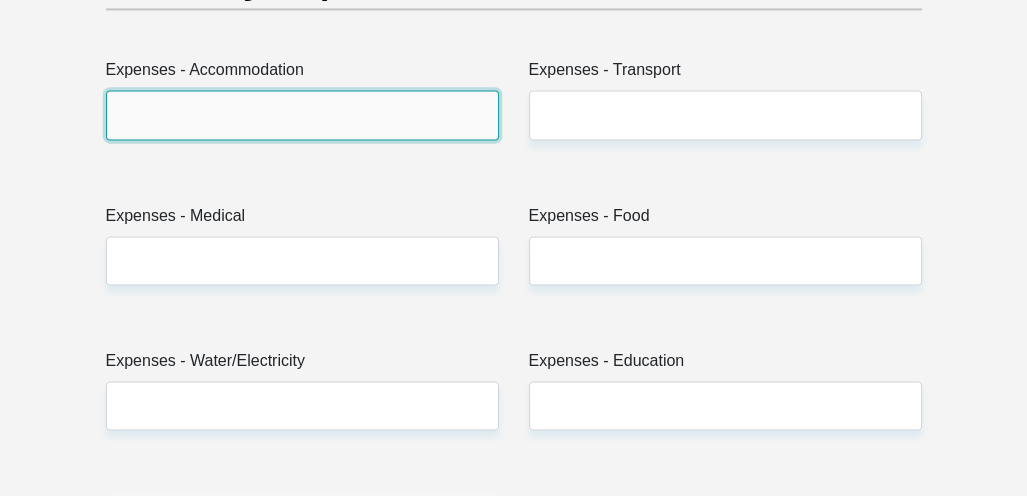 click on "Expenses - Accommodation" at bounding box center (302, 114) 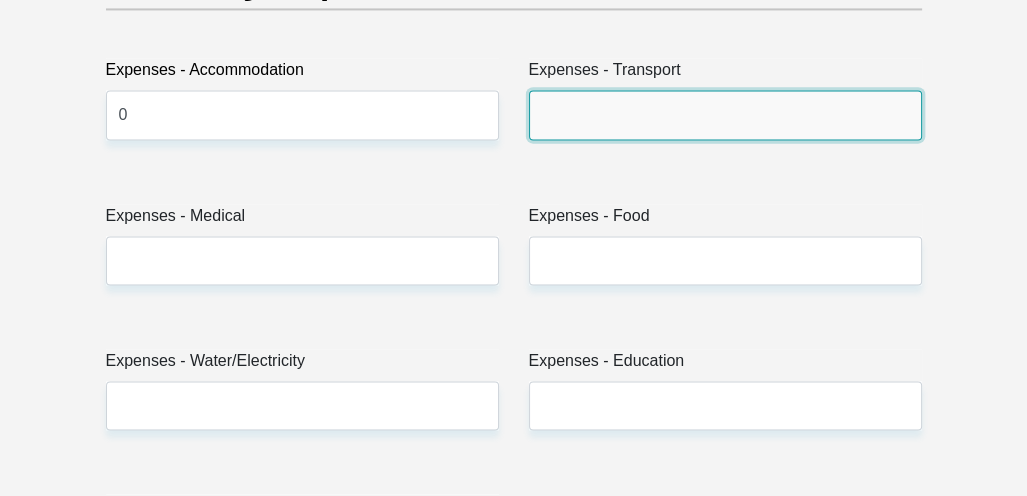 click on "Expenses - Transport" at bounding box center [725, 114] 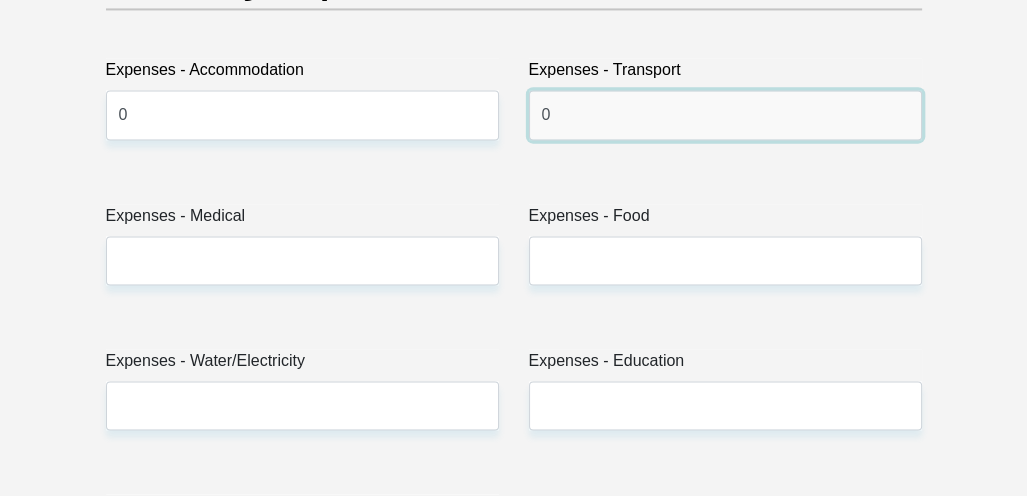 type on "0" 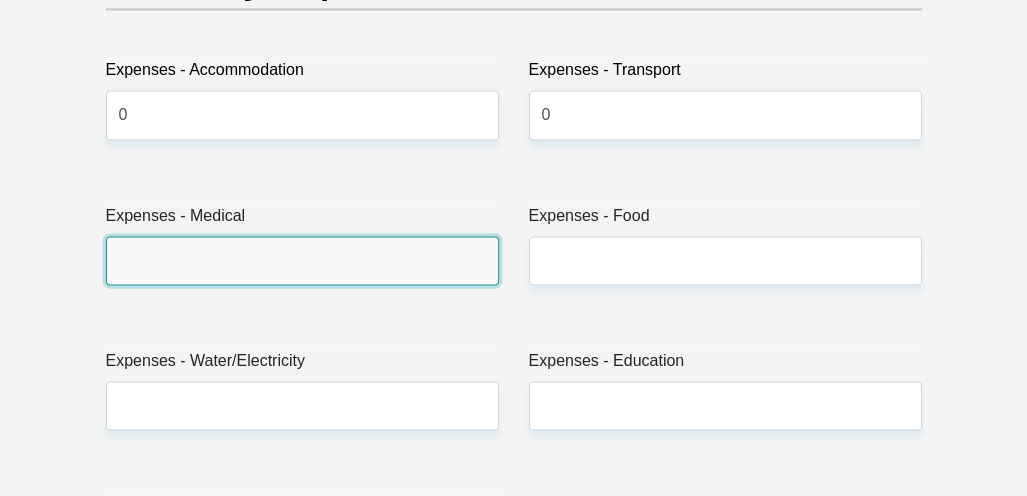 click on "Expenses - Medical" at bounding box center (302, 260) 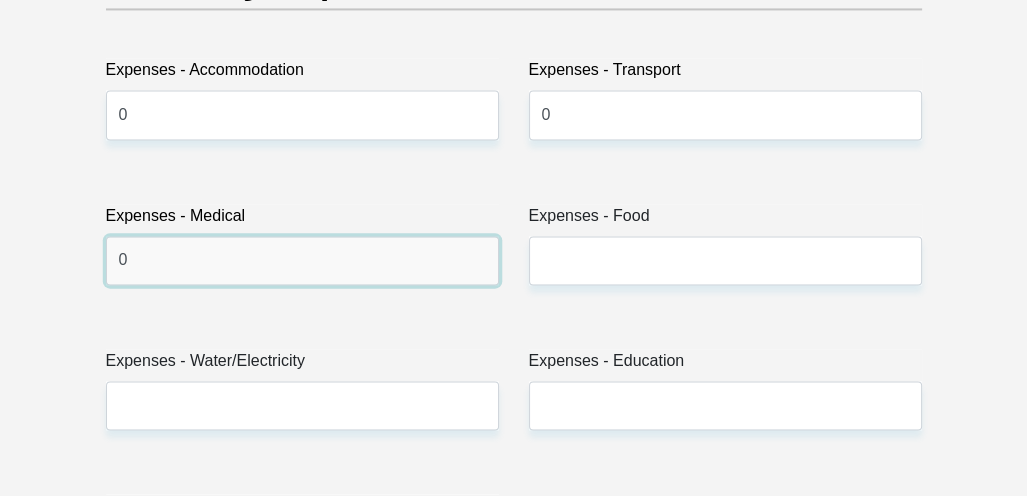 type on "0" 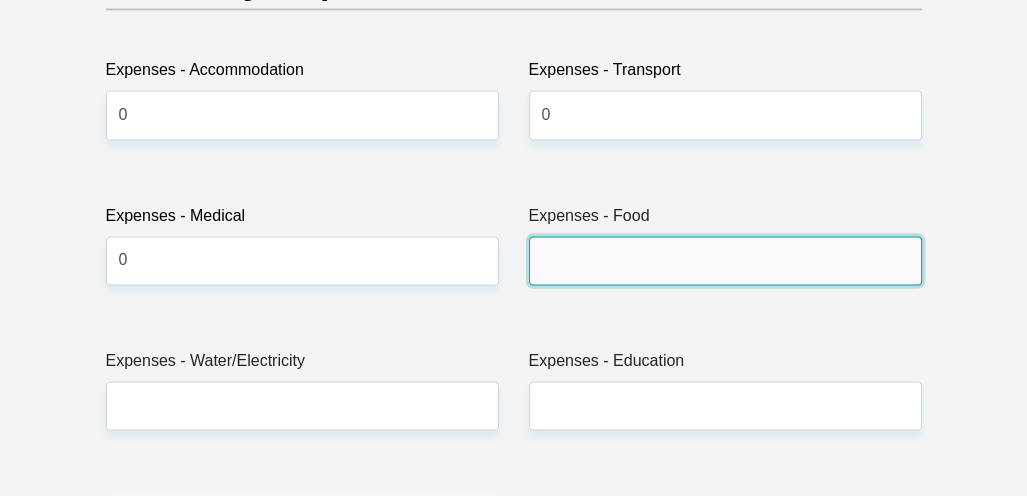 click on "Expenses - Food" at bounding box center [725, 260] 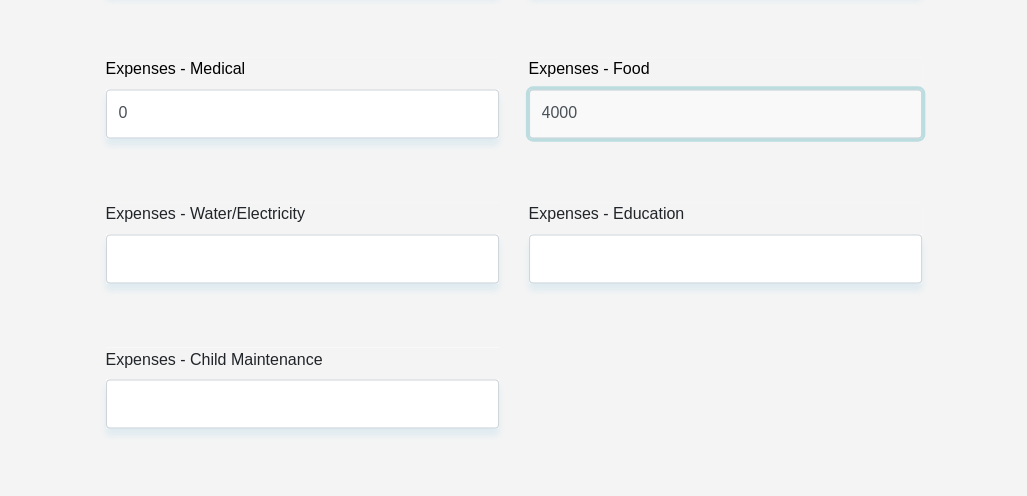 scroll, scrollTop: 3273, scrollLeft: 0, axis: vertical 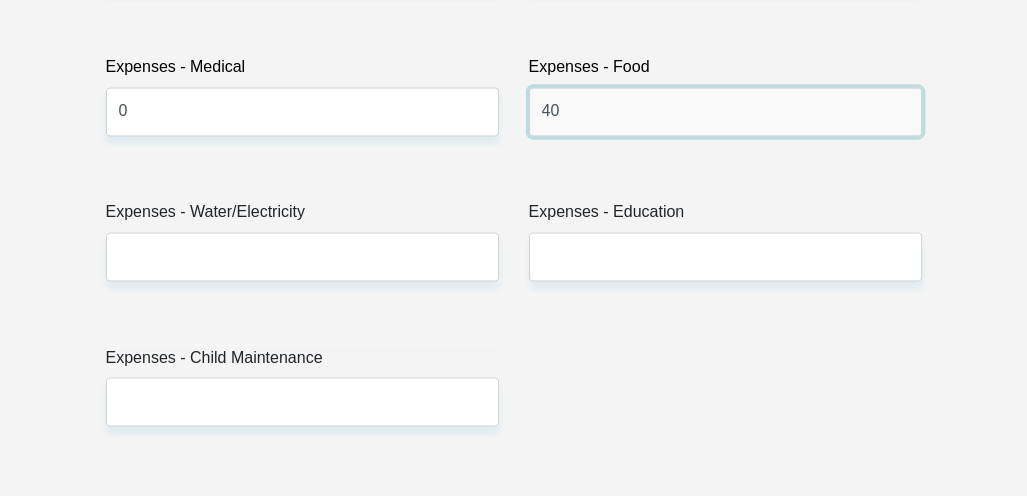 type on "4" 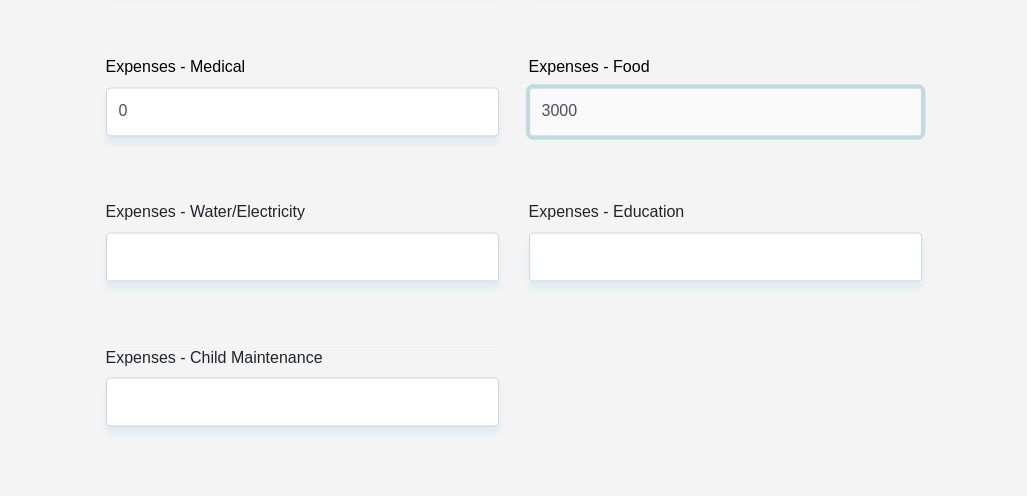 type on "3000" 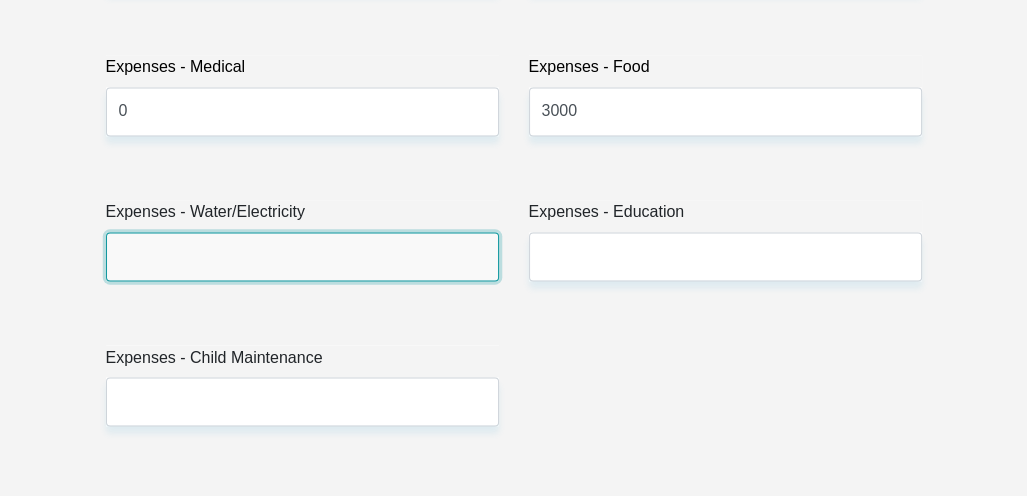 click on "Expenses - Water/Electricity" at bounding box center [302, 256] 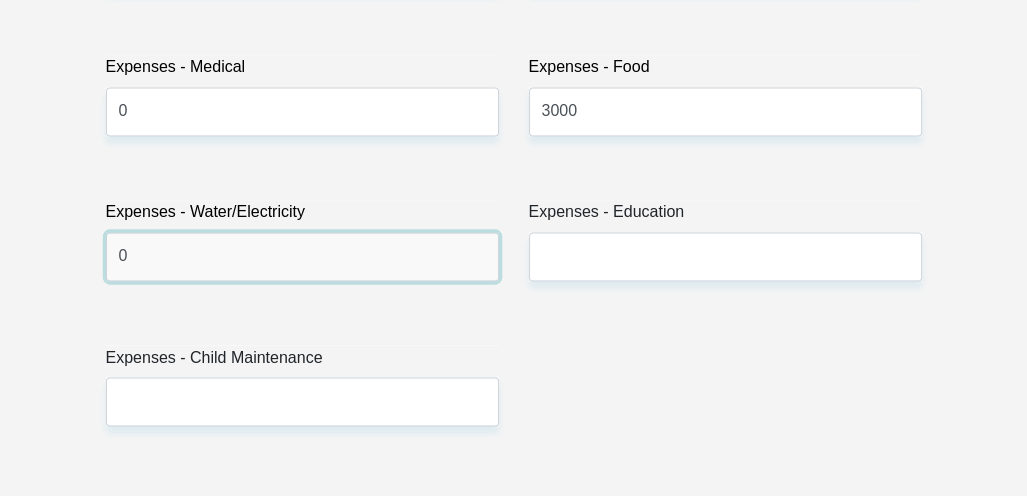 type on "0" 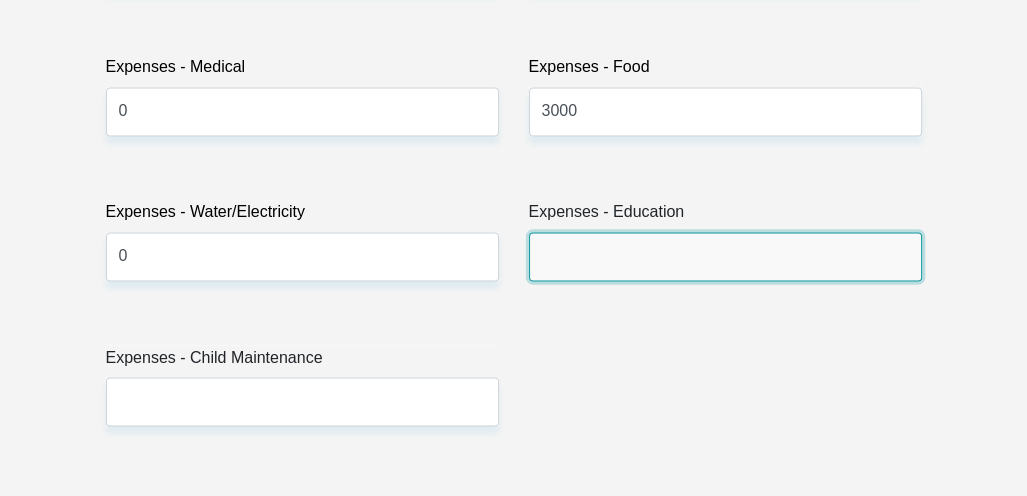 click on "Expenses - Education" at bounding box center [725, 256] 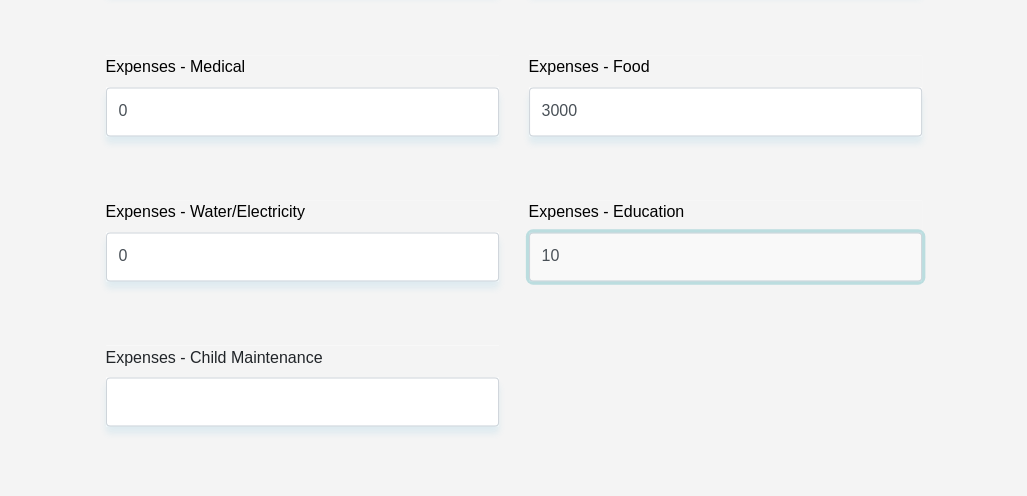 type on "1" 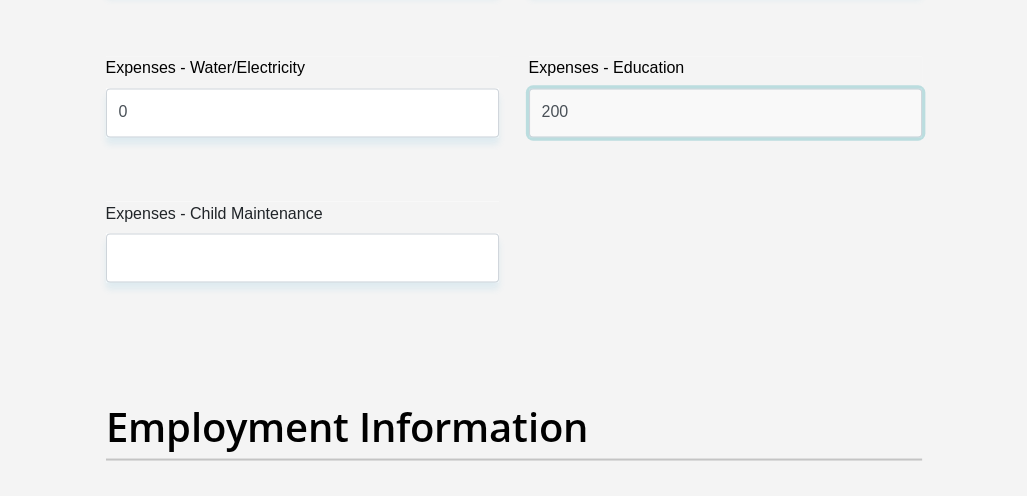 scroll, scrollTop: 3422, scrollLeft: 0, axis: vertical 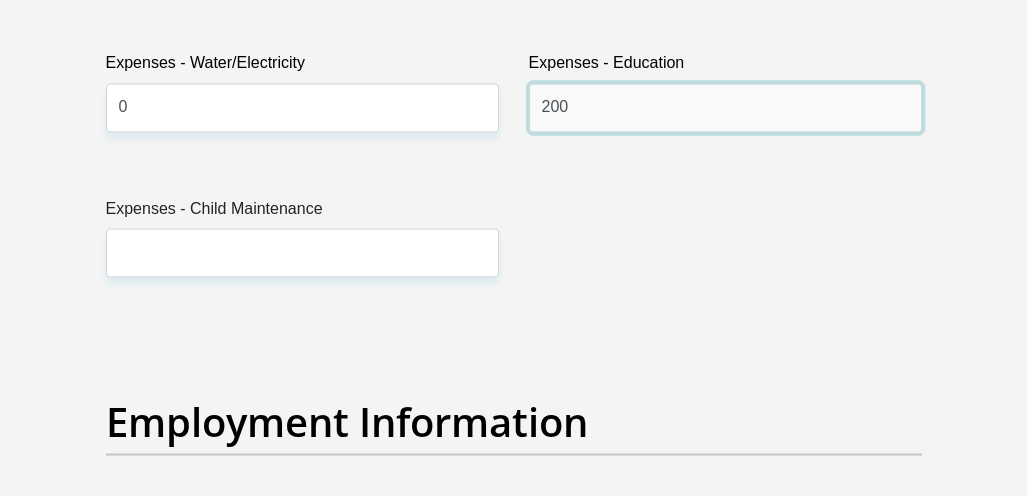 type on "200" 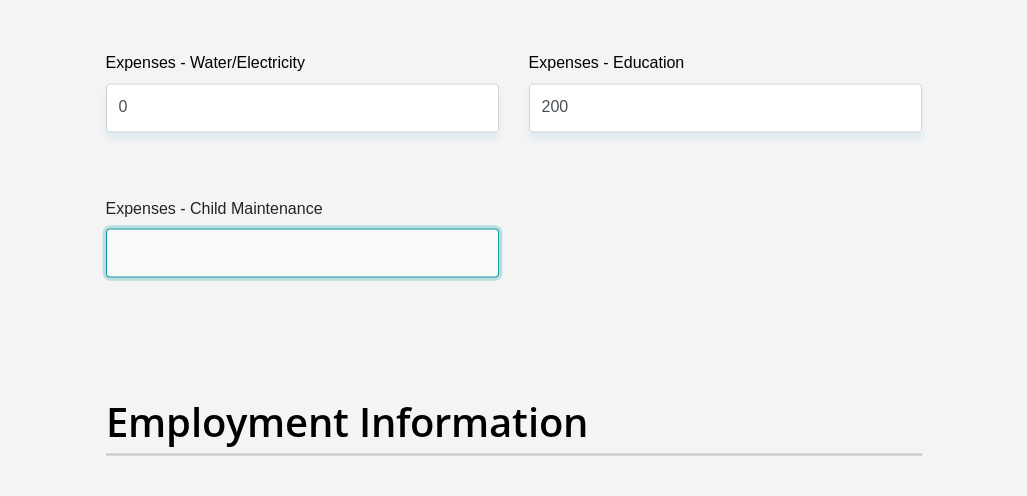 click on "Expenses - Child Maintenance" at bounding box center [302, 252] 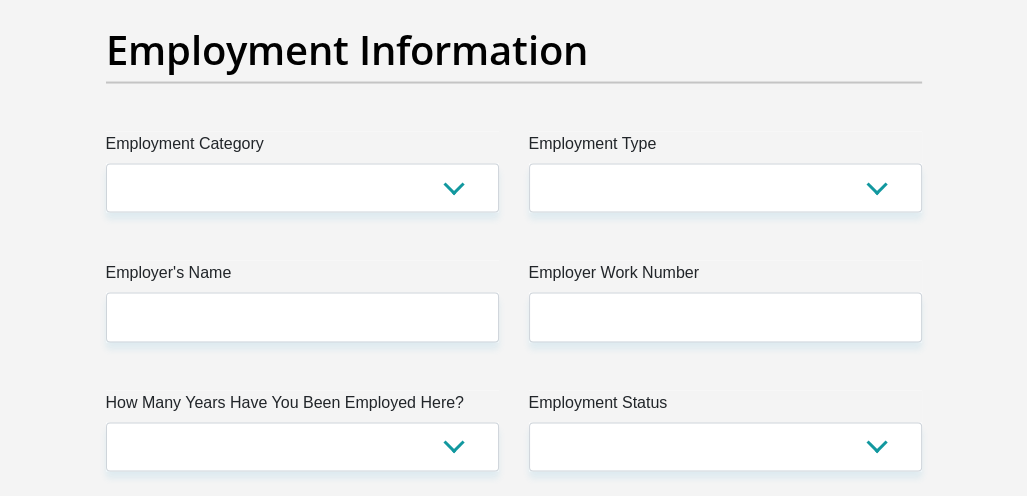 scroll, scrollTop: 3794, scrollLeft: 0, axis: vertical 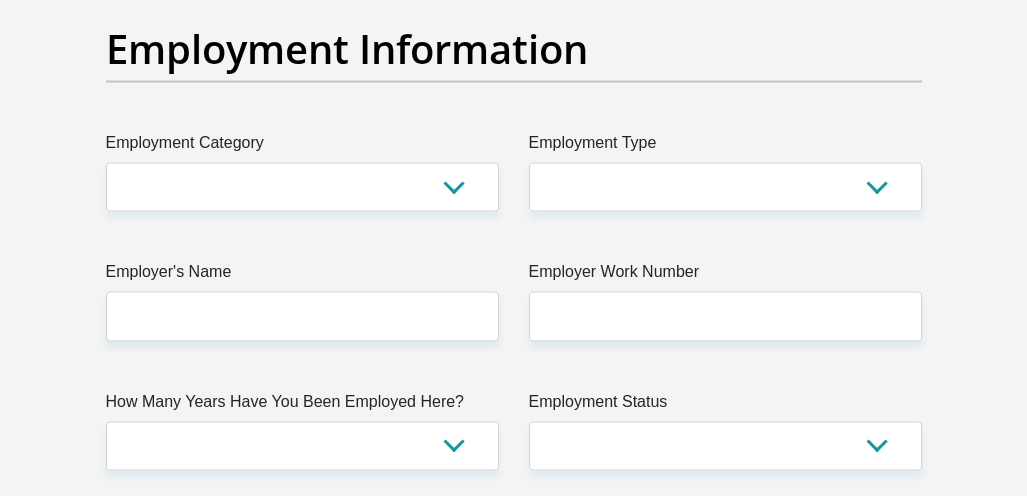 type on "0" 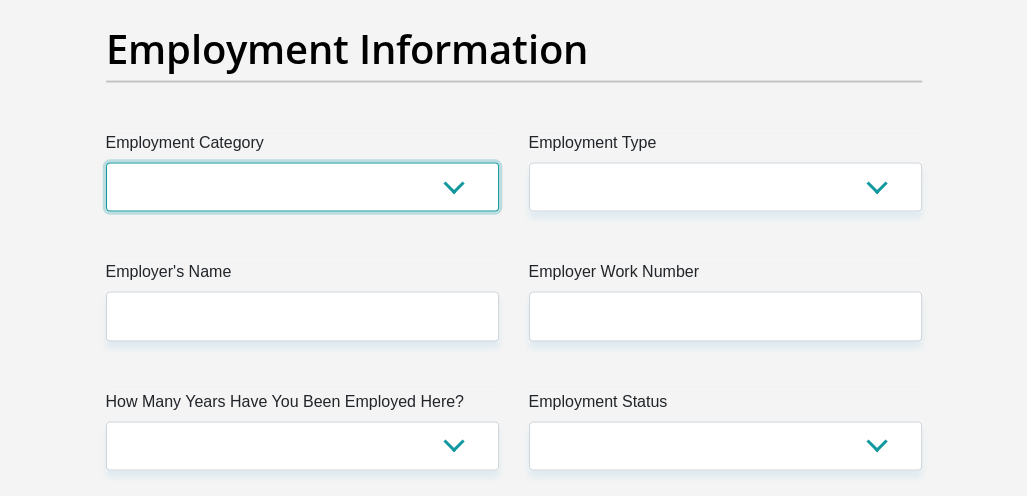 click on "AGRICULTURE
ALCOHOL & TOBACCO
CONSTRUCTION MATERIALS
METALLURGY
EQUIPMENT FOR RENEWABLE ENERGY
SPECIALIZED CONTRACTORS
CAR
GAMING (INCL. INTERNET
OTHER WHOLESALE
UNLICENSED PHARMACEUTICALS
CURRENCY EXCHANGE HOUSES
OTHER FINANCIAL INSTITUTIONS & INSURANCE
REAL ESTATE AGENTS
OIL & GAS
OTHER MATERIALS (E.G. IRON ORE)
PRECIOUS STONES & PRECIOUS METALS
POLITICAL ORGANIZATIONS
RELIGIOUS ORGANIZATIONS(NOT SECTS)
ACTI. HAVING BUSINESS DEAL WITH PUBLIC ADMINISTRATION
LAUNDROMATS" at bounding box center [302, 187] 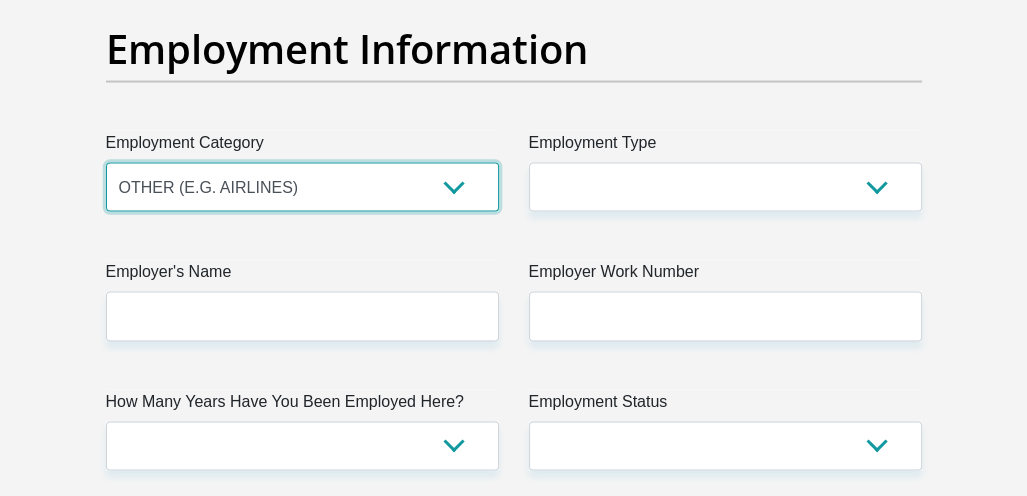 click on "AGRICULTURE
ALCOHOL & TOBACCO
CONSTRUCTION MATERIALS
METALLURGY
EQUIPMENT FOR RENEWABLE ENERGY
SPECIALIZED CONTRACTORS
CAR
GAMING (INCL. INTERNET
OTHER WHOLESALE
UNLICENSED PHARMACEUTICALS
CURRENCY EXCHANGE HOUSES
OTHER FINANCIAL INSTITUTIONS & INSURANCE
REAL ESTATE AGENTS
OIL & GAS
OTHER MATERIALS (E.G. IRON ORE)
PRECIOUS STONES & PRECIOUS METALS
POLITICAL ORGANIZATIONS
RELIGIOUS ORGANIZATIONS(NOT SECTS)
ACTI. HAVING BUSINESS DEAL WITH PUBLIC ADMINISTRATION
LAUNDROMATS" at bounding box center [302, 187] 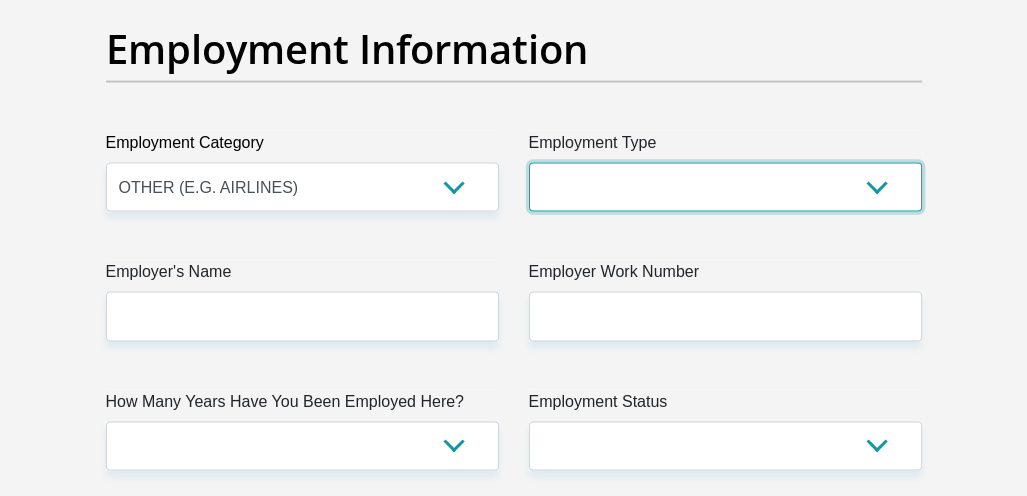 click on "College/Lecturer
Craft Seller
Creative
Driver
Executive
Farmer
Forces - Non Commissioned
Forces - Officer
Hawker
Housewife
Labourer
Licenced Professional
Manager
Miner
Non Licenced Professional
Office Staff/Clerk
Outside Worker
Pensioner
Permanent Teacher
Production/Manufacturing
Sales
Self-Employed
Semi-Professional Worker
Service Industry  Social Worker  Student" at bounding box center [725, 187] 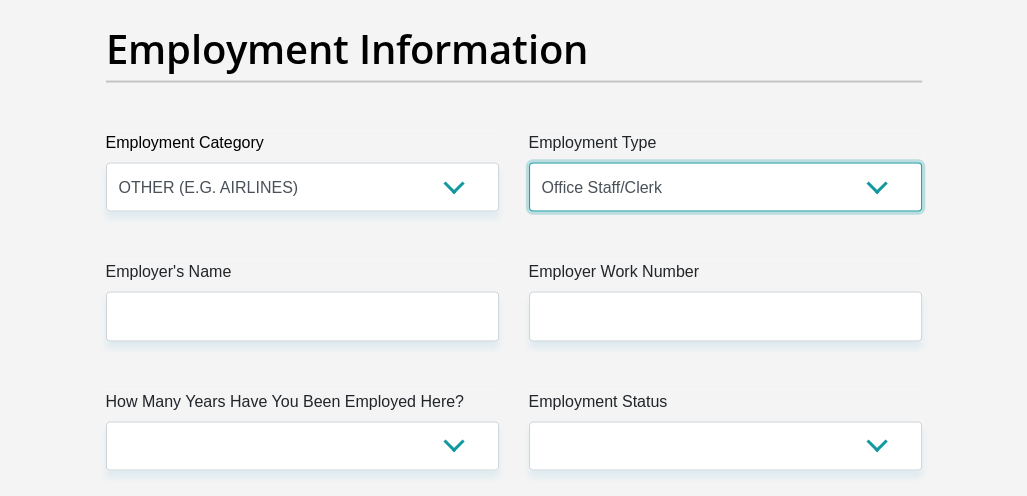 click on "College/Lecturer
Craft Seller
Creative
Driver
Executive
Farmer
Forces - Non Commissioned
Forces - Officer
Hawker
Housewife
Labourer
Licenced Professional
Manager
Miner
Non Licenced Professional
Office Staff/Clerk
Outside Worker
Pensioner
Permanent Teacher
Production/Manufacturing
Sales
Self-Employed
Semi-Professional Worker
Service Industry  Social Worker  Student" at bounding box center (725, 187) 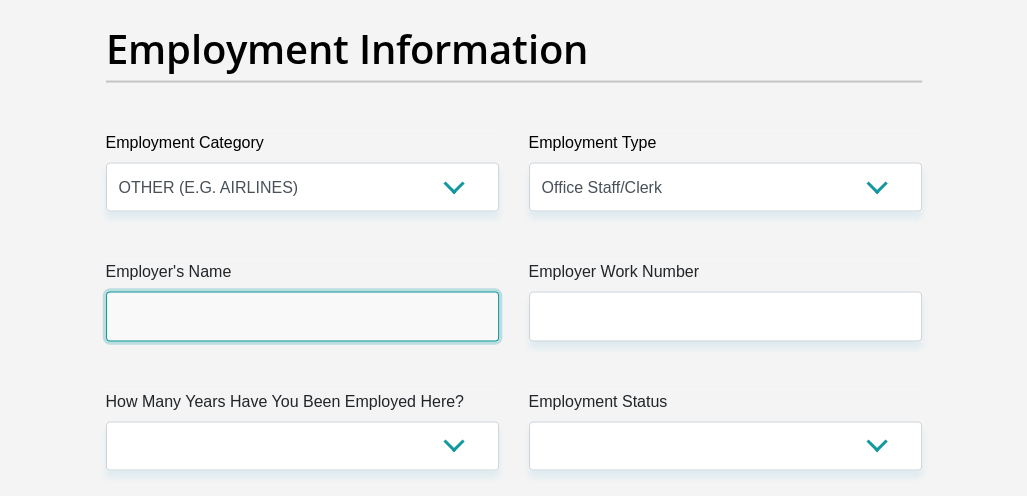 click on "Employer's Name" at bounding box center (302, 316) 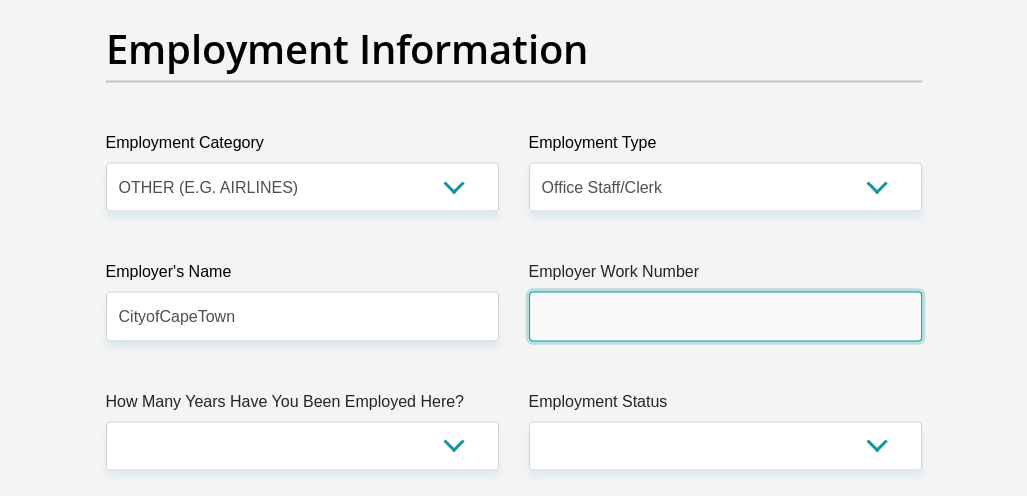 click on "Employer Work Number" at bounding box center (725, 316) 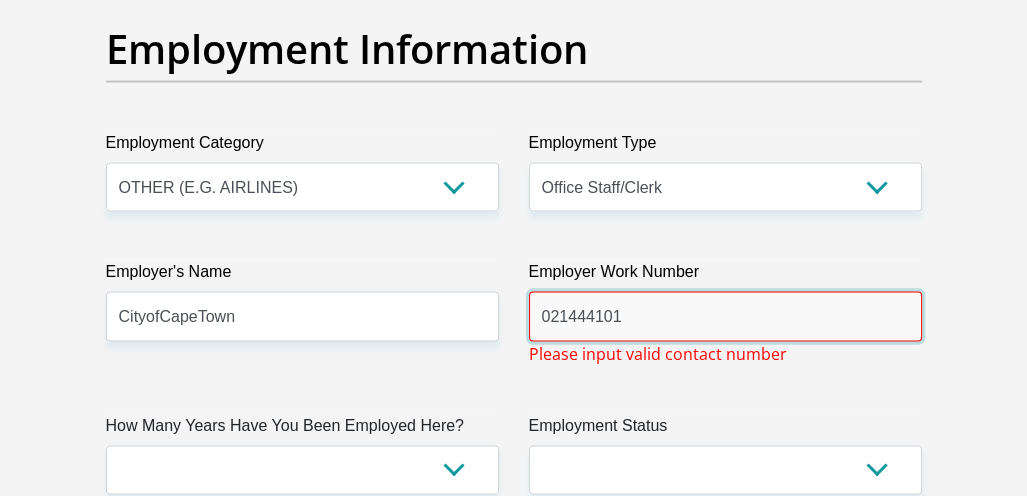 type on "0214441011" 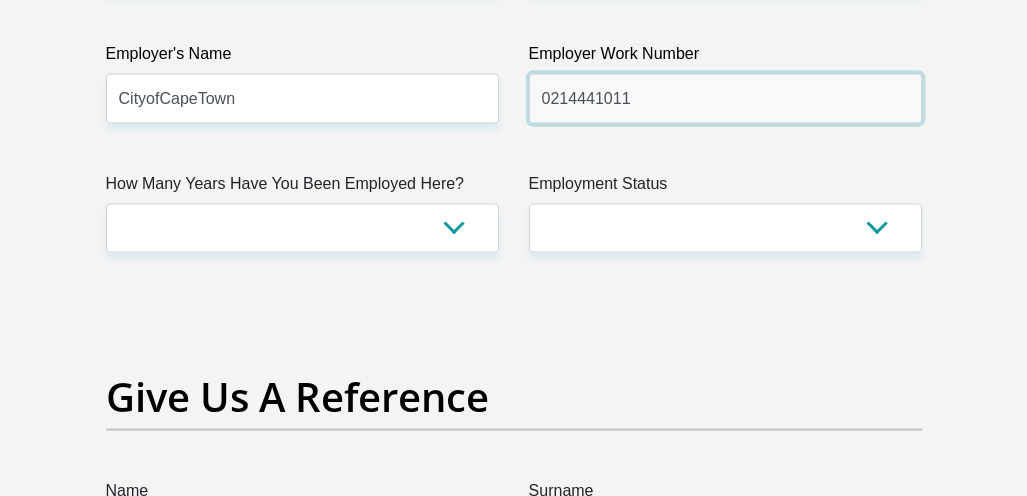 scroll, scrollTop: 4017, scrollLeft: 0, axis: vertical 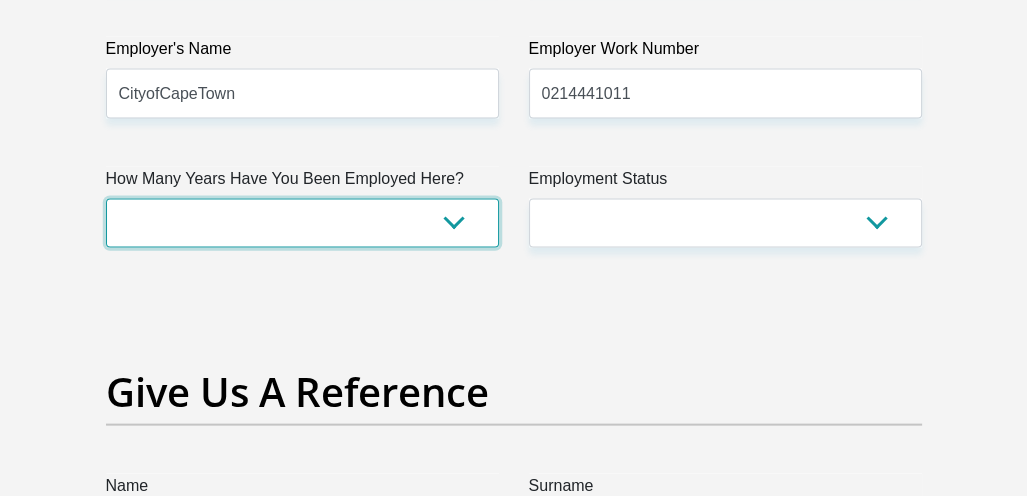 click on "less than 1 year
1-3 years
3-5 years
5+ years" at bounding box center [302, 223] 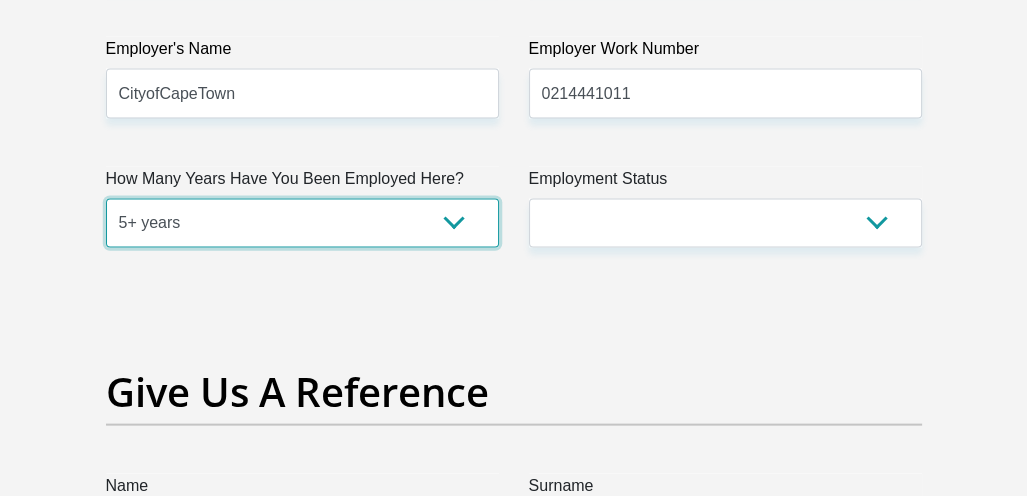 click on "less than 1 year
1-3 years
3-5 years
5+ years" at bounding box center [302, 223] 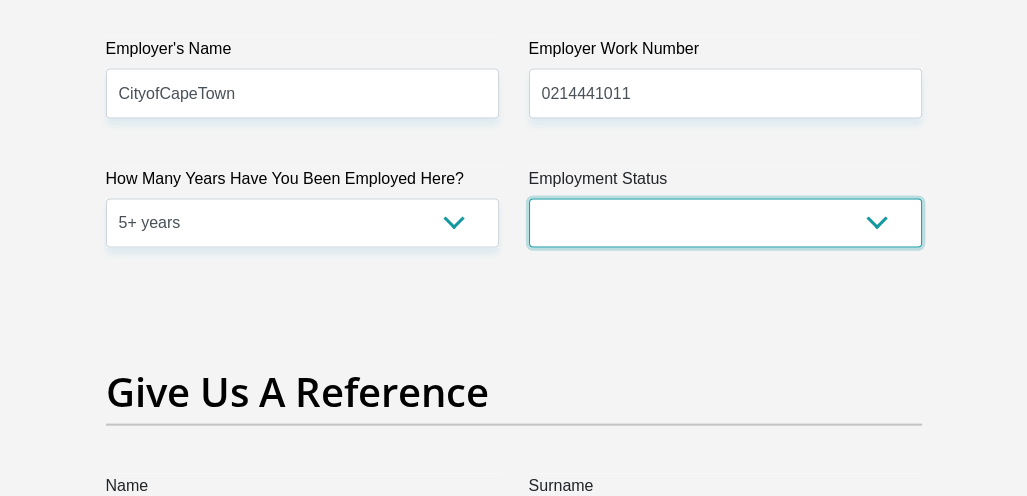 click on "Permanent/Full-time
Part-time/Casual
Contract Worker
Self-Employed
Housewife
Retired
Student
Medically Boarded
Disability
Unemployed" at bounding box center [725, 223] 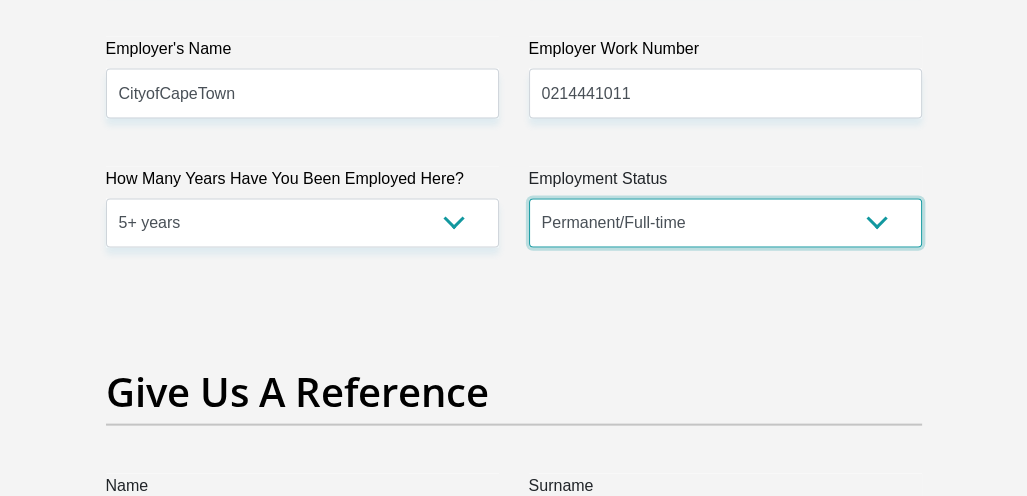 click on "Permanent/Full-time
Part-time/Casual
Contract Worker
Self-Employed
Housewife
Retired
Student
Medically Boarded
Disability
Unemployed" at bounding box center (725, 223) 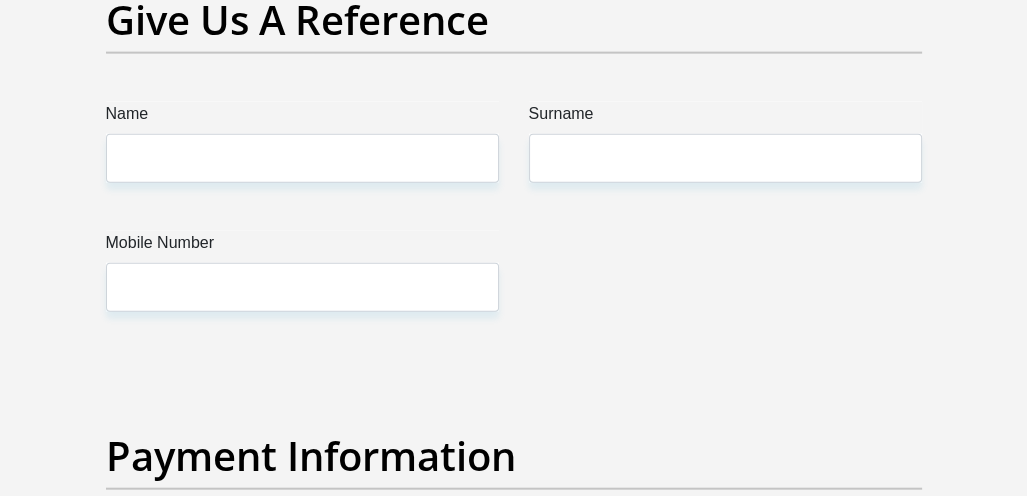 scroll, scrollTop: 4389, scrollLeft: 0, axis: vertical 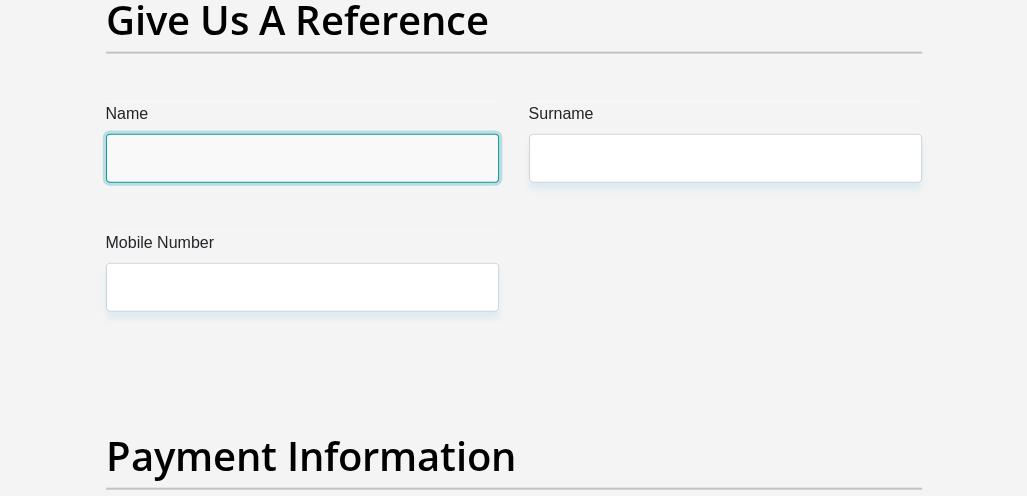 click on "Name" at bounding box center [302, 158] 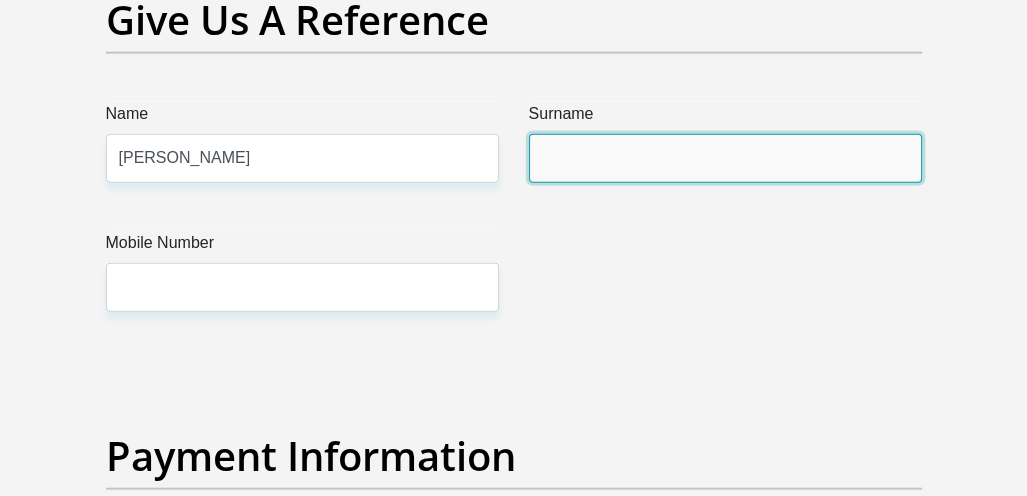 type on "Klein" 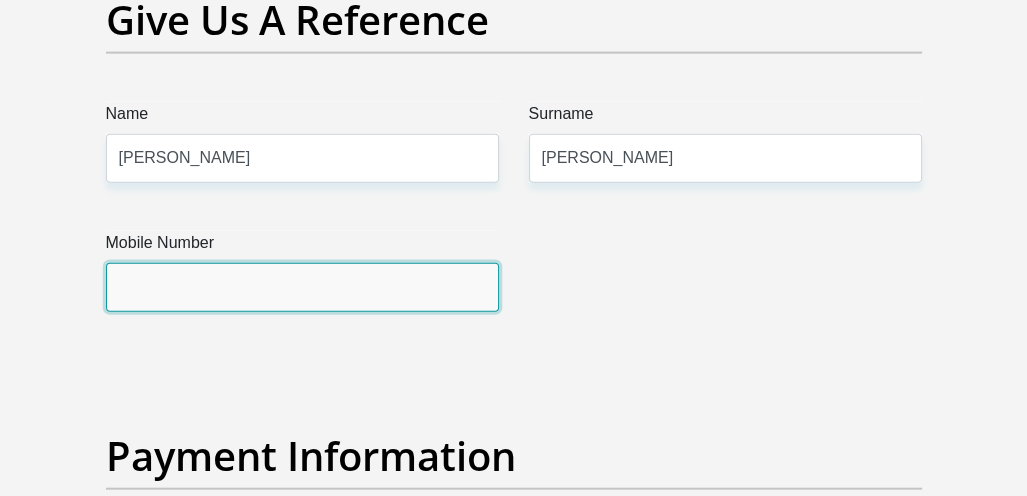 type on "0720882017" 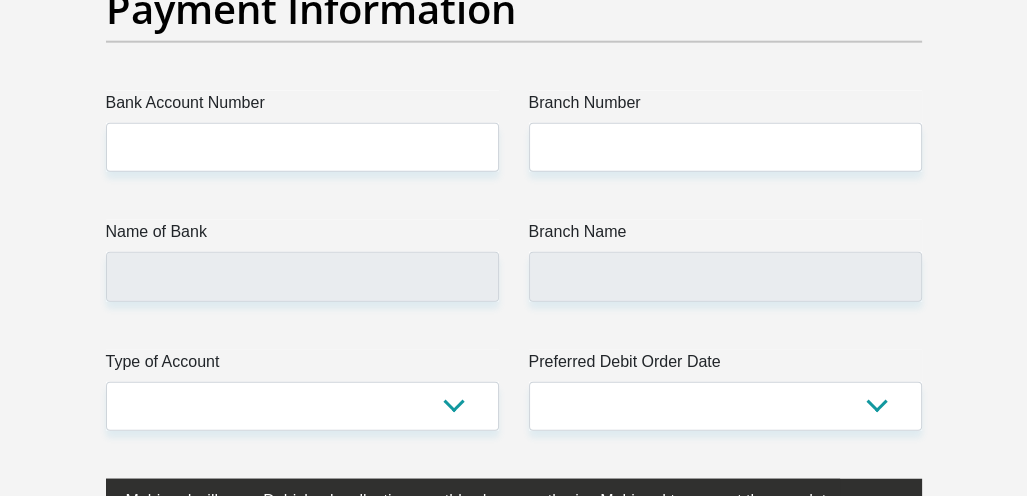 scroll, scrollTop: 4910, scrollLeft: 0, axis: vertical 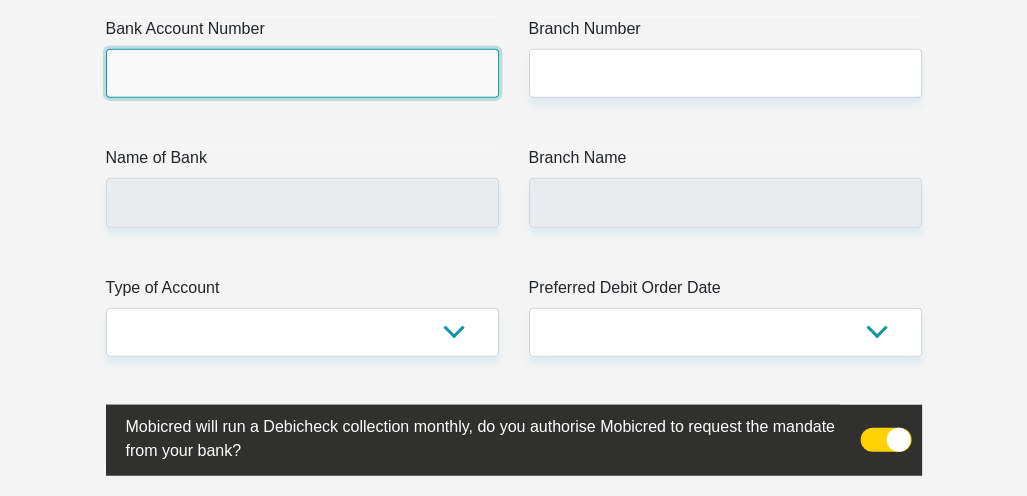 click on "Bank Account Number" at bounding box center (302, 73) 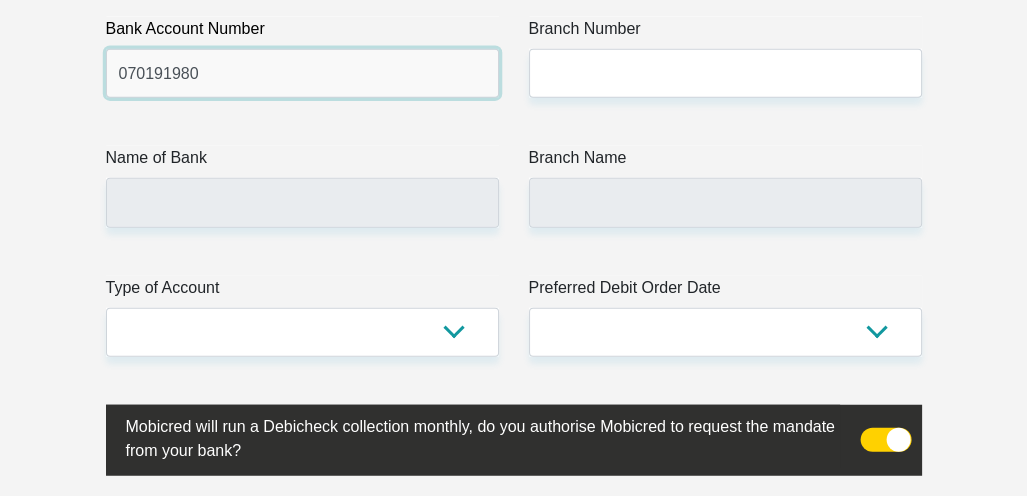 type on "070191980" 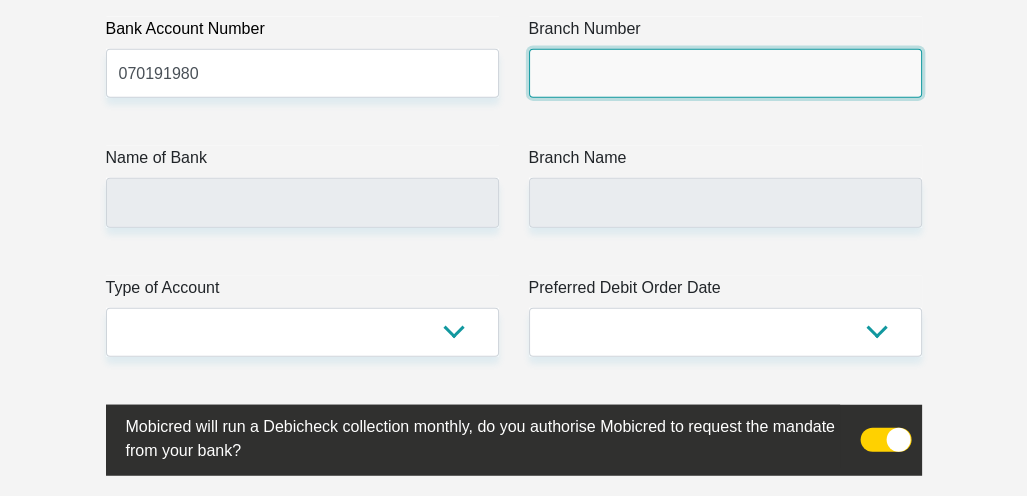 click on "Branch Number" at bounding box center [725, 73] 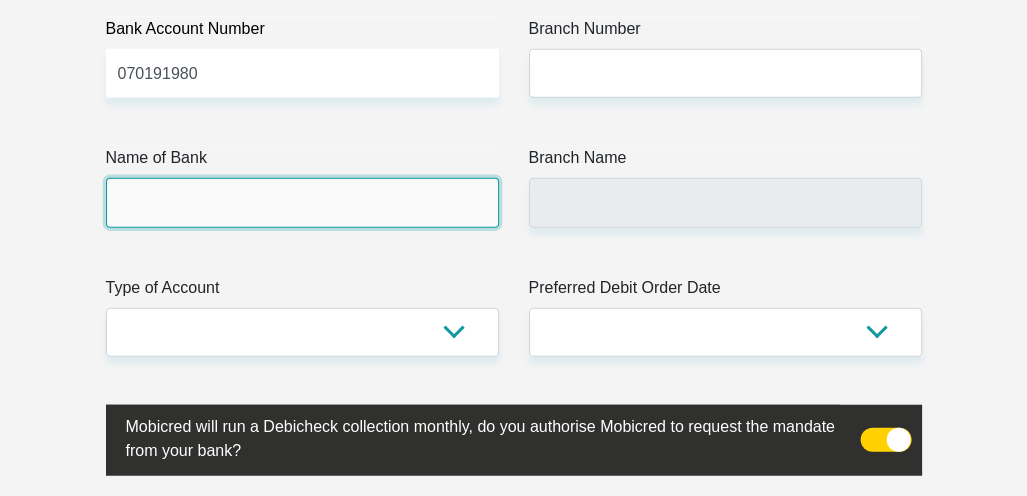 click on "Name of Bank" at bounding box center [302, 202] 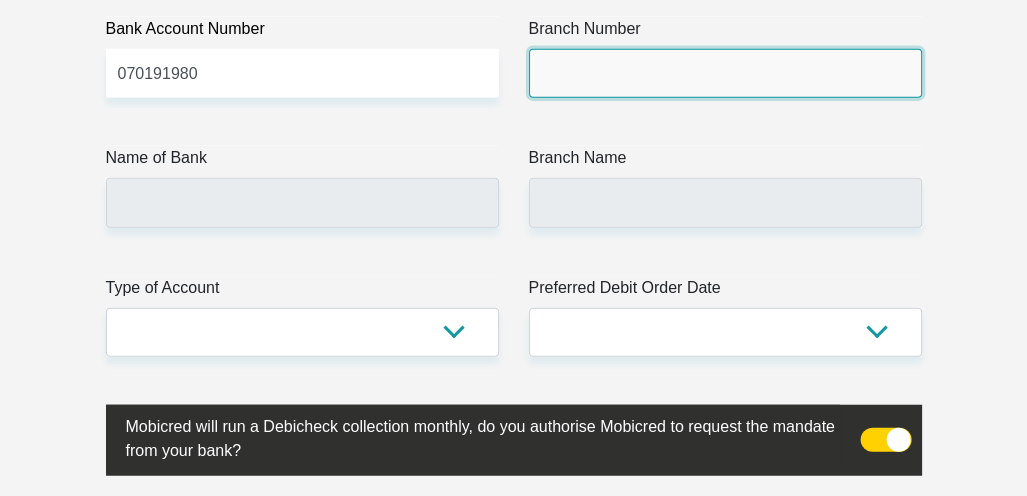 click on "Branch Number" at bounding box center (725, 73) 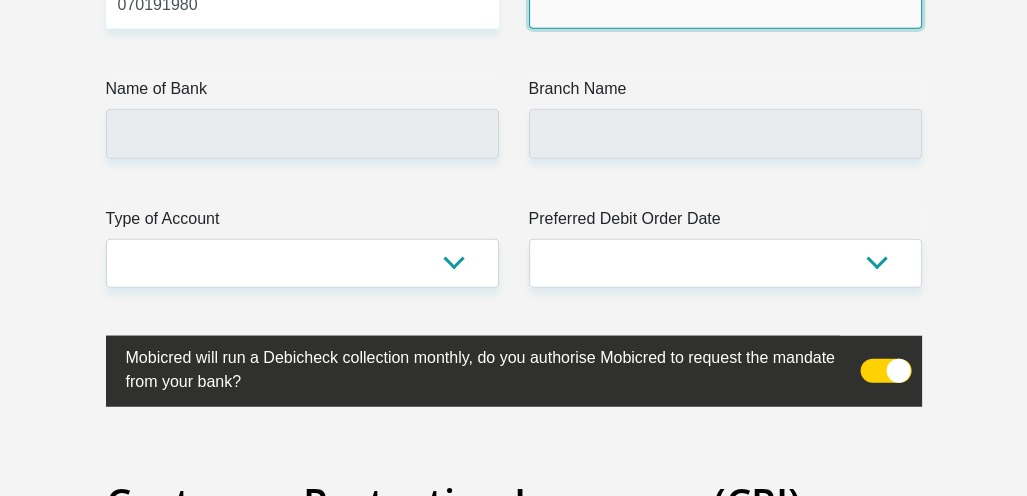 scroll, scrollTop: 4984, scrollLeft: 0, axis: vertical 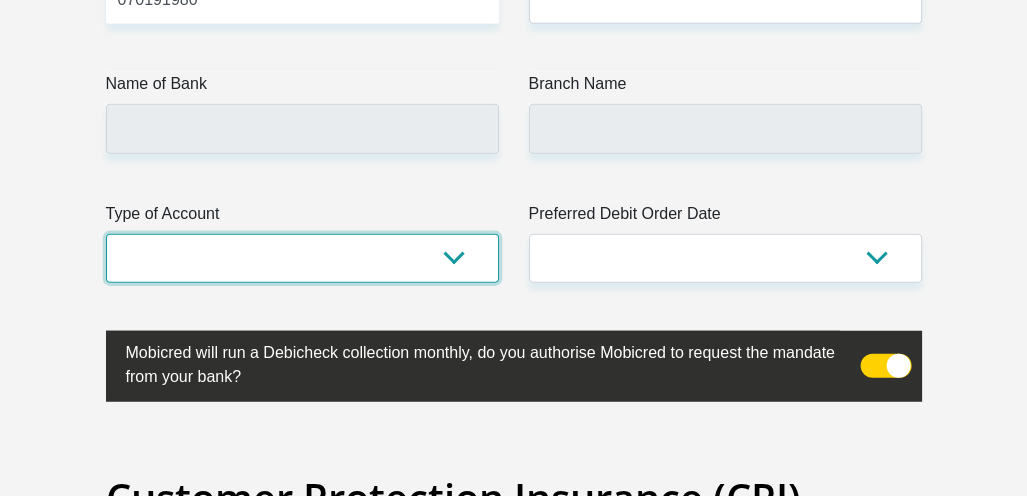 click on "Cheque
Savings" at bounding box center (302, 258) 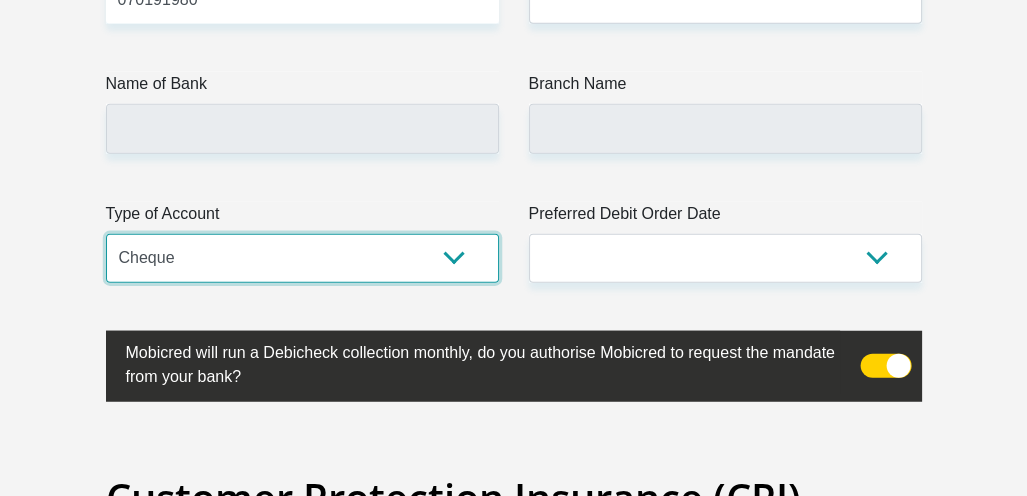 click on "Cheque
Savings" at bounding box center [302, 258] 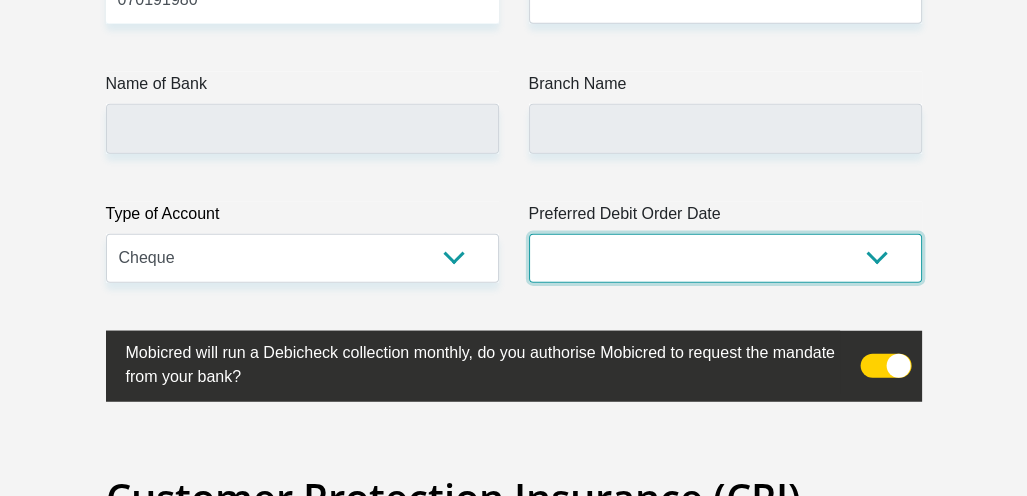 click on "1st
2nd
3rd
4th
5th
7th
18th
19th
20th
21st
22nd
23rd
24th
25th
26th
27th
28th
29th
30th" at bounding box center (725, 258) 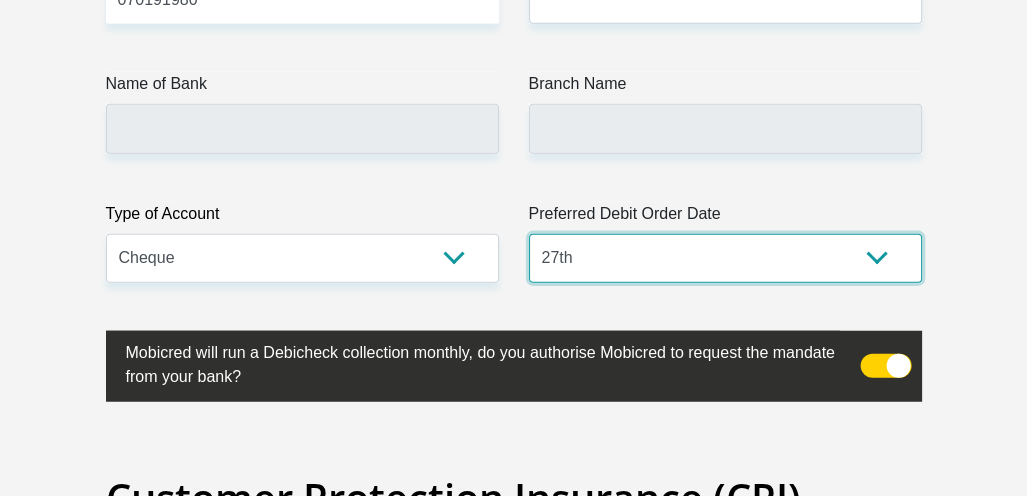 click on "1st
2nd
3rd
4th
5th
7th
18th
19th
20th
21st
22nd
23rd
24th
25th
26th
27th
28th
29th
30th" at bounding box center [725, 258] 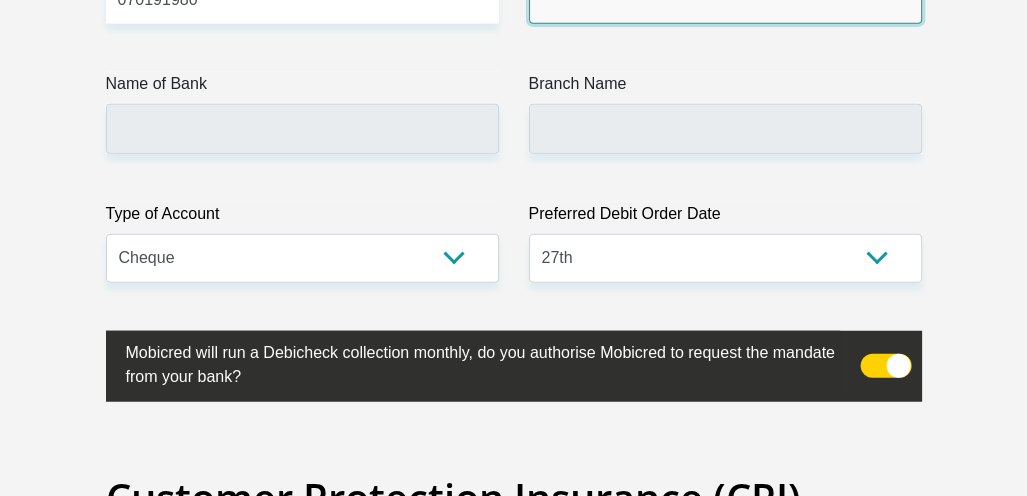 click on "Branch Number" at bounding box center [725, -1] 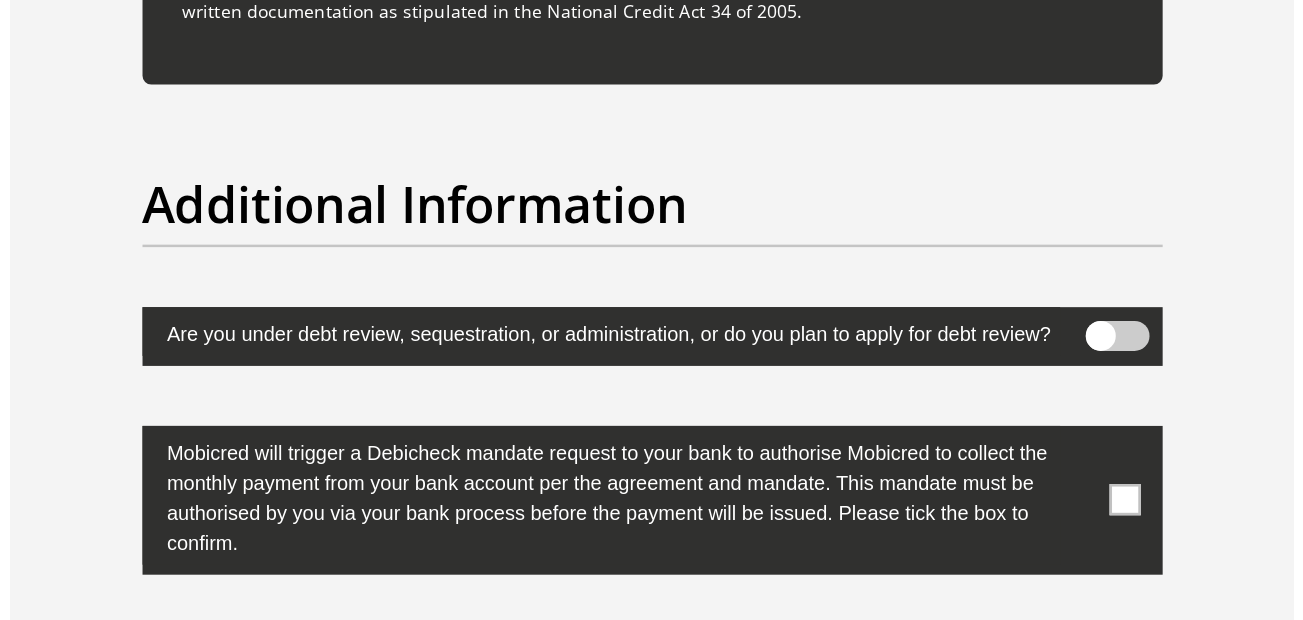 scroll, scrollTop: 6472, scrollLeft: 0, axis: vertical 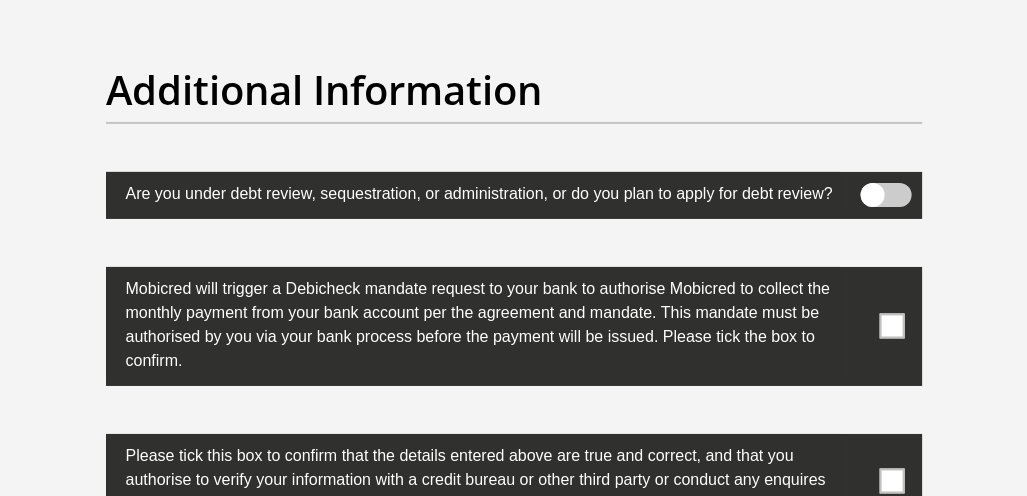 click at bounding box center [885, 195] 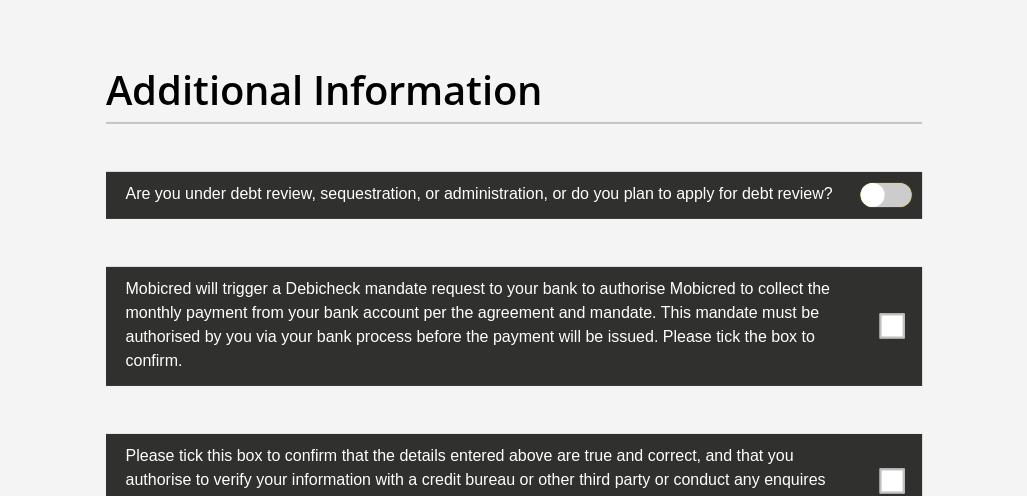 click at bounding box center (881, 189) 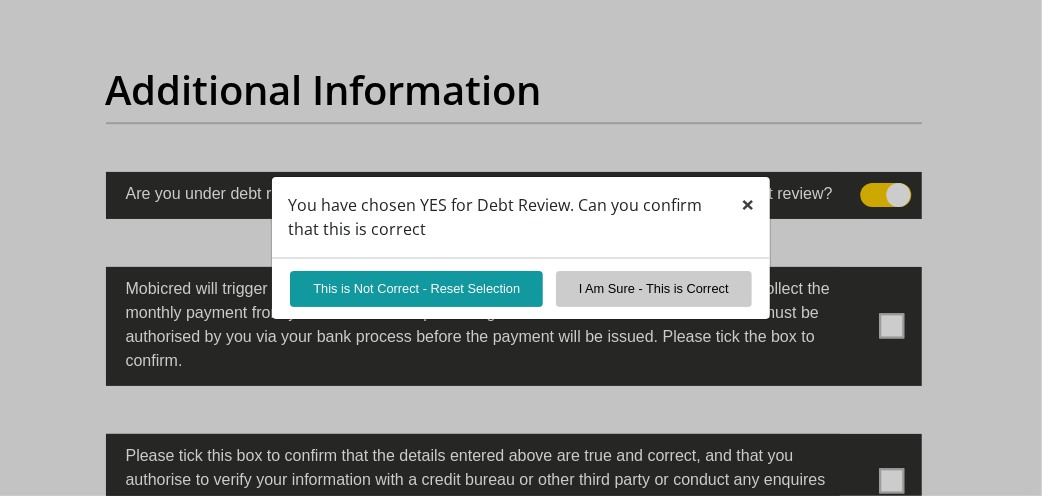 click on "×" at bounding box center (747, 204) 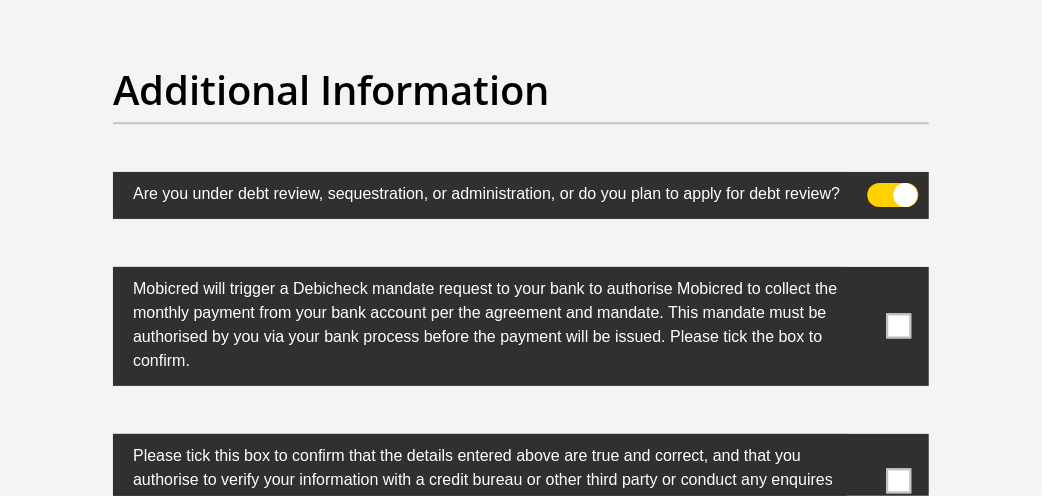click at bounding box center (893, 195) 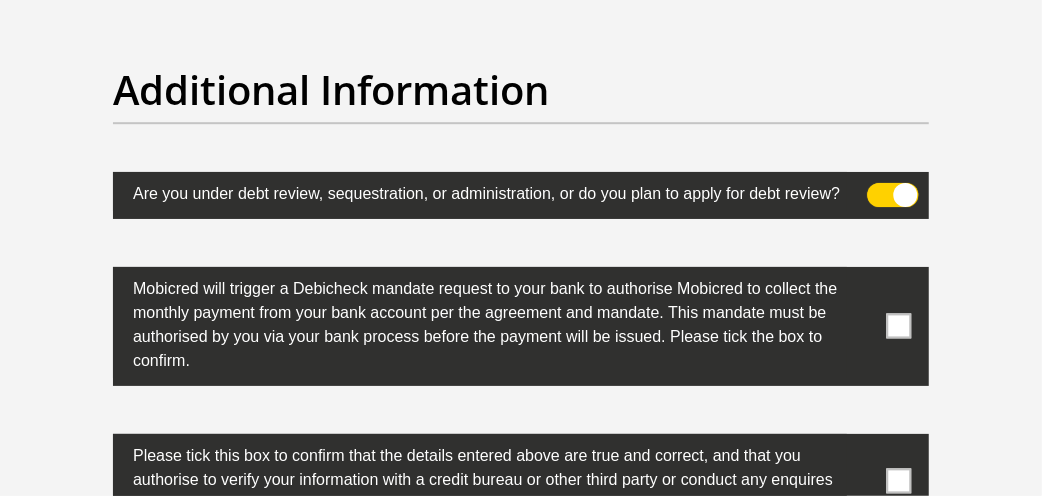 click at bounding box center (888, 189) 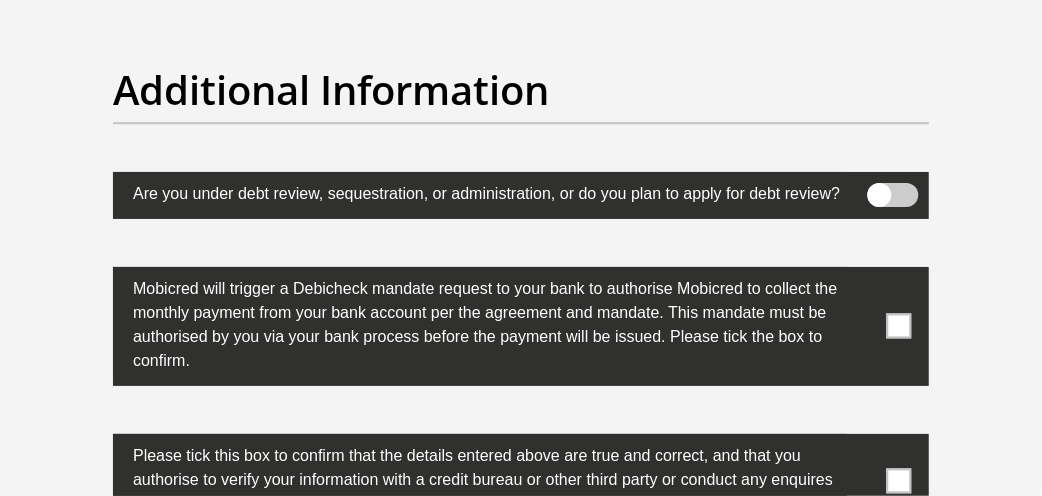 click at bounding box center (899, 326) 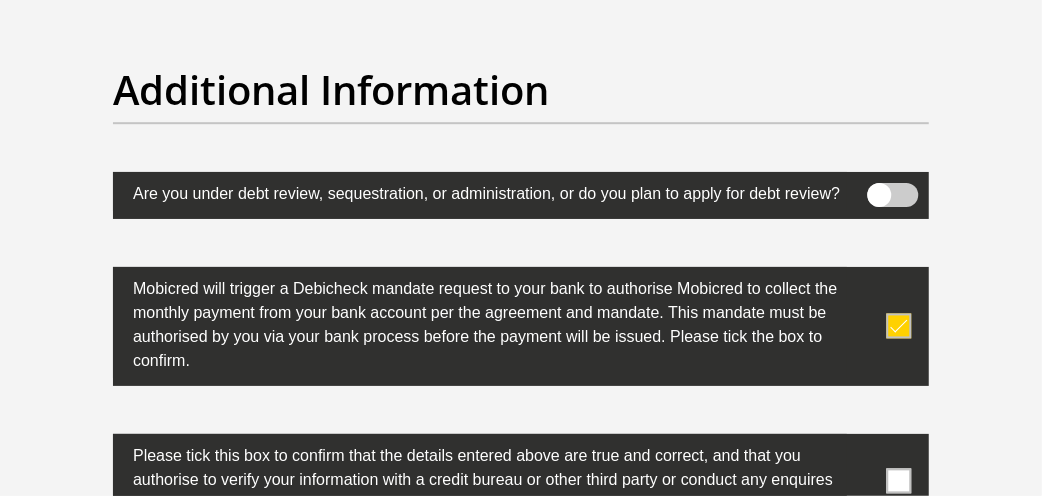 click on "Additional Information" at bounding box center [521, 90] 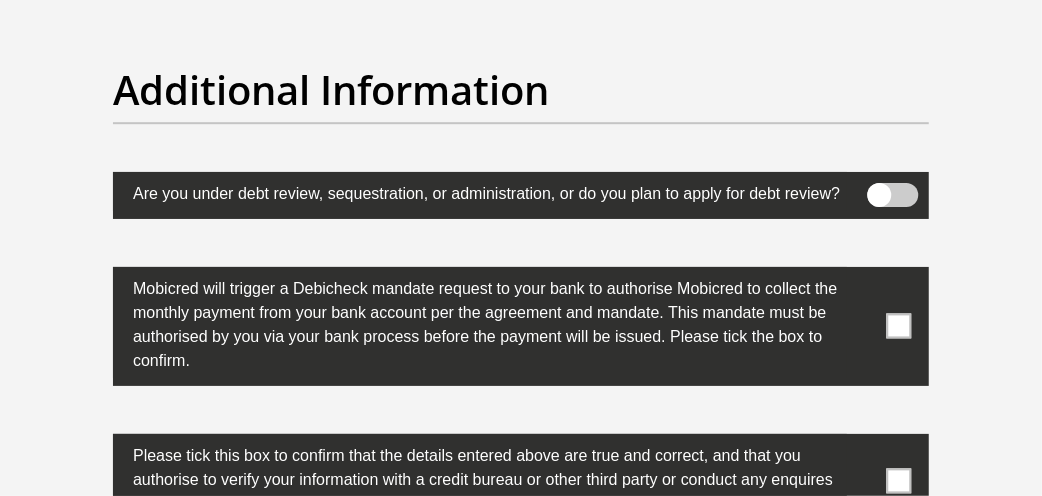 click on "Title
Mr
Ms
Mrs
Dr
Other
First Name
Samantha
Surname
Dietrich
ID Number
8008300269086
Please input valid ID number
Race
Black
Coloured
Indian
White
Other
Contact Number
0720112761
Please input valid contact number
Nationality
South Africa
Afghanistan
Aland Islands  Albania  Angola" at bounding box center (521, -2715) 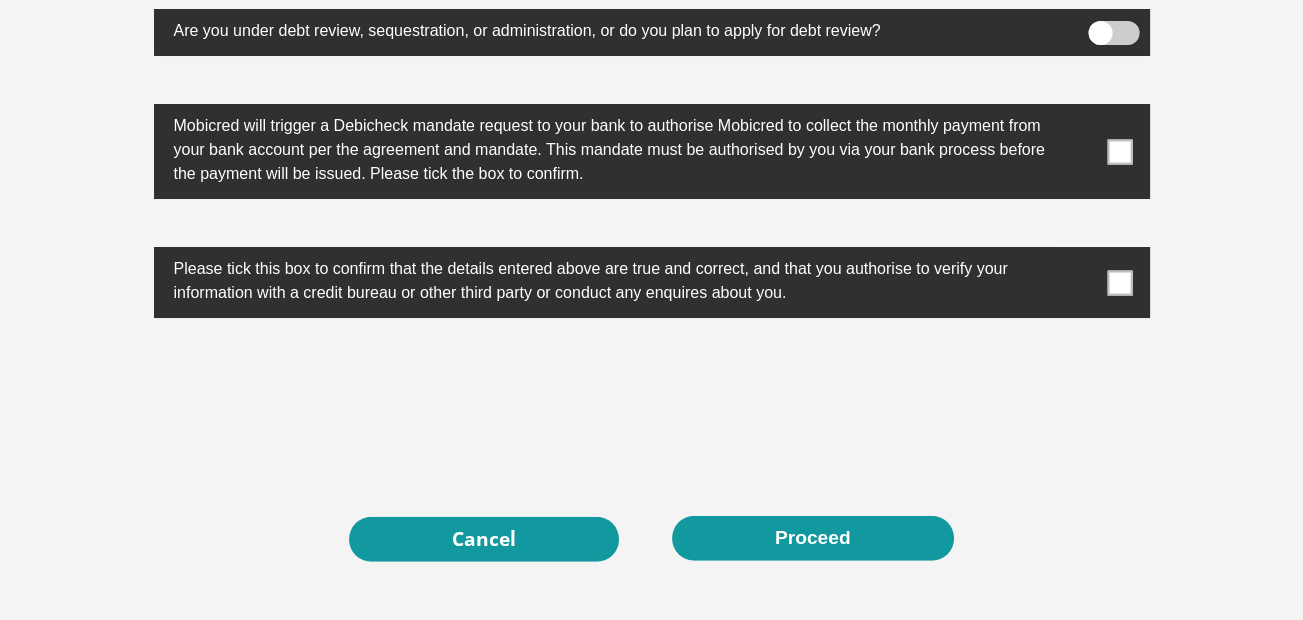 click at bounding box center (1119, 282) 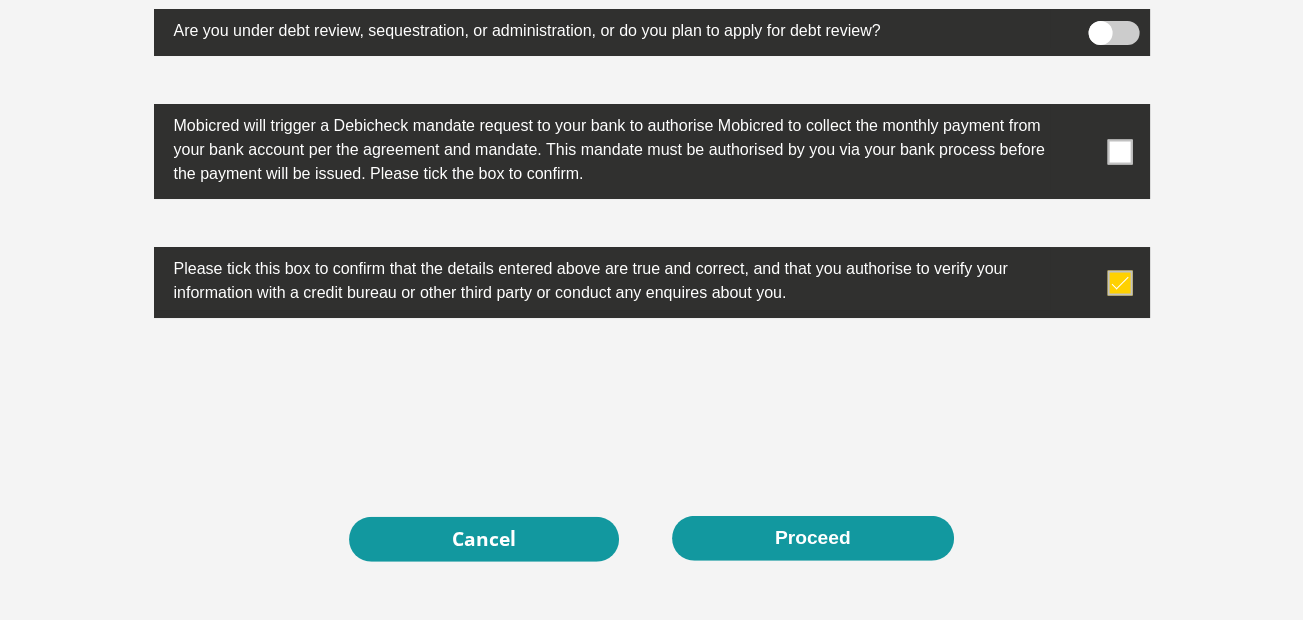 click at bounding box center [1119, 151] 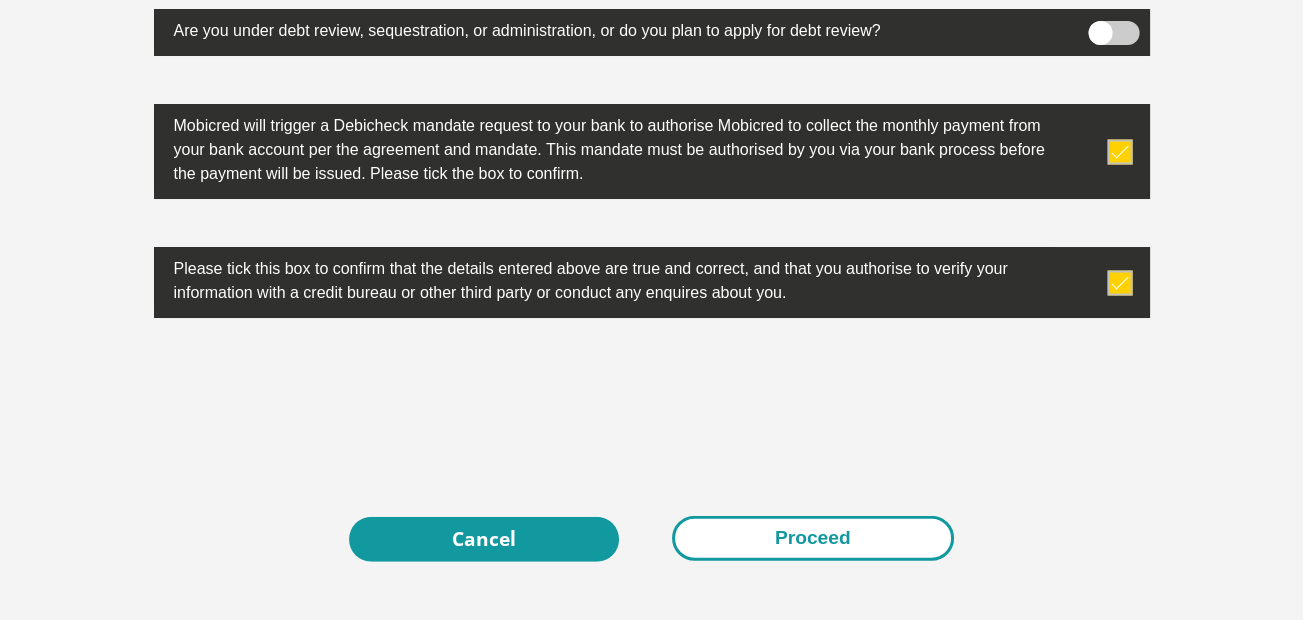 click on "Proceed" at bounding box center (813, 538) 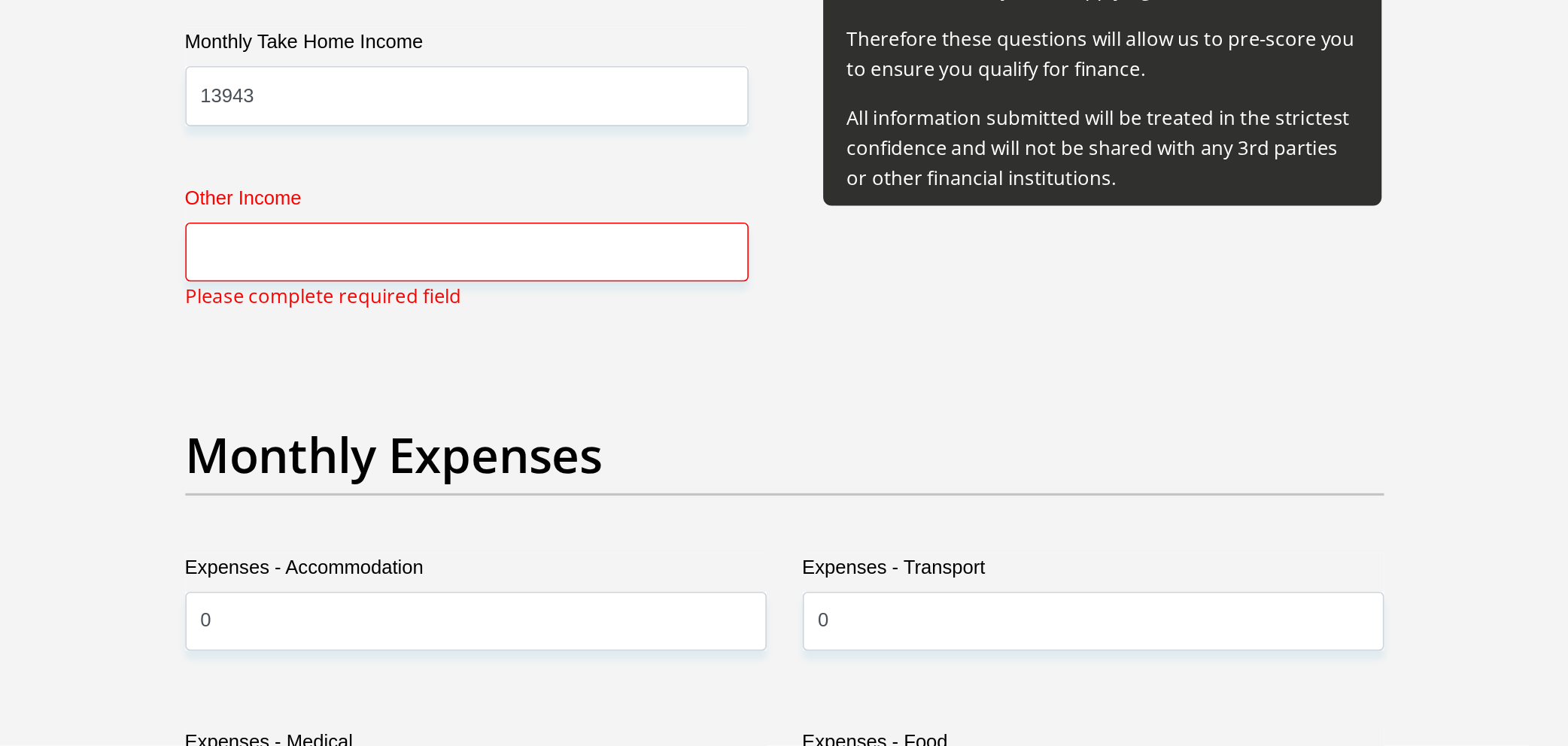 scroll, scrollTop: 1939, scrollLeft: 0, axis: vertical 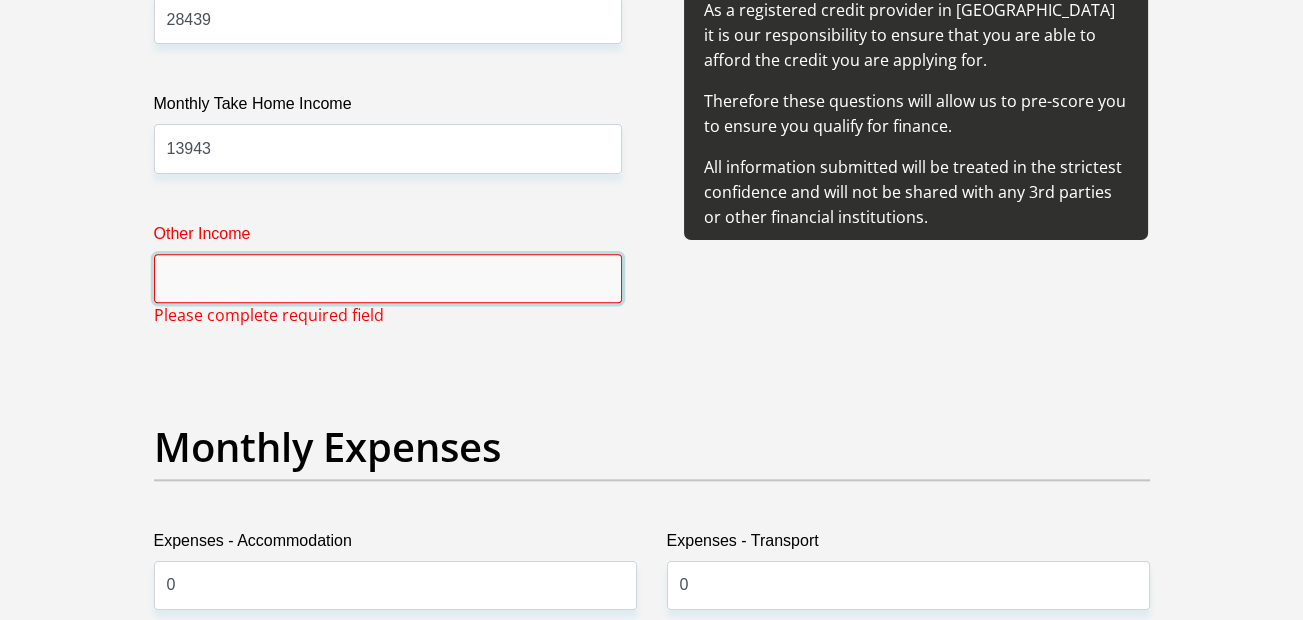 click on "Other Income" at bounding box center (388, 278) 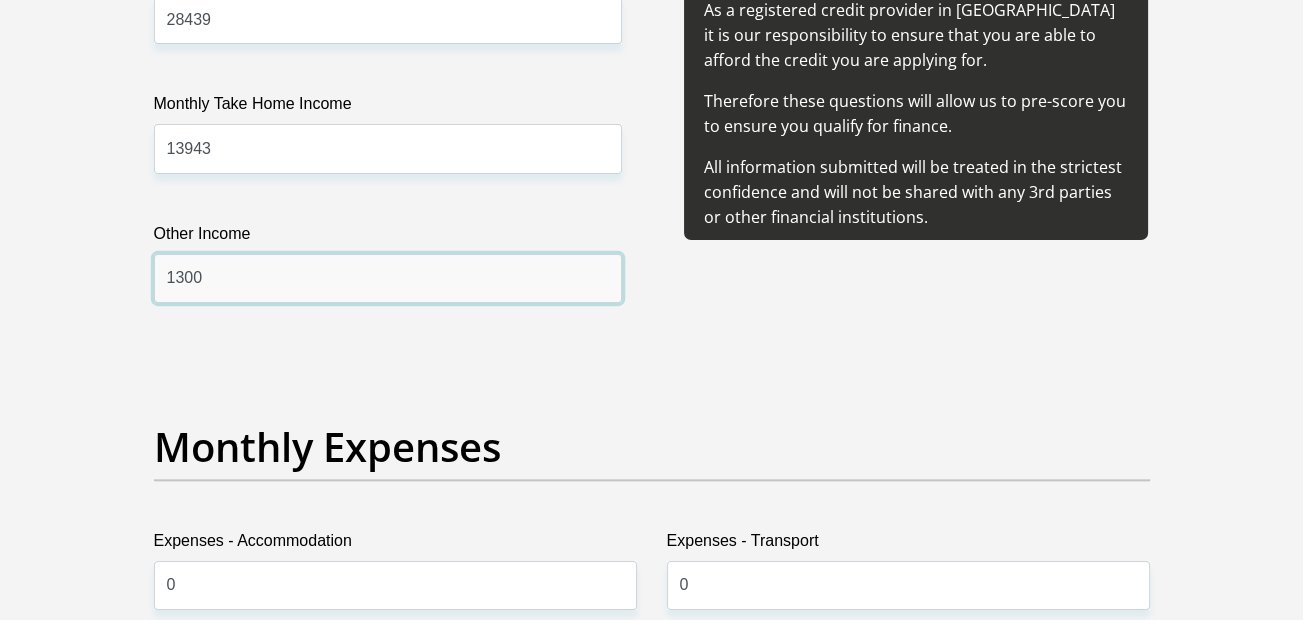 type on "1300" 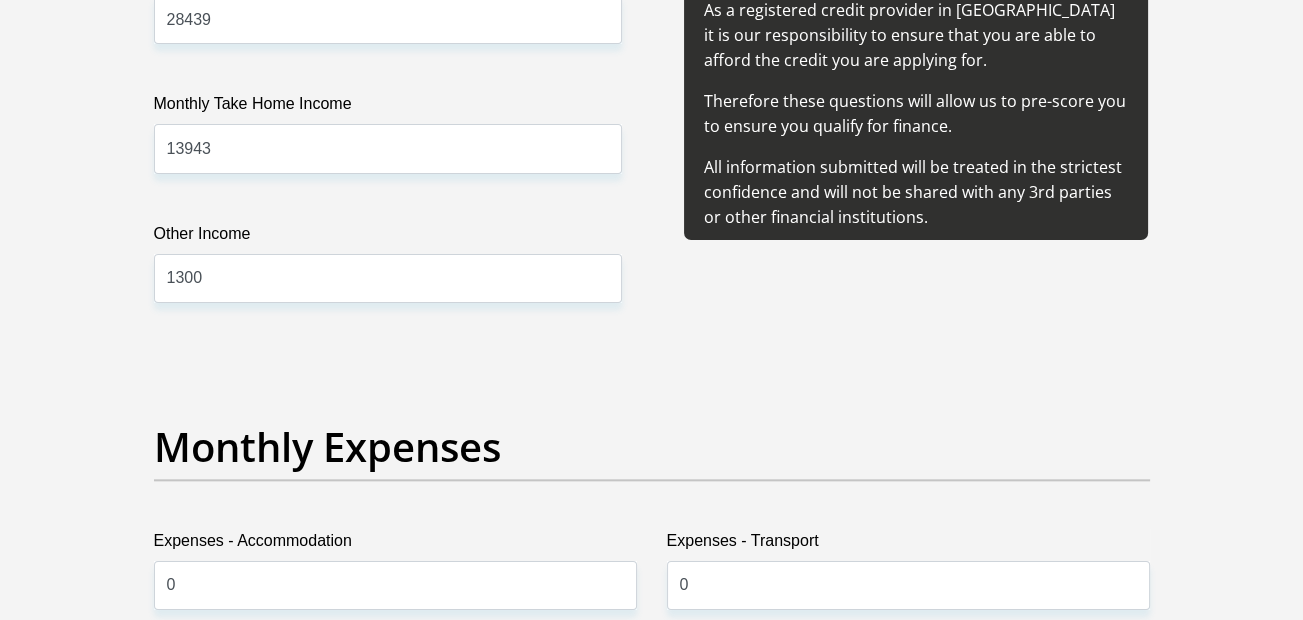 click on "Why do we need to know this information?
As a registered credit provider in South Africa it is our responsibility
to ensure that you are able to afford the credit you are applying for.
Therefore these questions will allow us to pre-score you to ensure you qualify for finance.
All information submitted will be treated in the strictest confidence
and will not be shared with any 3rd parties or other financial institutions." at bounding box center [916, 157] 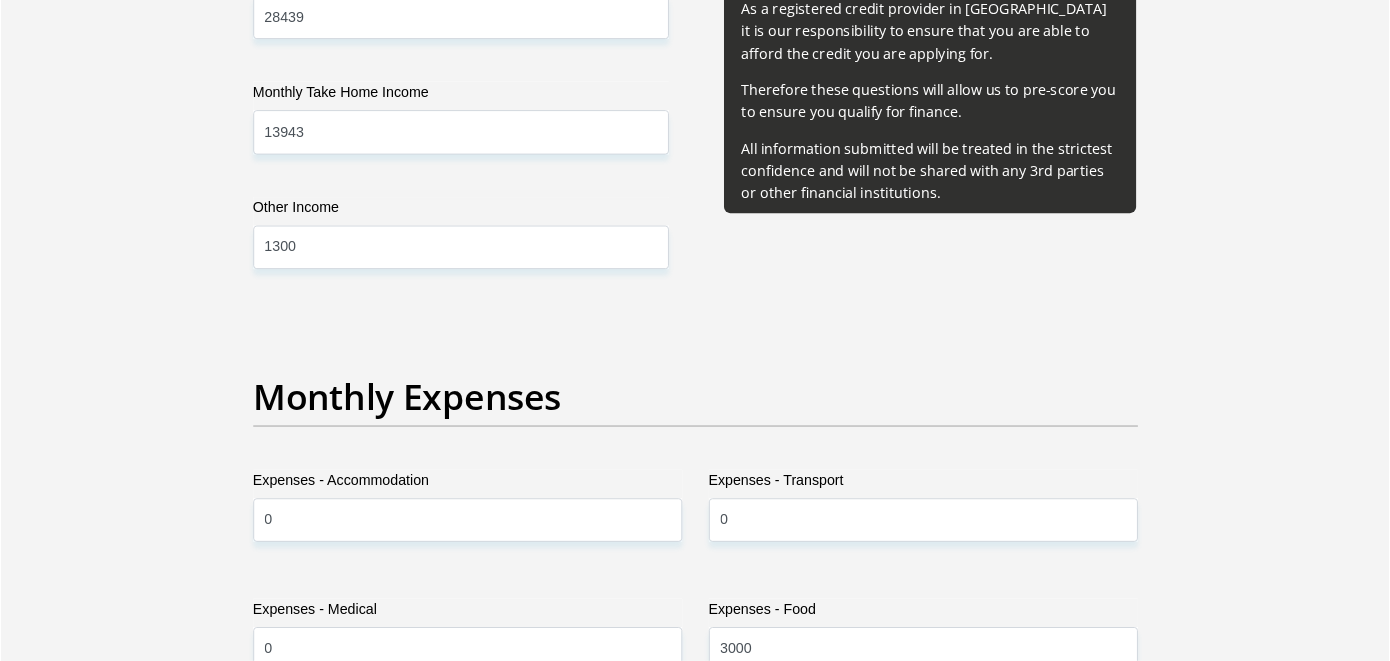 scroll, scrollTop: 2578, scrollLeft: 0, axis: vertical 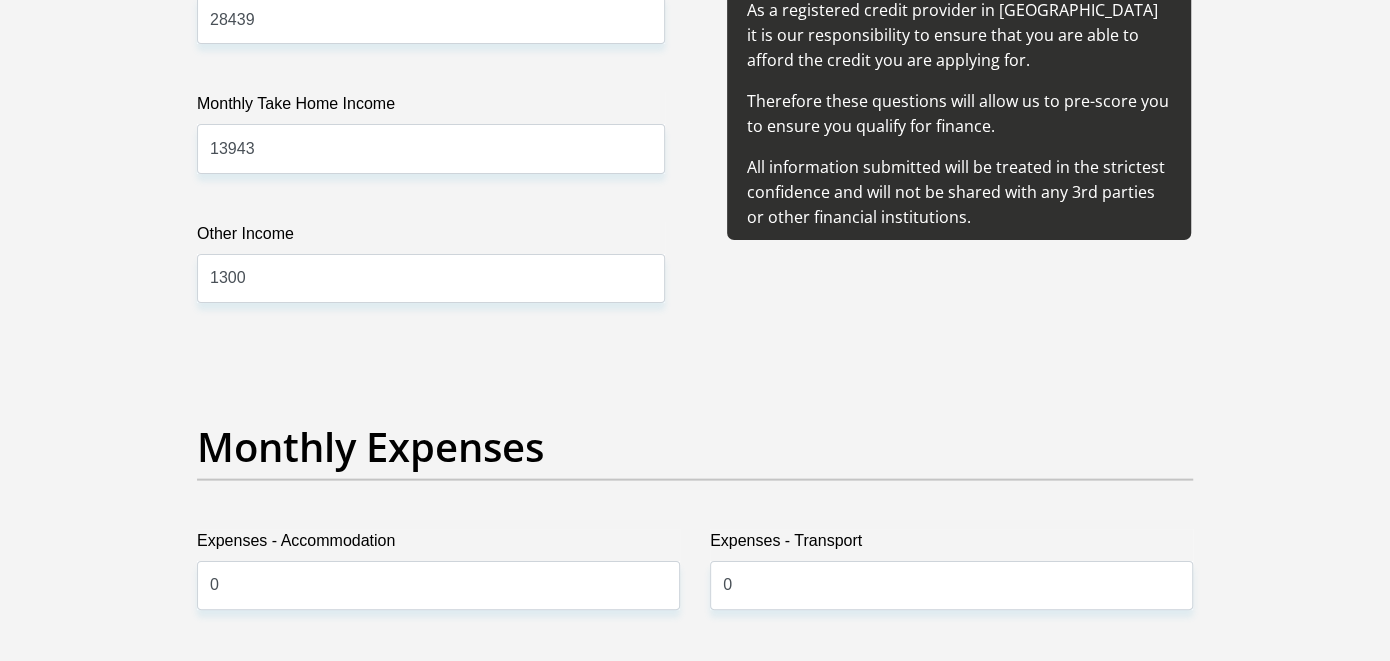 drag, startPoint x: 3926, startPoint y: 6, endPoint x: 649, endPoint y: 332, distance: 3293.1755 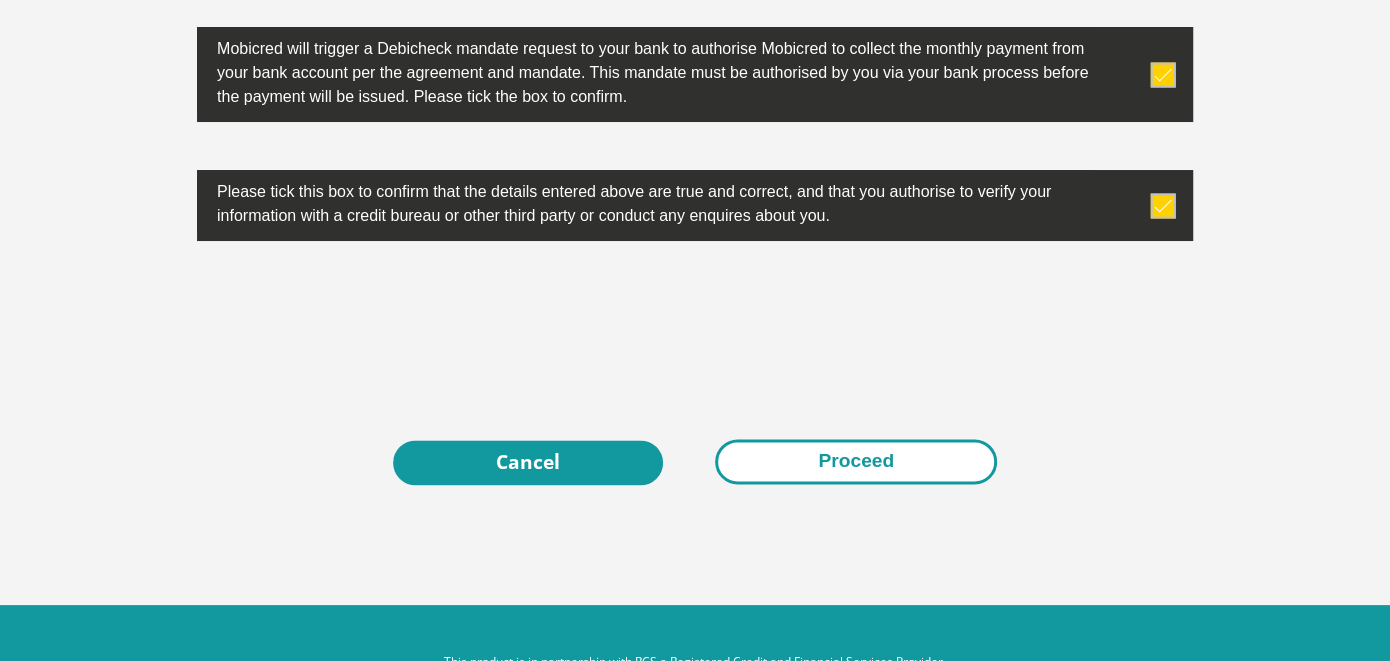 click on "Proceed" at bounding box center (856, 461) 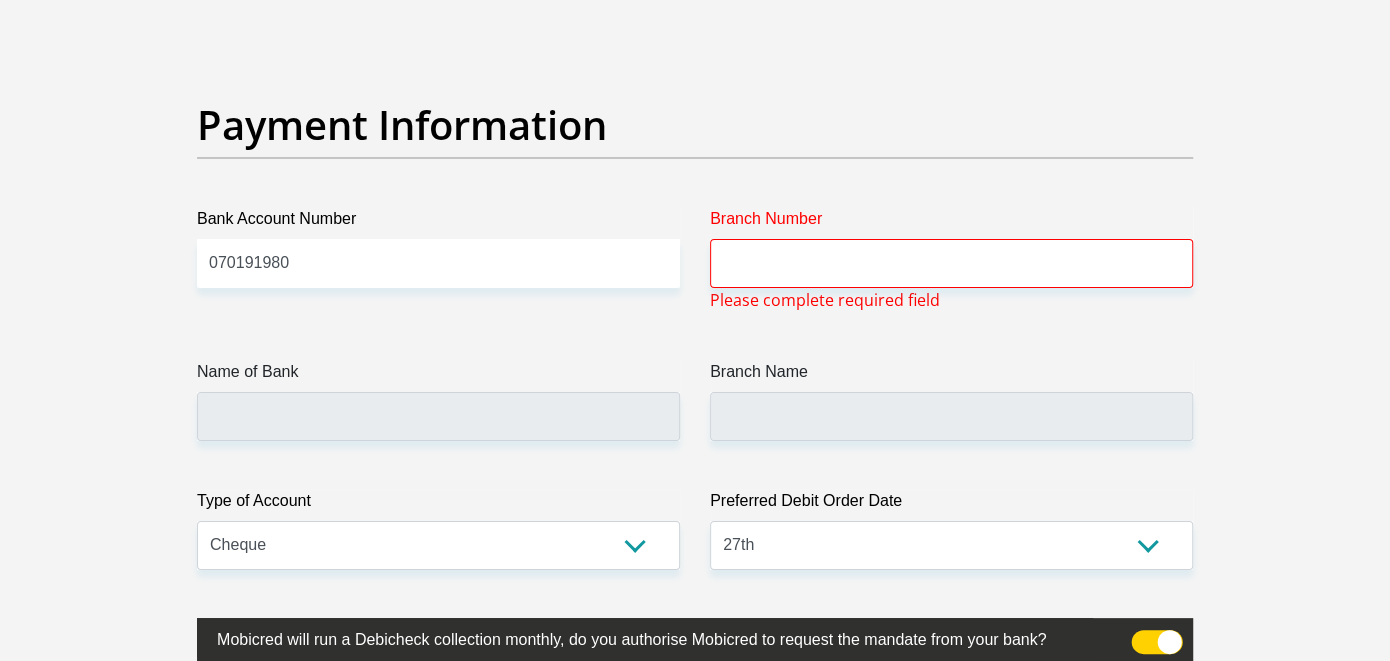 scroll, scrollTop: 4628, scrollLeft: 0, axis: vertical 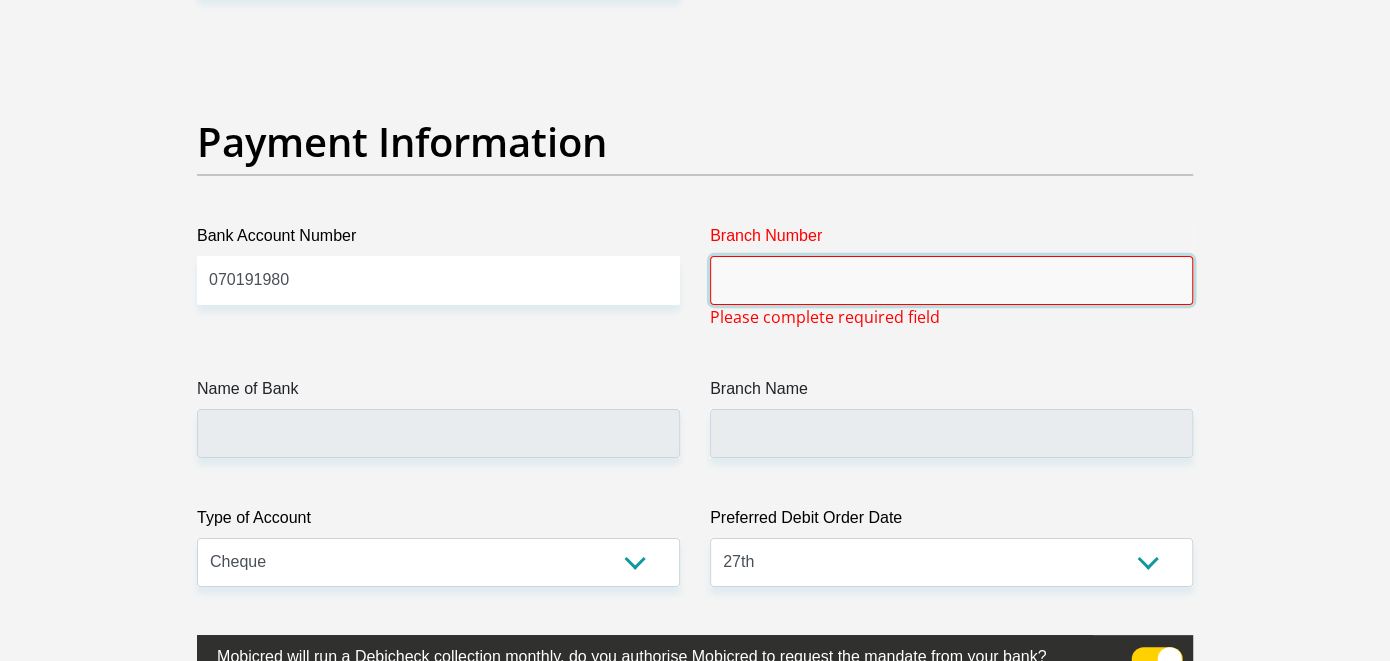click on "Branch Number" at bounding box center [951, 280] 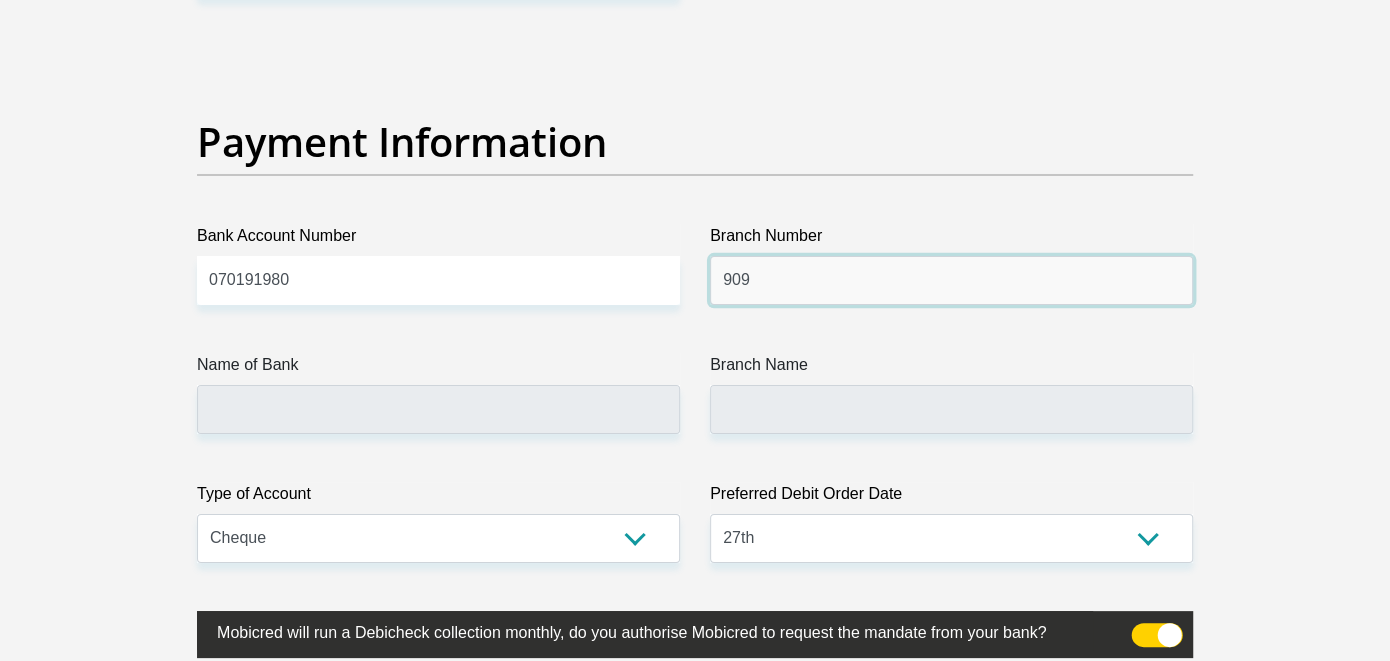 type on "909" 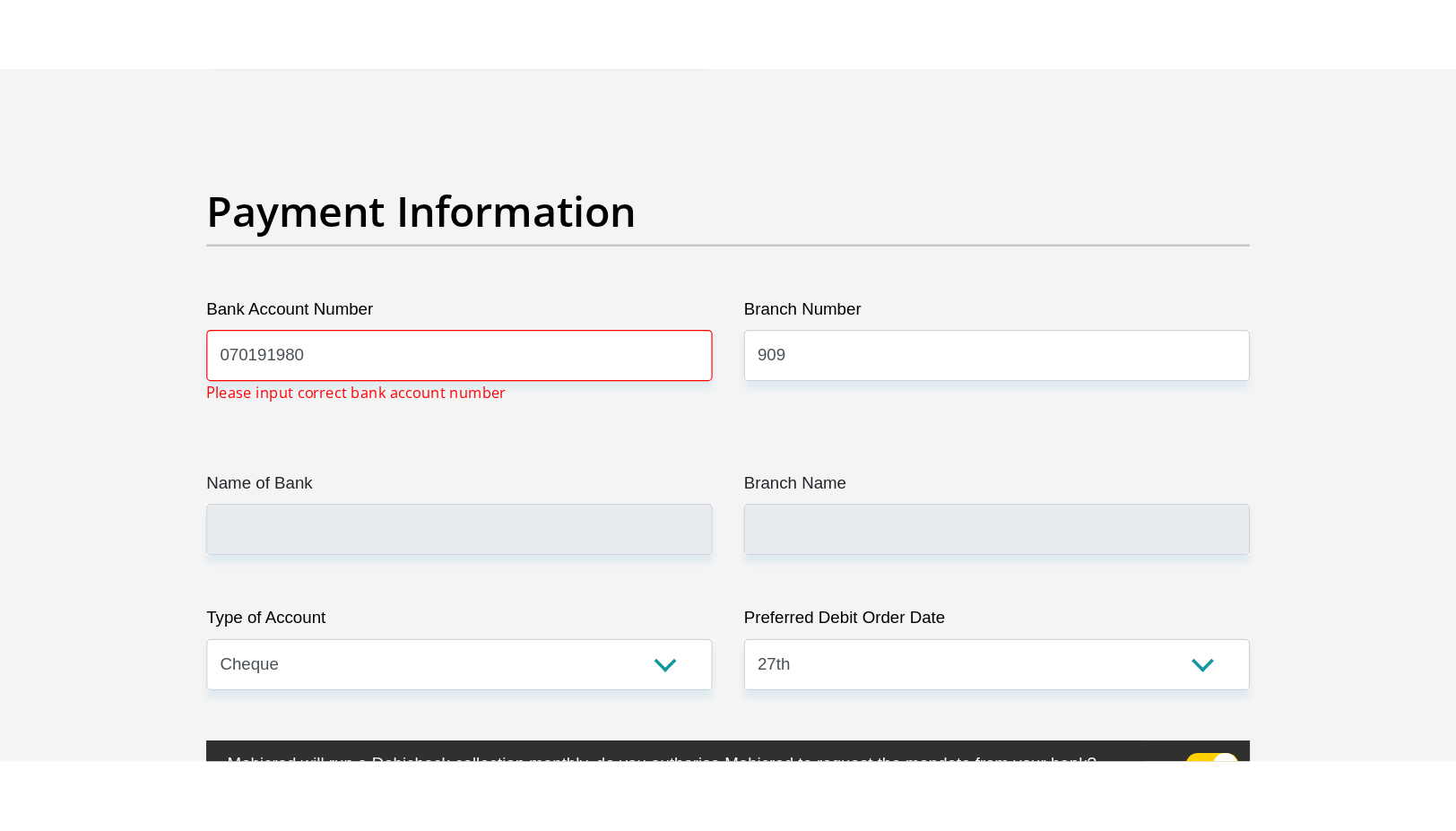 scroll, scrollTop: 4149, scrollLeft: 0, axis: vertical 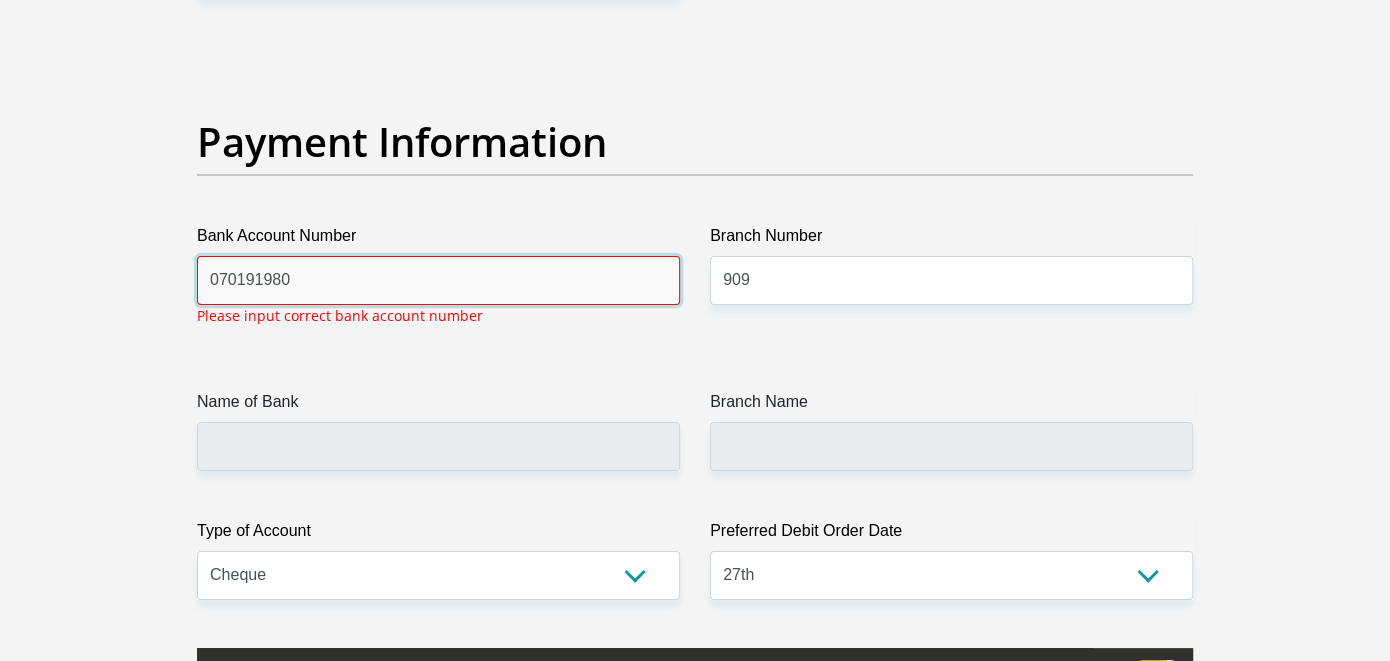 click on "070191980" at bounding box center [438, 280] 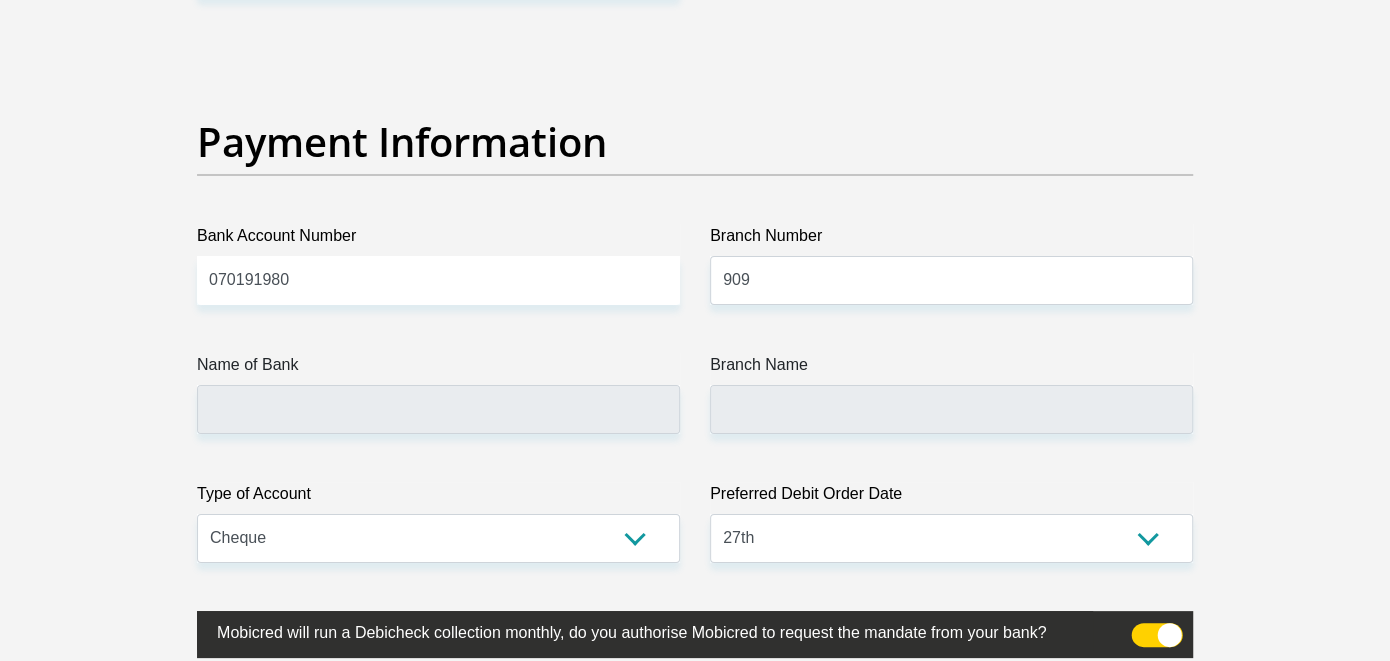 click on "Title
Mr
Ms
Mrs
Dr
Other
First Name
Samantha
Surname
Dietrich
ID Number
8008300269086
Please input valid ID number
Race
Black
Coloured
Indian
White
Other
Contact Number
0720112761
Please input valid contact number
Nationality
South Africa
Afghanistan
Aland Islands  Albania  Angola" at bounding box center (695, -1013) 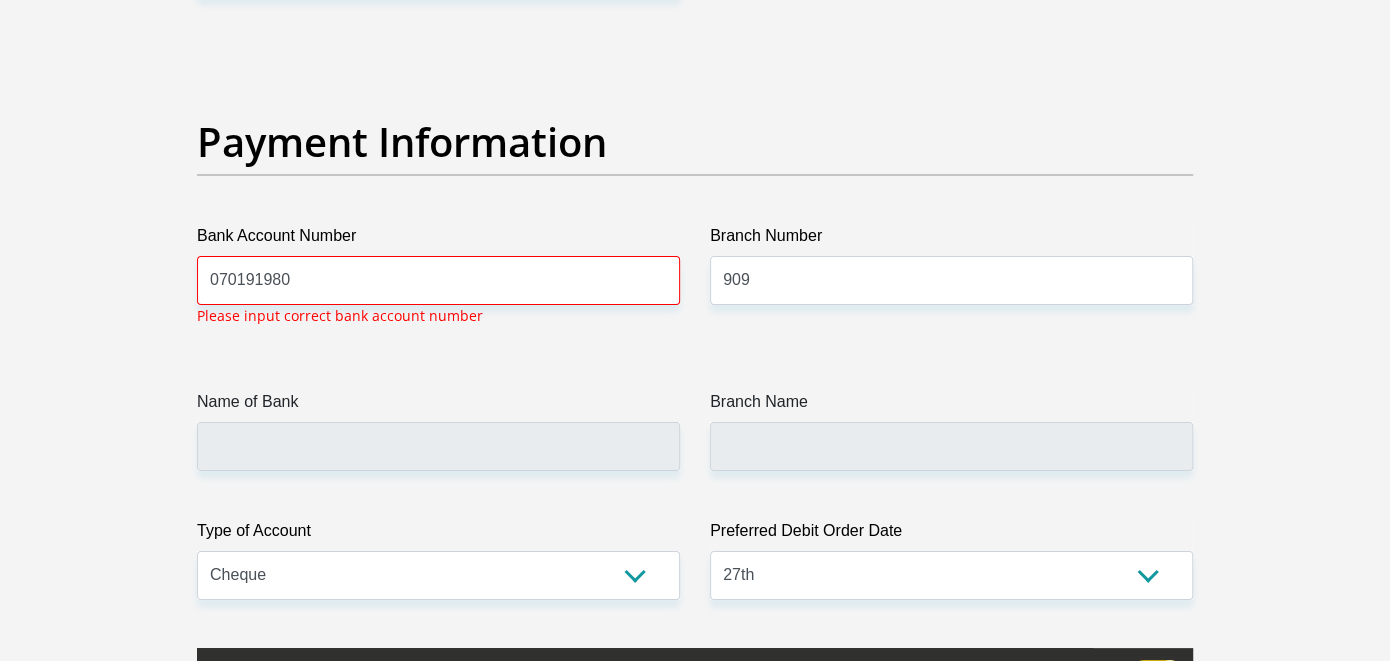 click on "Title
Mr
Ms
Mrs
Dr
Other
First Name
Samantha
Surname
Dietrich
ID Number
8008300269086
Please input valid ID number
Race
Black
Coloured
Indian
White
Other
Contact Number
0720112761
Please input valid contact number
Nationality
South Africa
Afghanistan
Aland Islands  Albania  Angola" at bounding box center [695, -995] 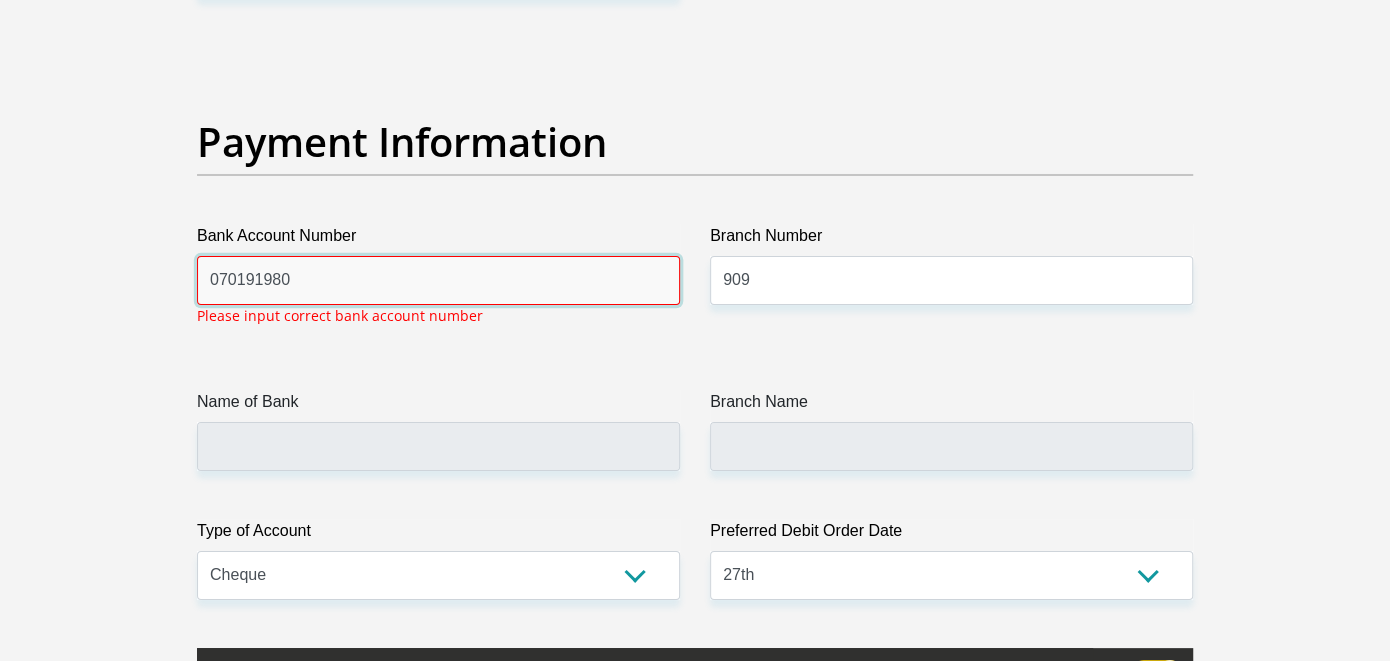 click on "070191980" at bounding box center [438, 280] 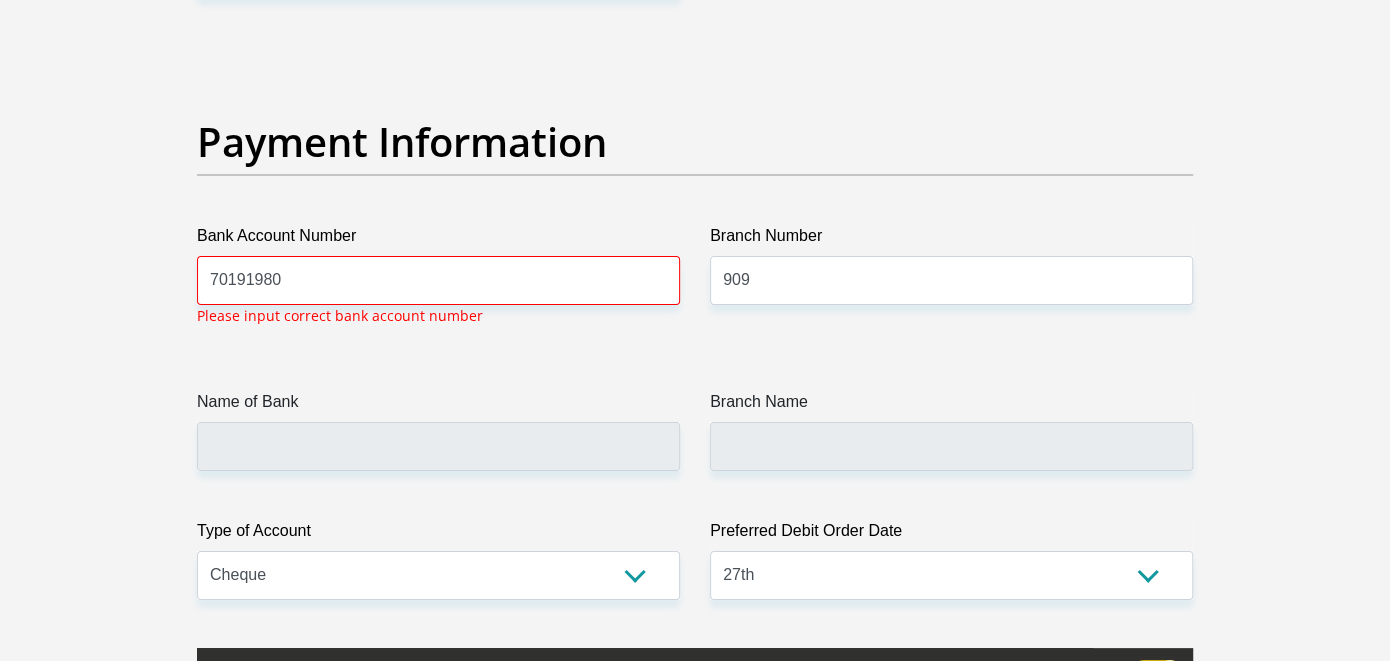 click on "Title
Mr
Ms
Mrs
Dr
Other
First Name
Samantha
Surname
Dietrich
ID Number
8008300269086
Please input valid ID number
Race
Black
Coloured
Indian
White
Other
Contact Number
0720112761
Please input valid contact number
Nationality
South Africa
Afghanistan
Aland Islands  Albania  Angola" at bounding box center (695, -995) 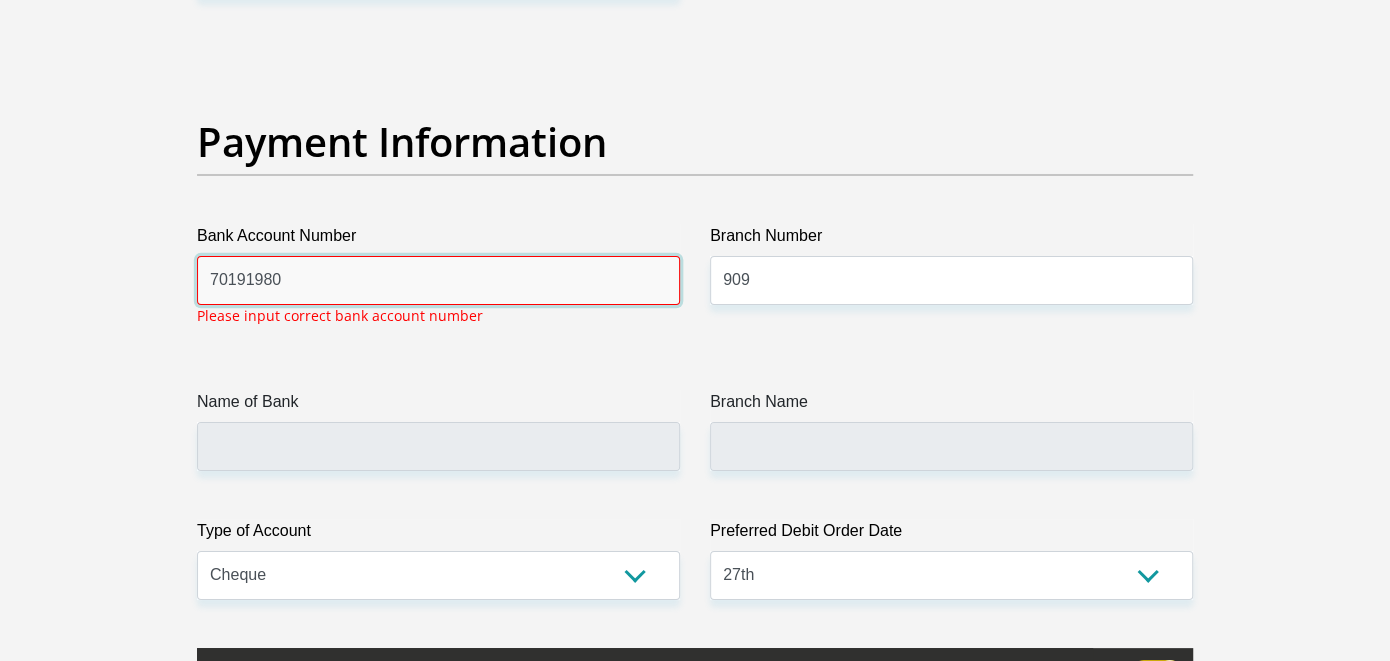 click on "70191980" at bounding box center [438, 280] 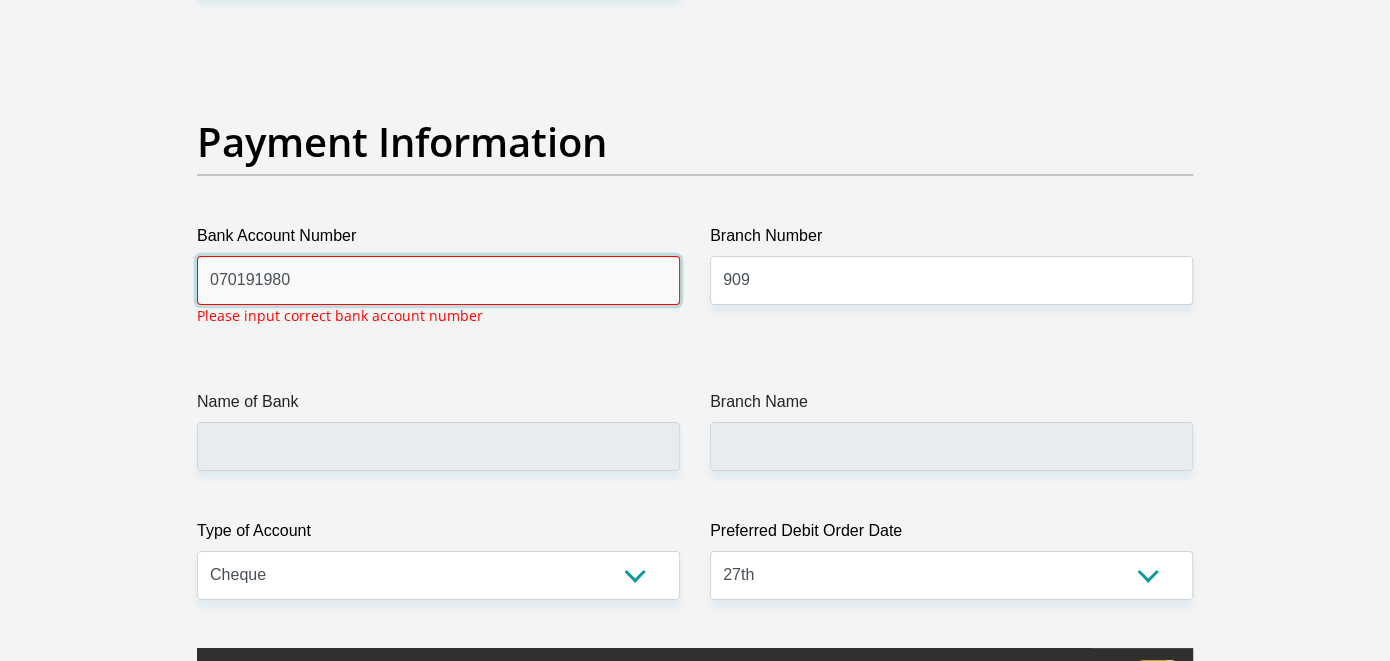 click on "070191980" at bounding box center (438, 280) 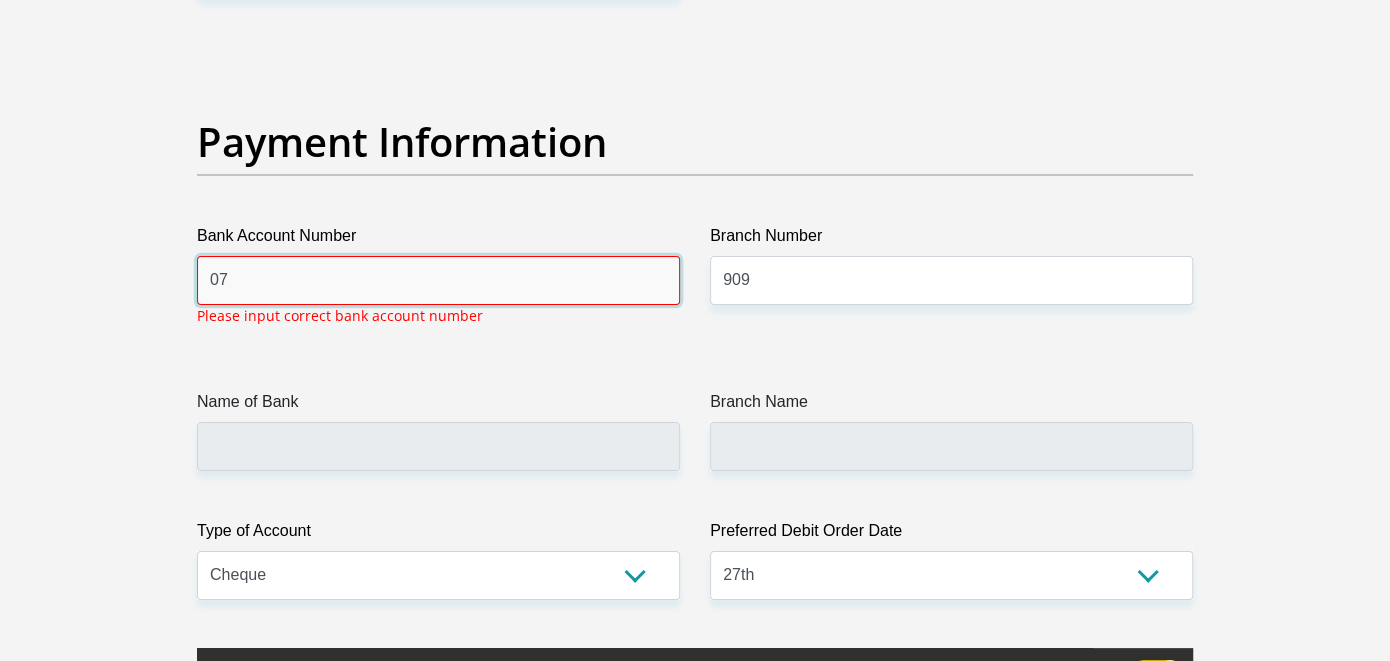 type on "0" 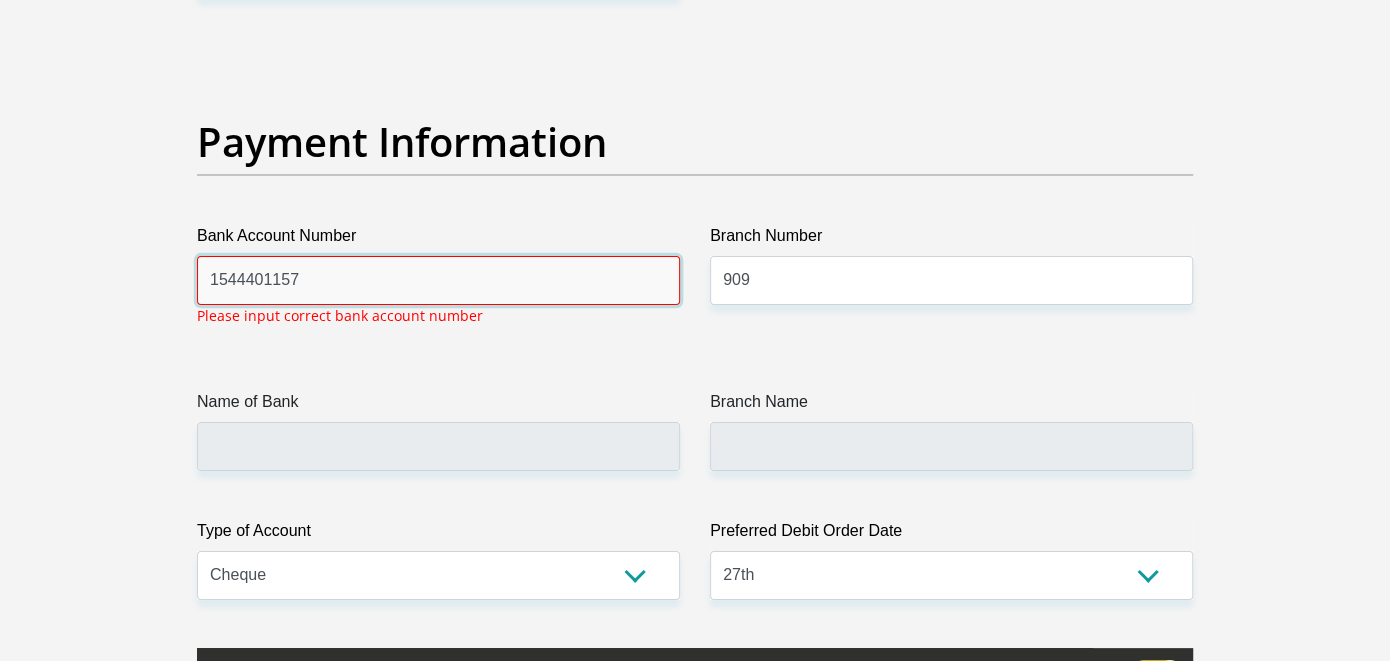 type on "1544401157" 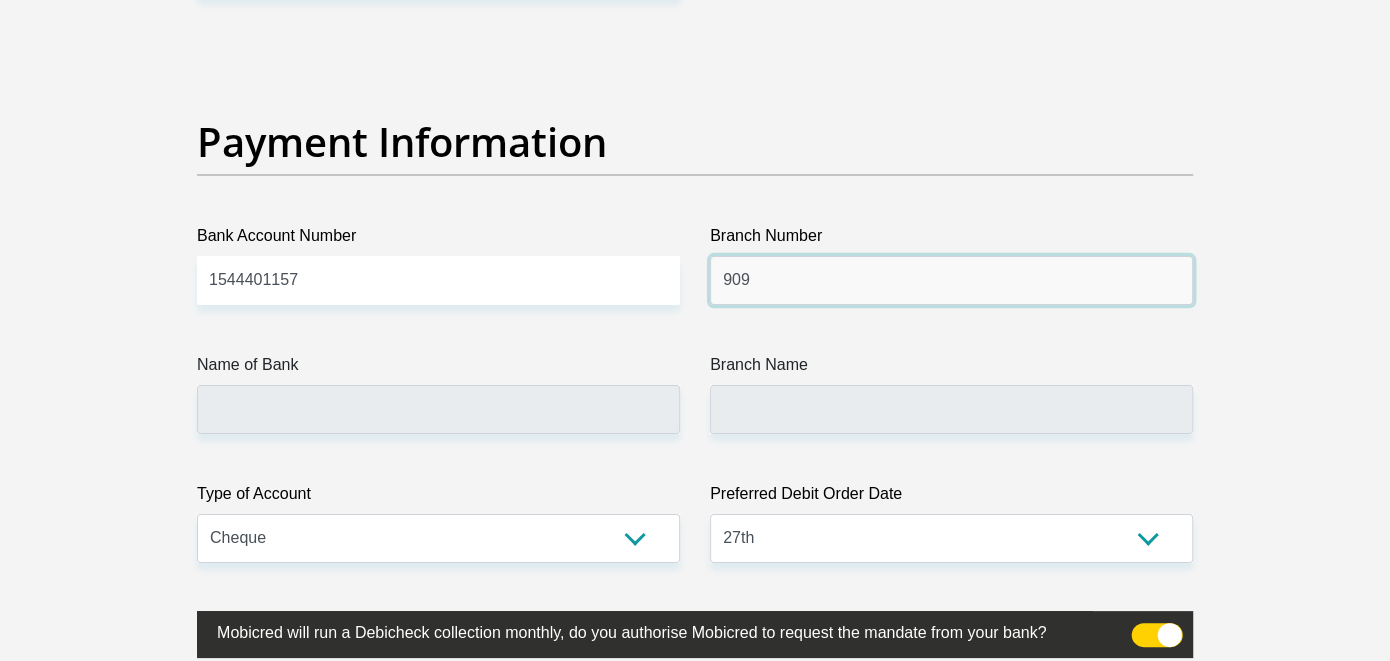 click on "909" at bounding box center [951, 280] 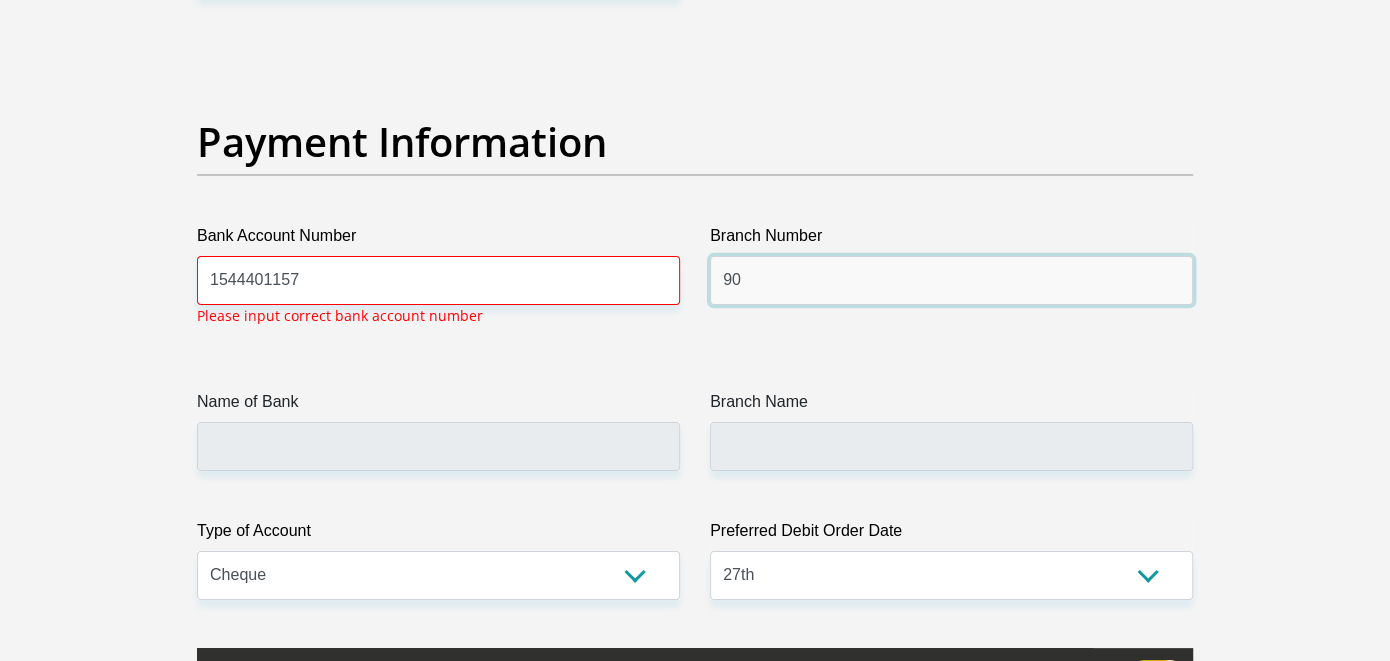type on "9" 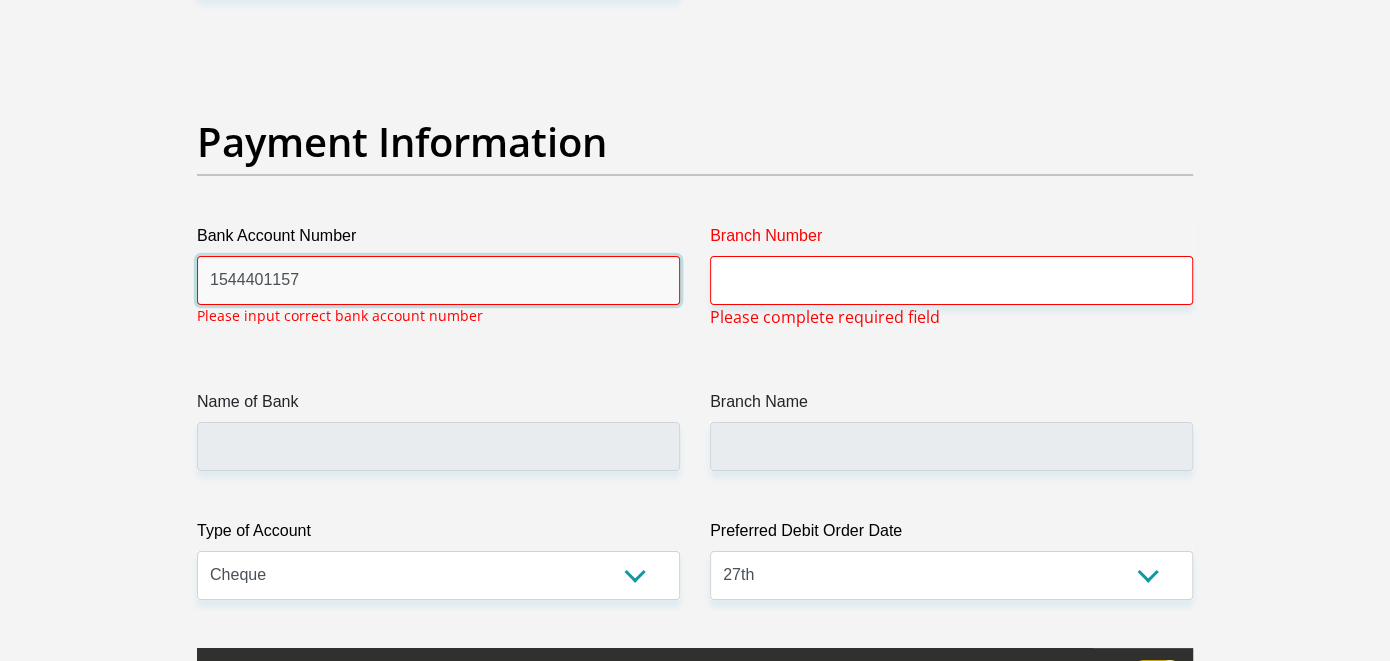 click on "1544401157" at bounding box center (438, 280) 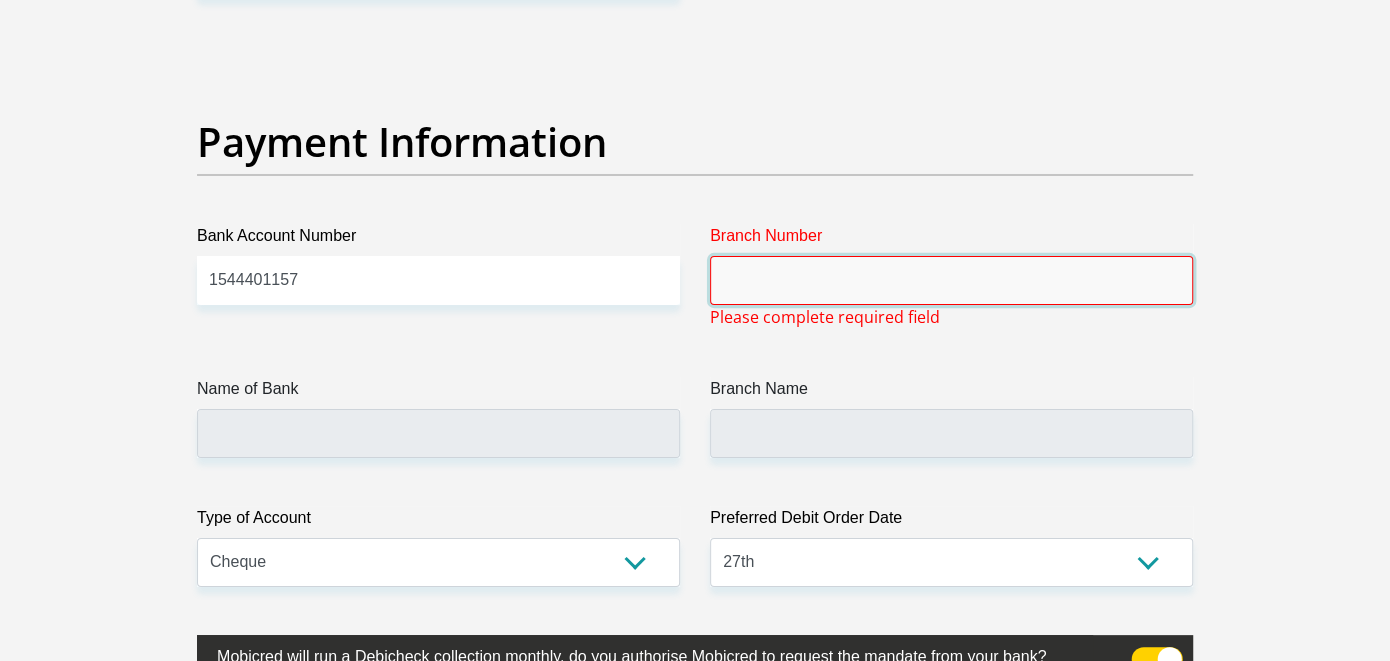 click on "Branch Number" at bounding box center (951, 280) 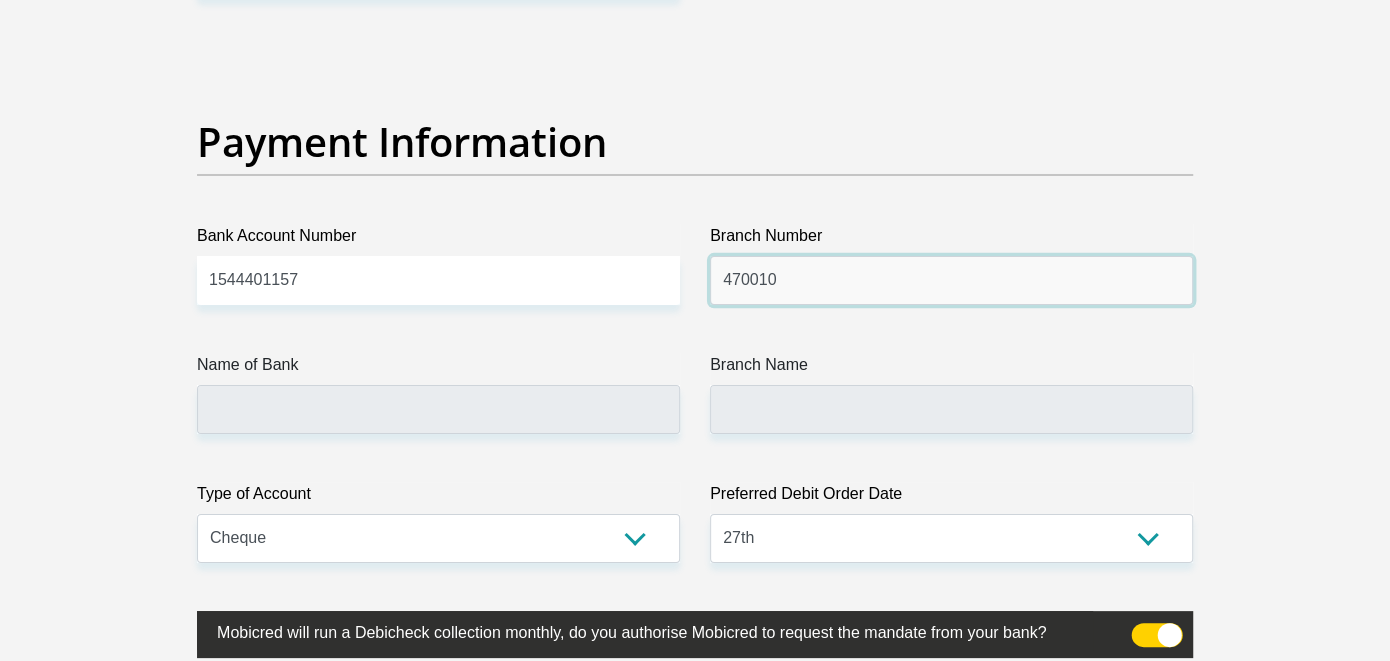 type on "470010" 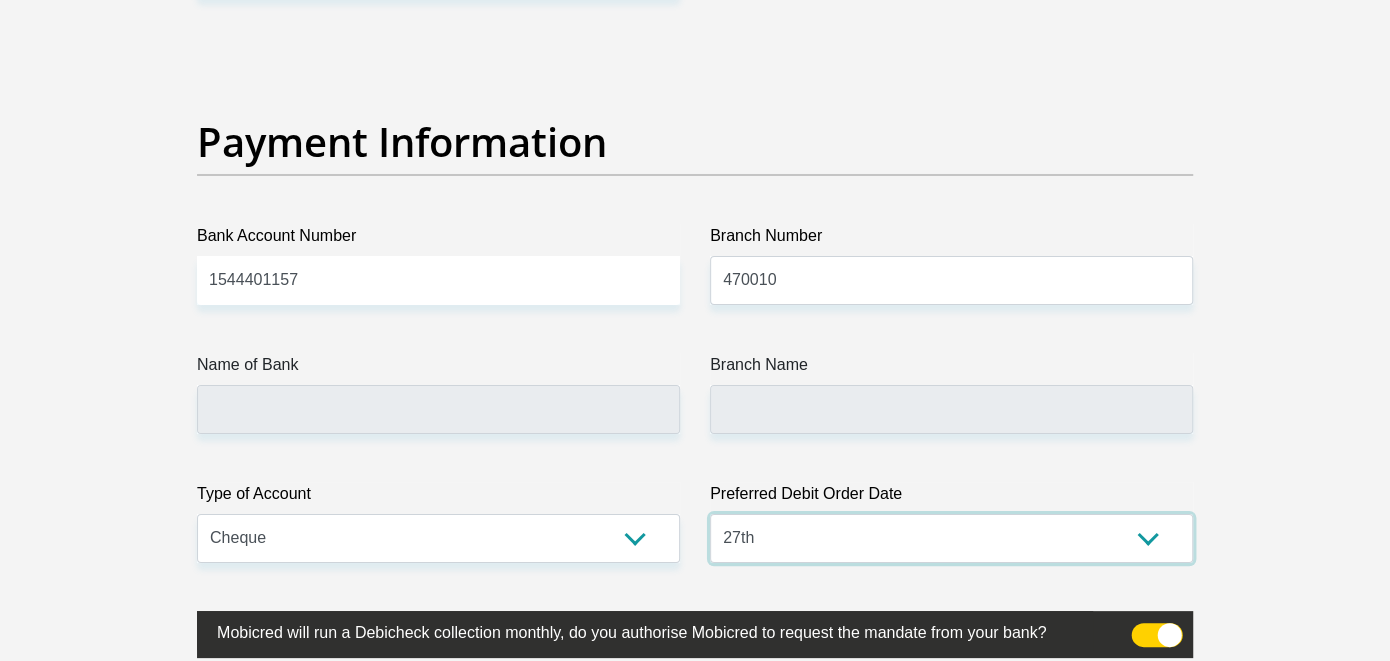 click on "1st
2nd
3rd
4th
5th
7th
18th
19th
20th
21st
22nd
23rd
24th
25th
26th
27th
28th
29th
30th" at bounding box center [951, 538] 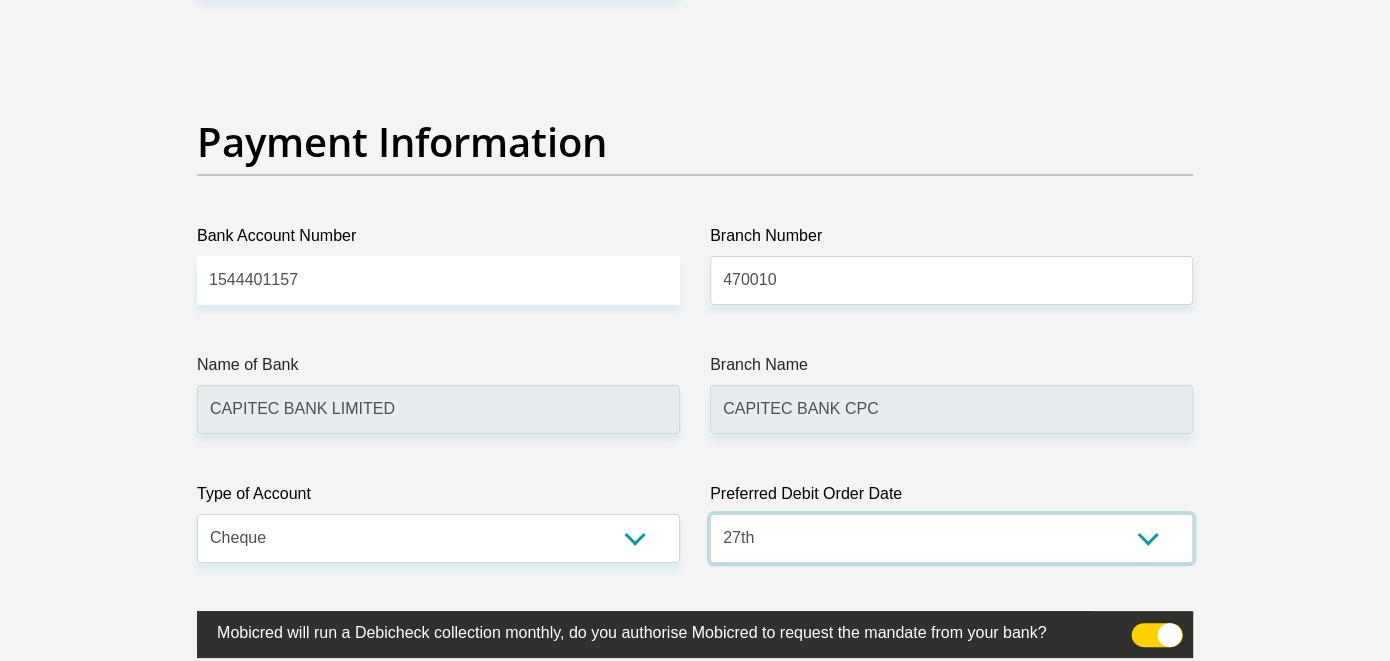 select on "28" 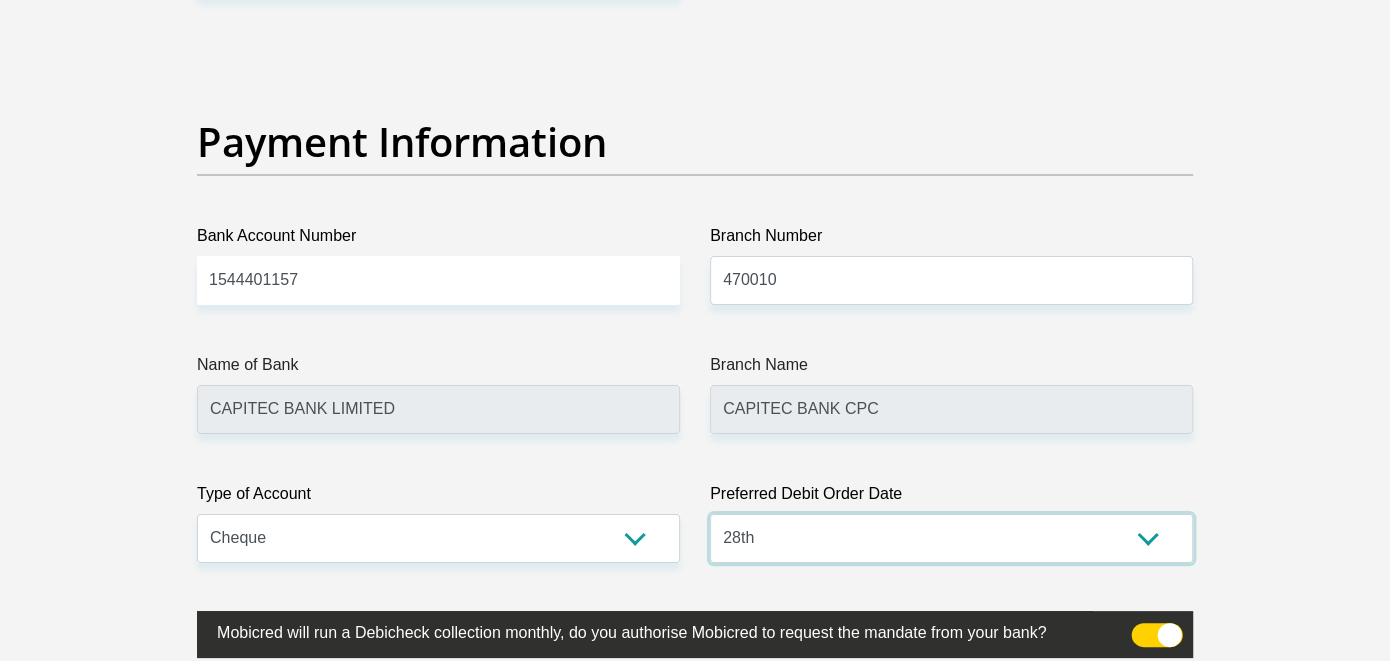 click on "1st
2nd
3rd
4th
5th
7th
18th
19th
20th
21st
22nd
23rd
24th
25th
26th
27th
28th
29th
30th" at bounding box center [951, 538] 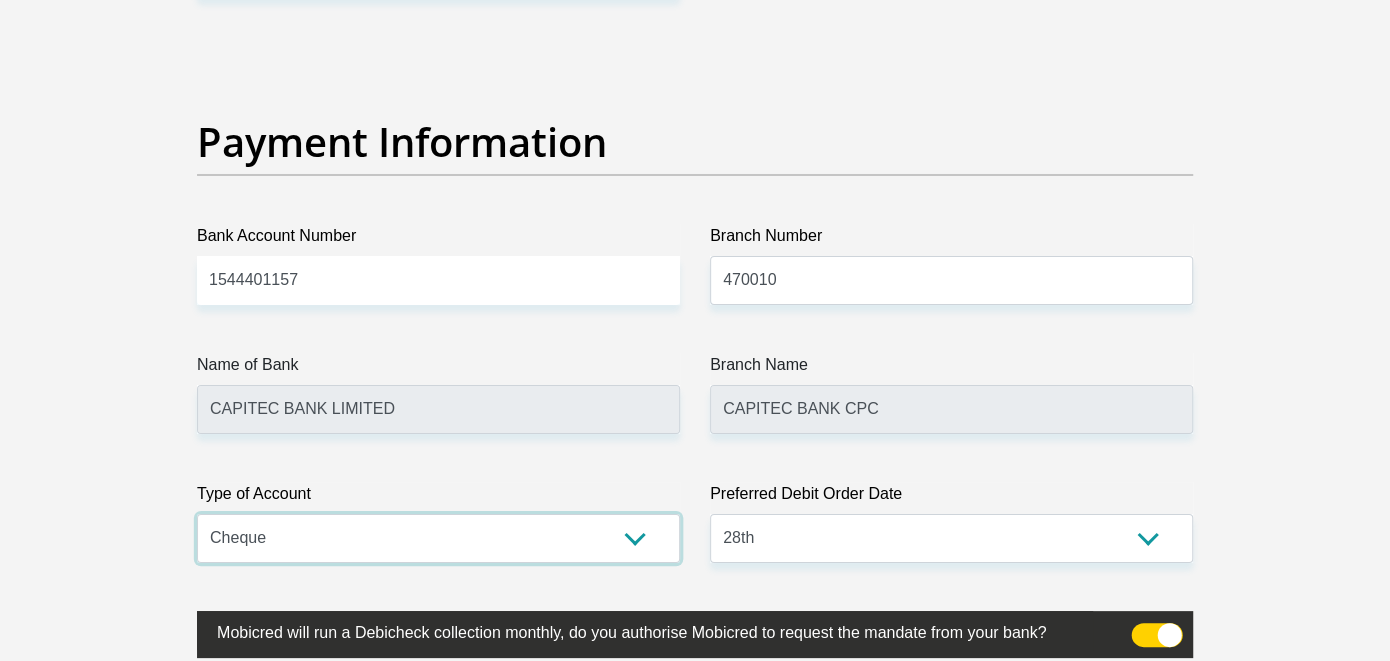 click on "Cheque
Savings" at bounding box center [438, 538] 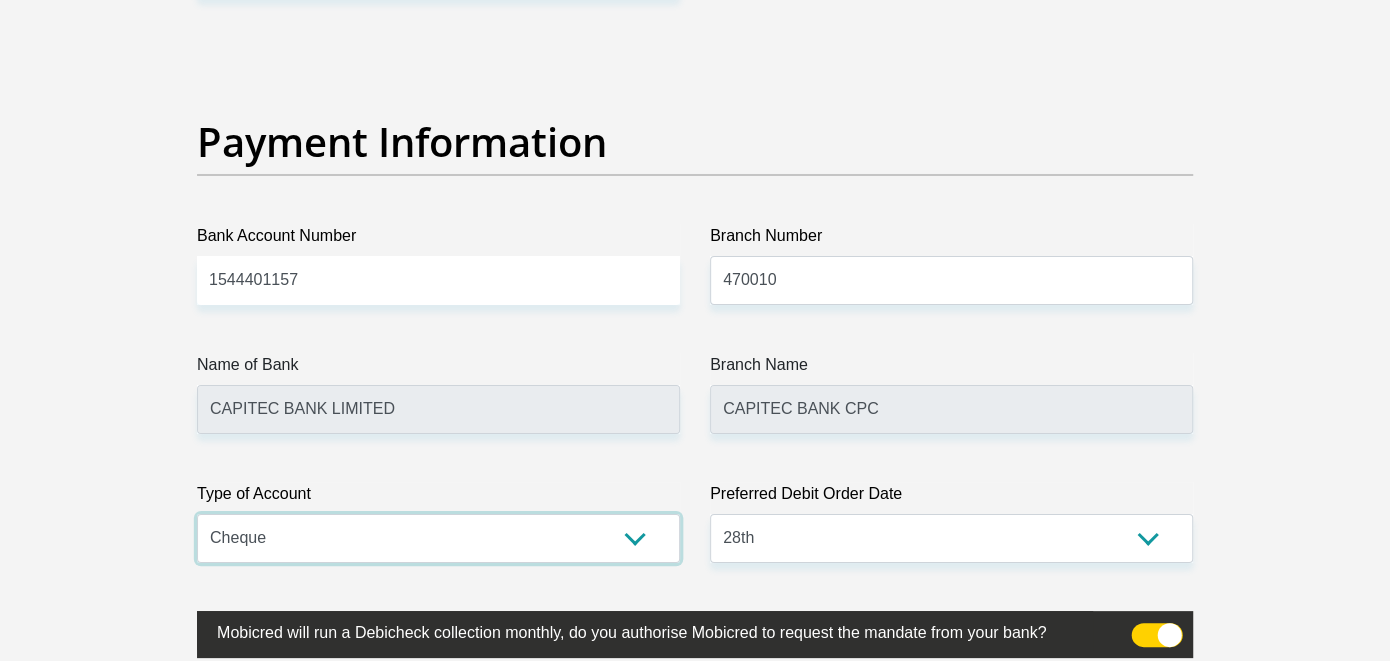 select on "SAV" 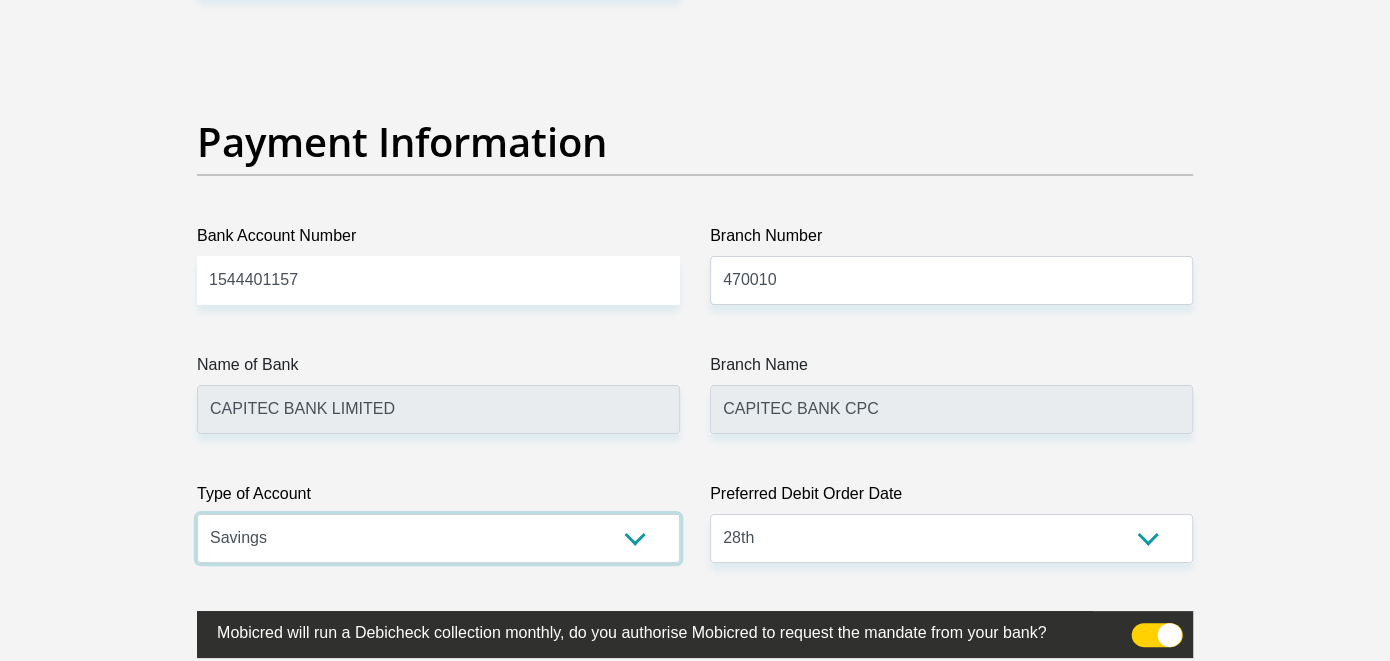 click on "Cheque
Savings" at bounding box center (438, 538) 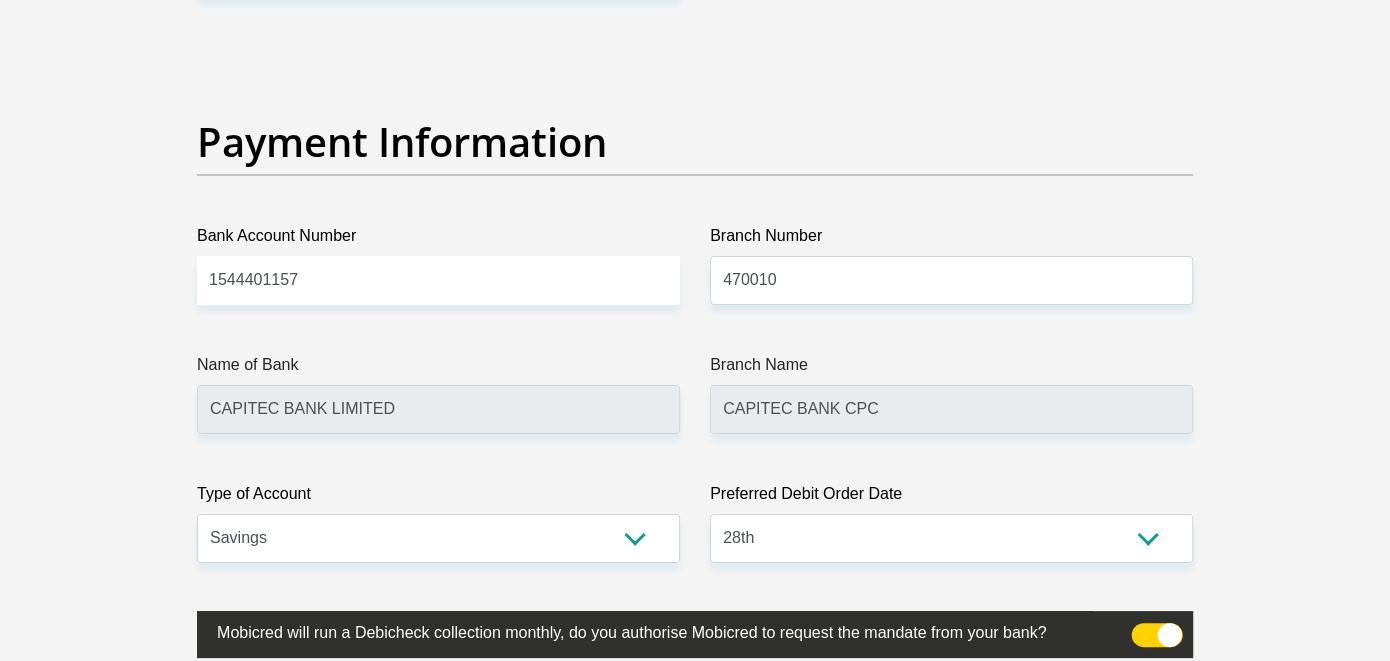 click on "Personal Details
Title
Mr
Ms
Mrs
Dr
Other
First Name
Samantha
Surname
Dietrich
ID Number
8008300269086
Please input valid ID number
Race
Black
Coloured
Indian
White
Other
Contact Number
0720112761
Please input valid contact number" at bounding box center (695, -1007) 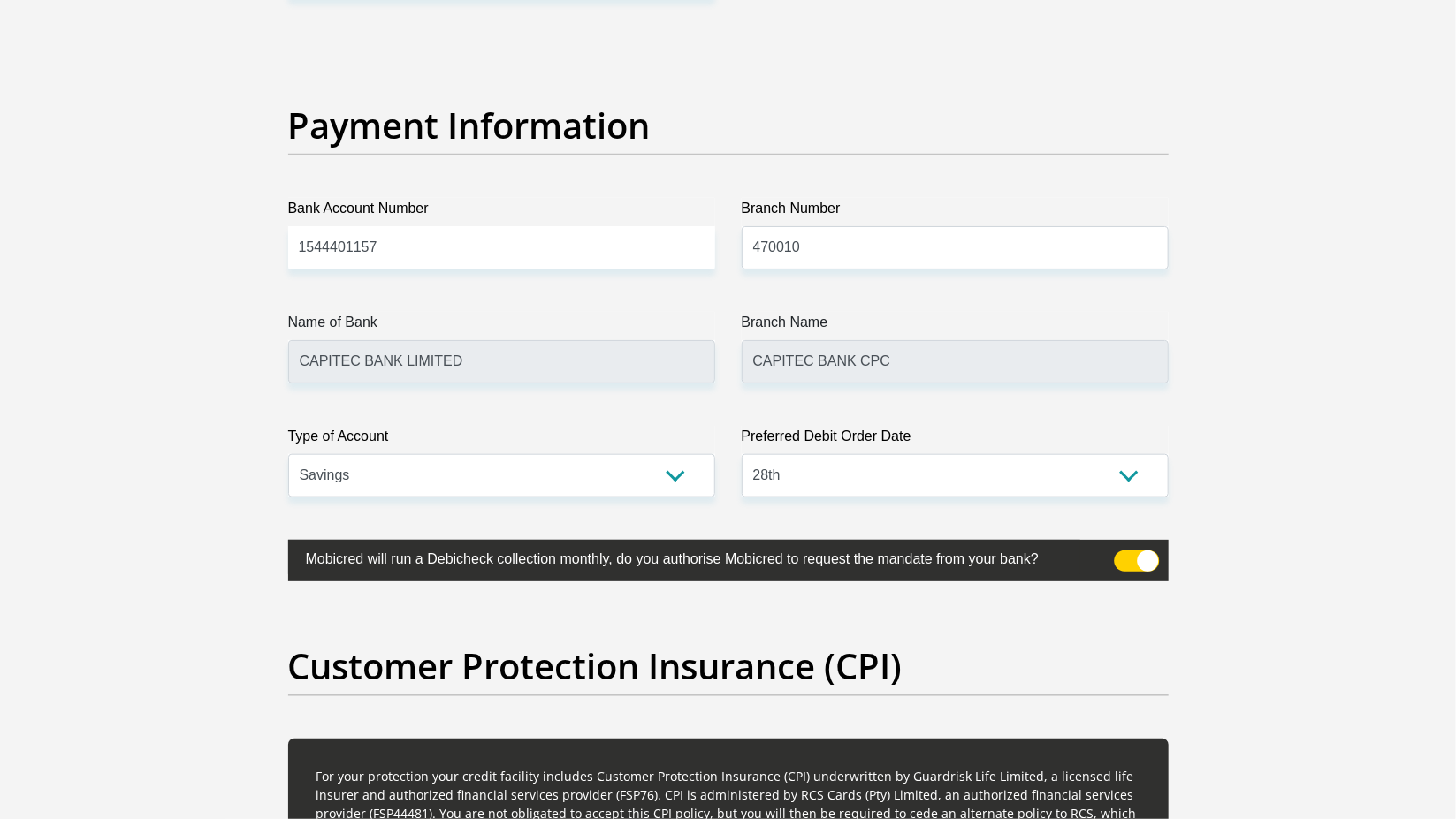 click on "Personal Details
Title
Mr
Ms
Mrs
Dr
Other
First Name
Samantha
Surname
Dietrich
ID Number
8008300269086
Please input valid ID number
Race
Black
Coloured
Indian
White
Other
Contact Number
0720112761
Please input valid contact number" at bounding box center (728, -890) 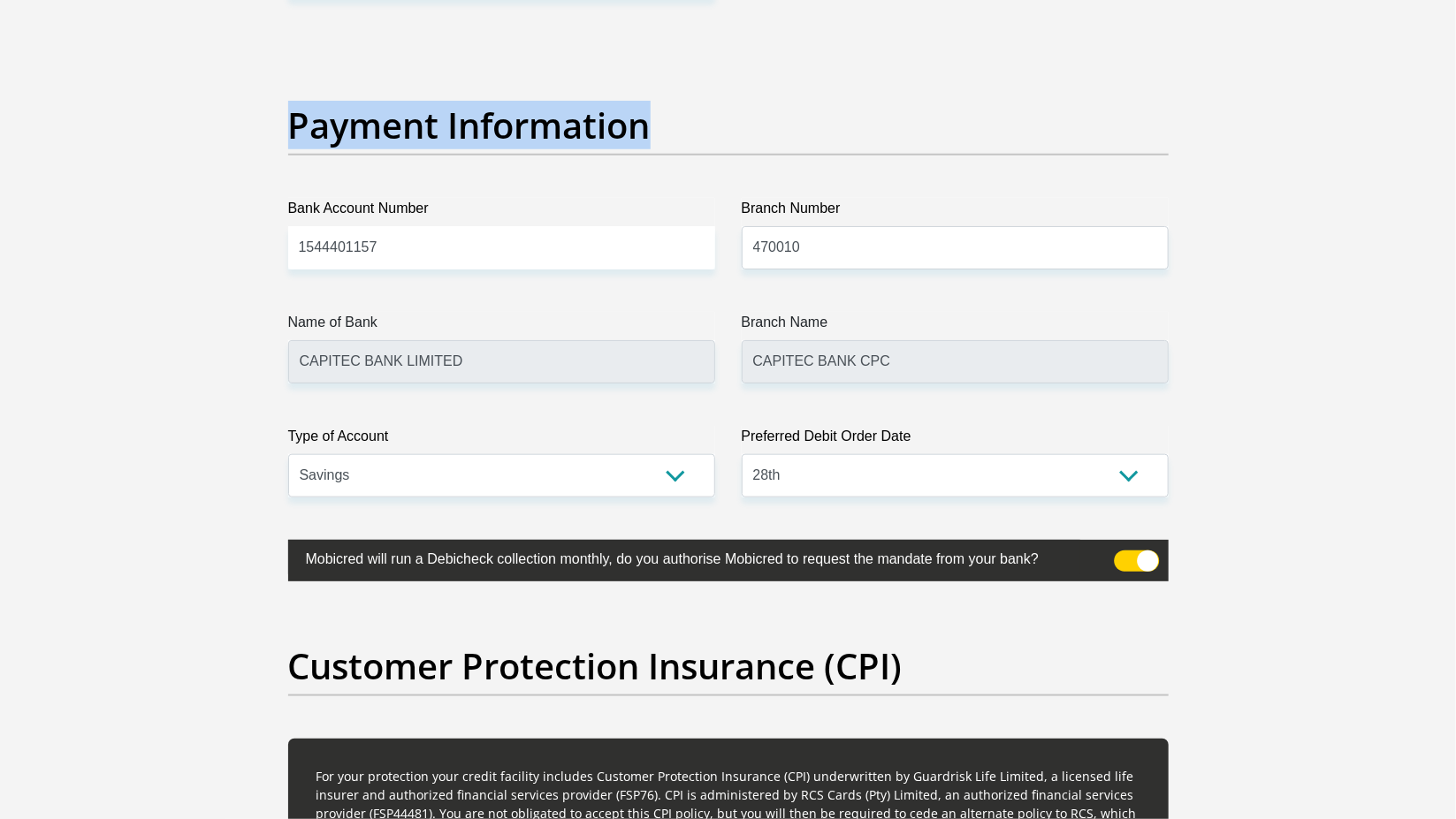 click on "Title
Mr
Ms
Mrs
Dr
Other
First Name
Samantha
Surname
Dietrich
ID Number
8008300269086
Please input valid ID number
Race
Black
Coloured
Indian
White
Other
Contact Number
0720112761
Please input valid contact number
Nationality
South Africa
Afghanistan
Aland Islands  Albania  Angola" at bounding box center (728, -895) 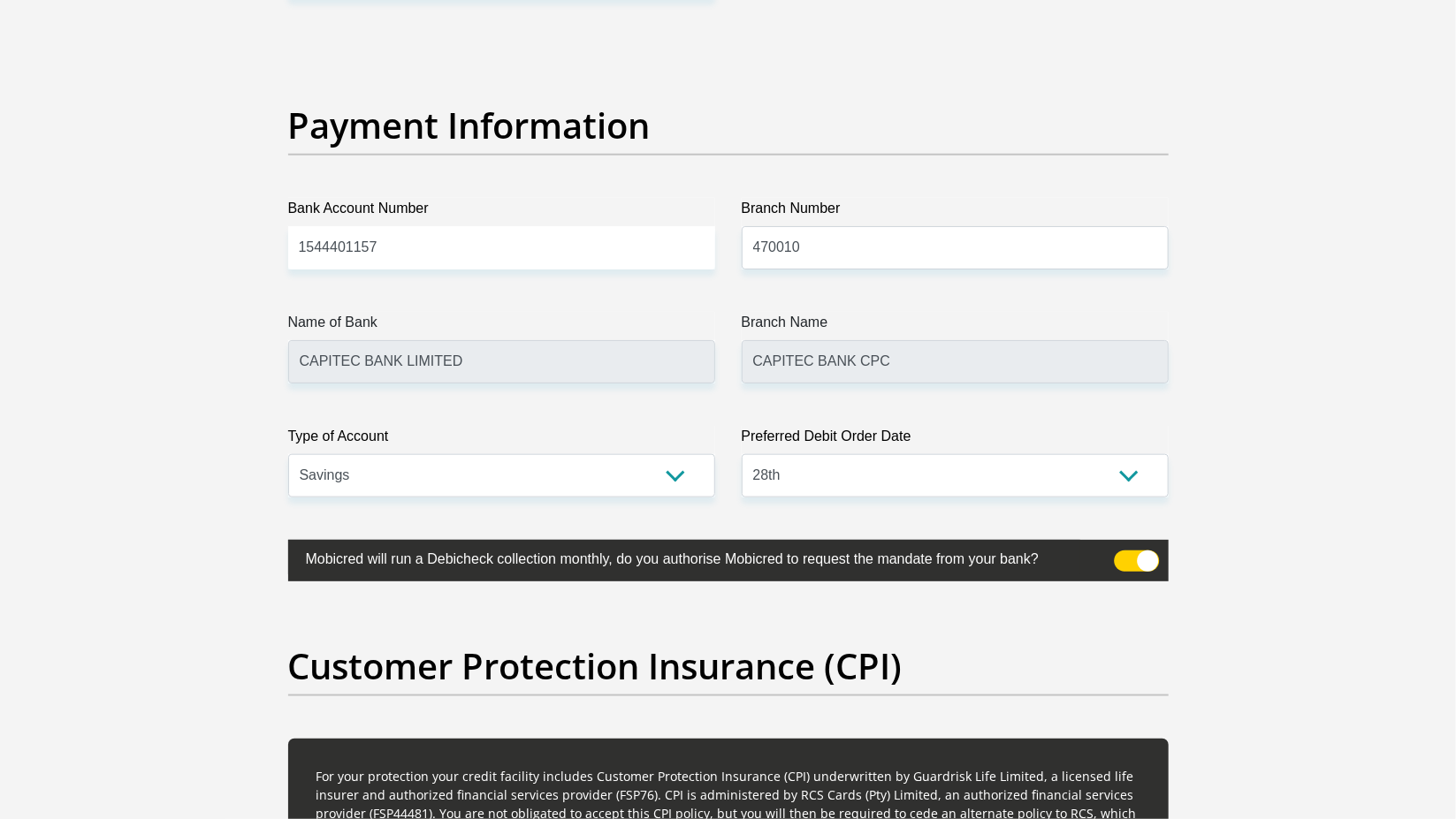 click on "Personal Details
Title
Mr
Ms
Mrs
Dr
Other
First Name
Samantha
Surname
Dietrich
ID Number
8008300269086
Please input valid ID number
Race
Black
Coloured
Indian
White
Other
Contact Number
0720112761
Please input valid contact number" at bounding box center [728, -890] 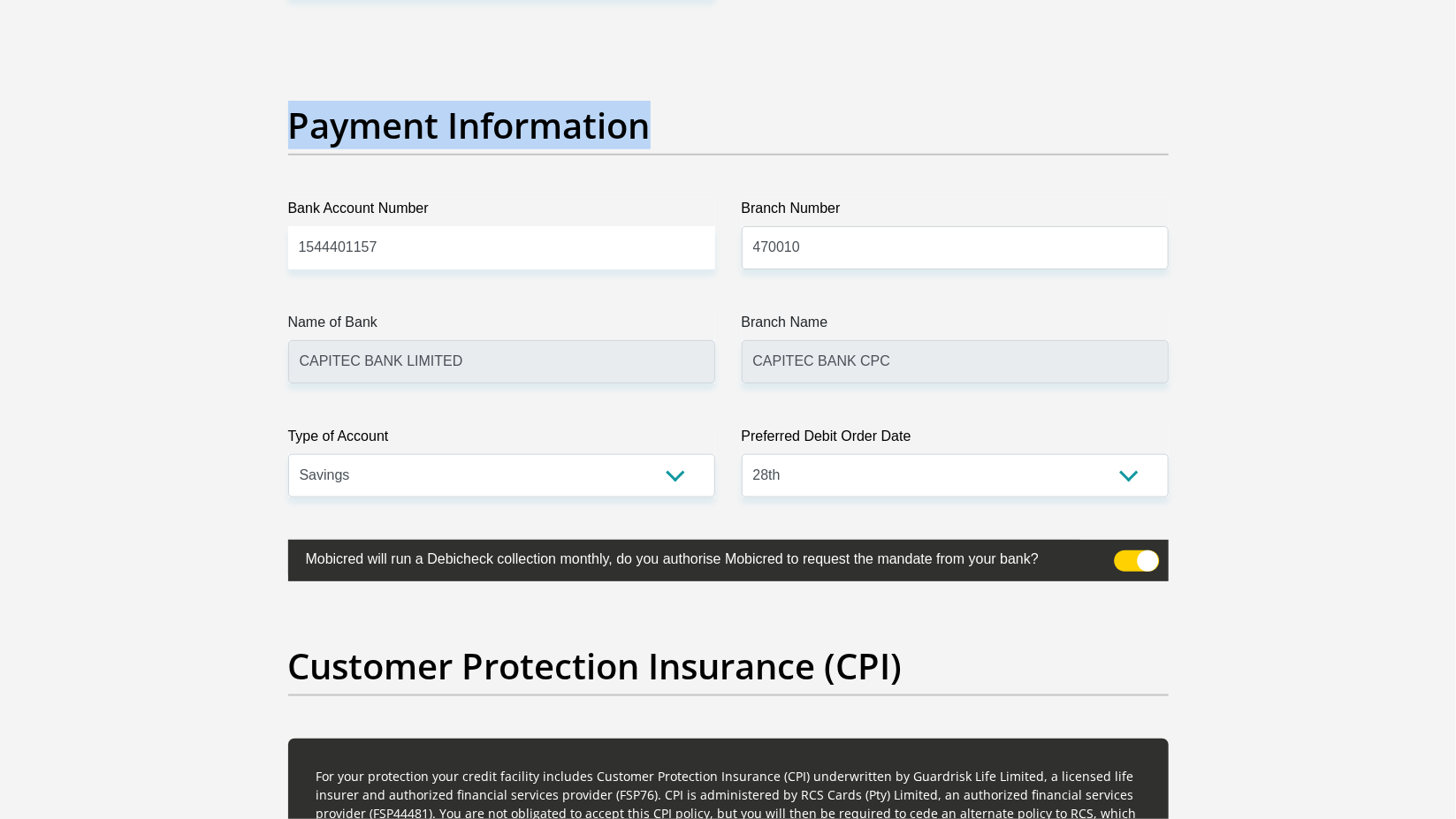 click on "Personal Details
Title
Mr
Ms
Mrs
Dr
Other
First Name
Samantha
Surname
Dietrich
ID Number
8008300269086
Please input valid ID number
Race
Black
Coloured
Indian
White
Other
Contact Number
0720112761
Please input valid contact number" at bounding box center [728, -890] 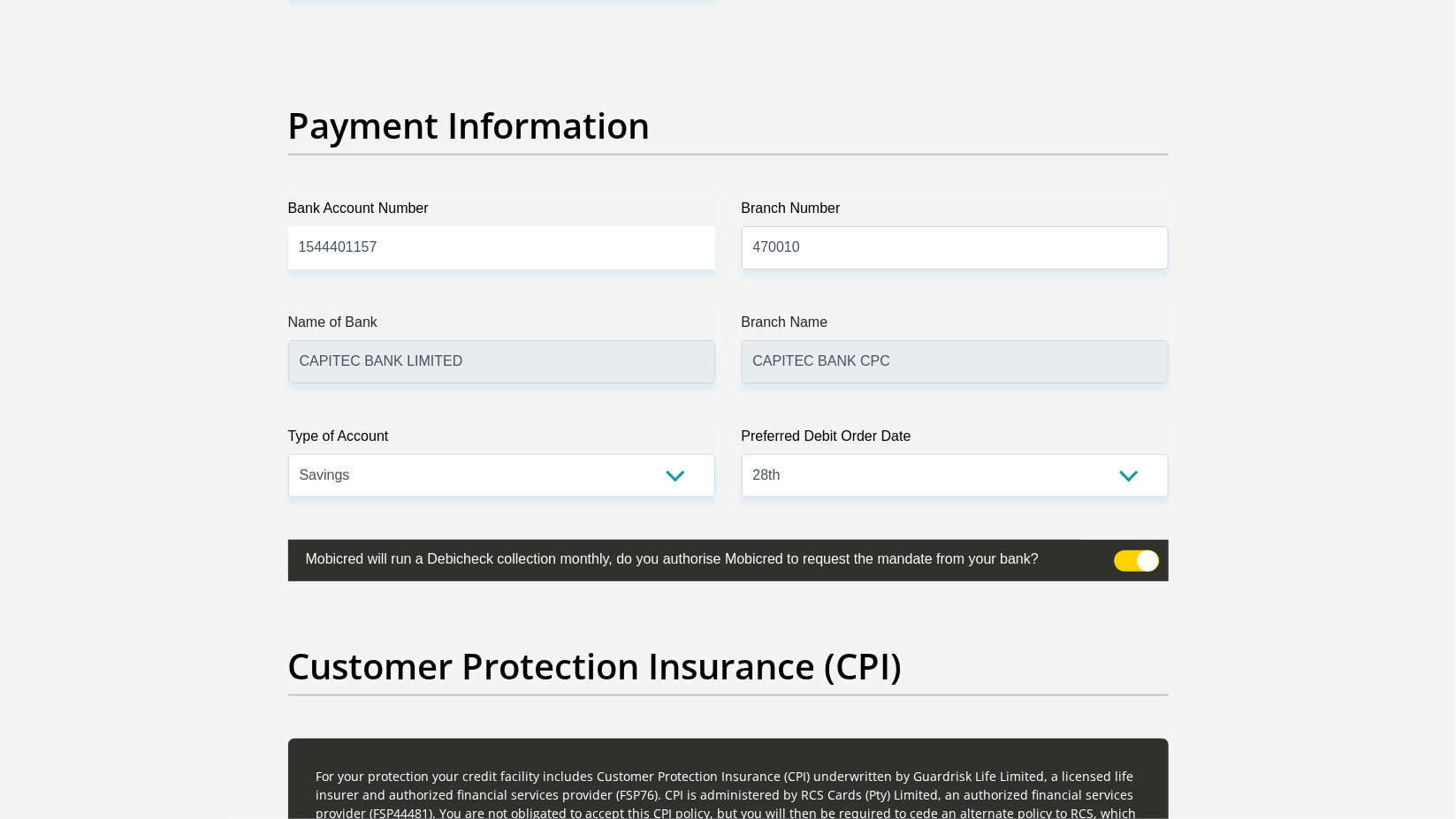 click at bounding box center (1136, 561) 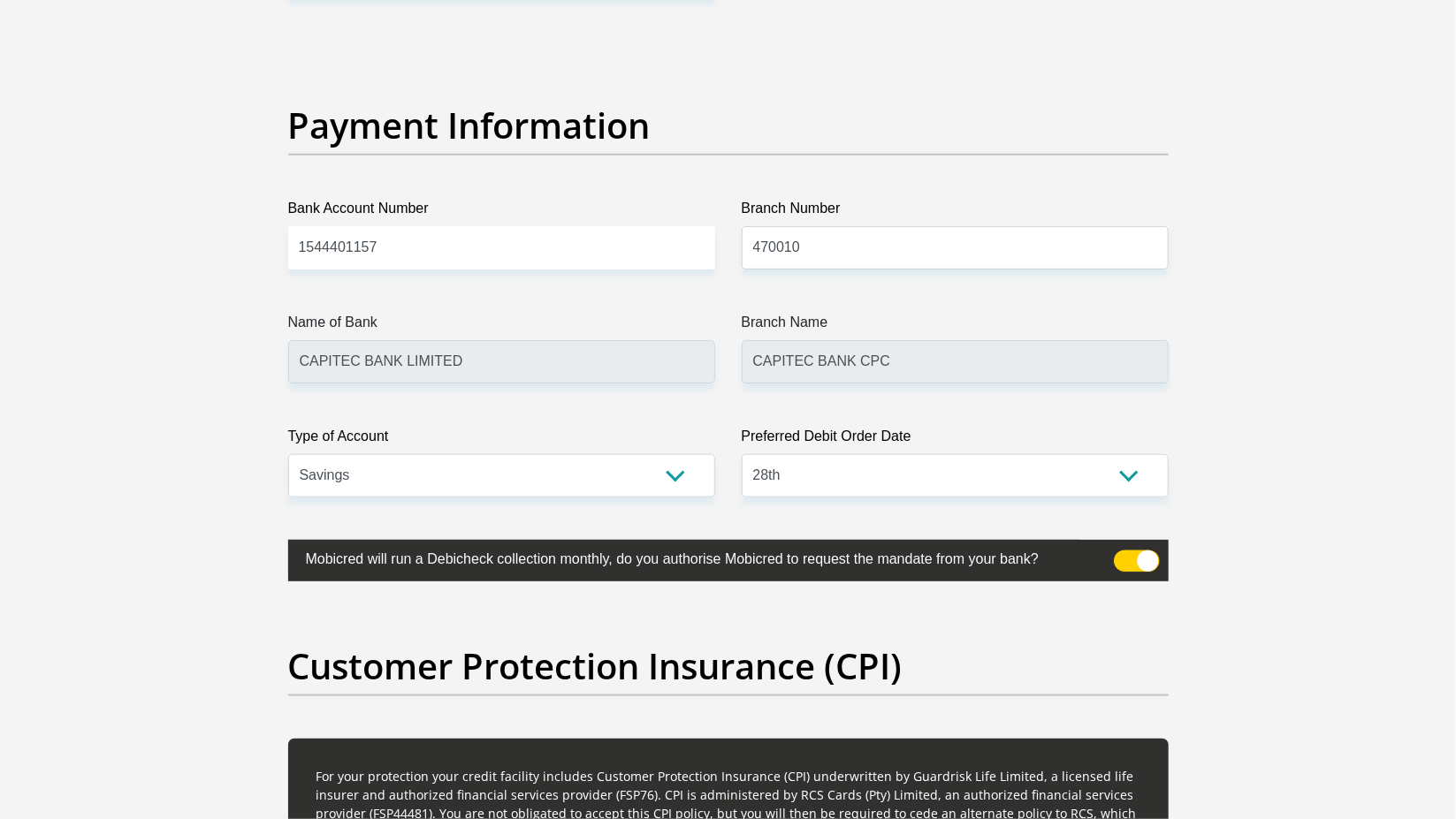 click at bounding box center [1124, 555] 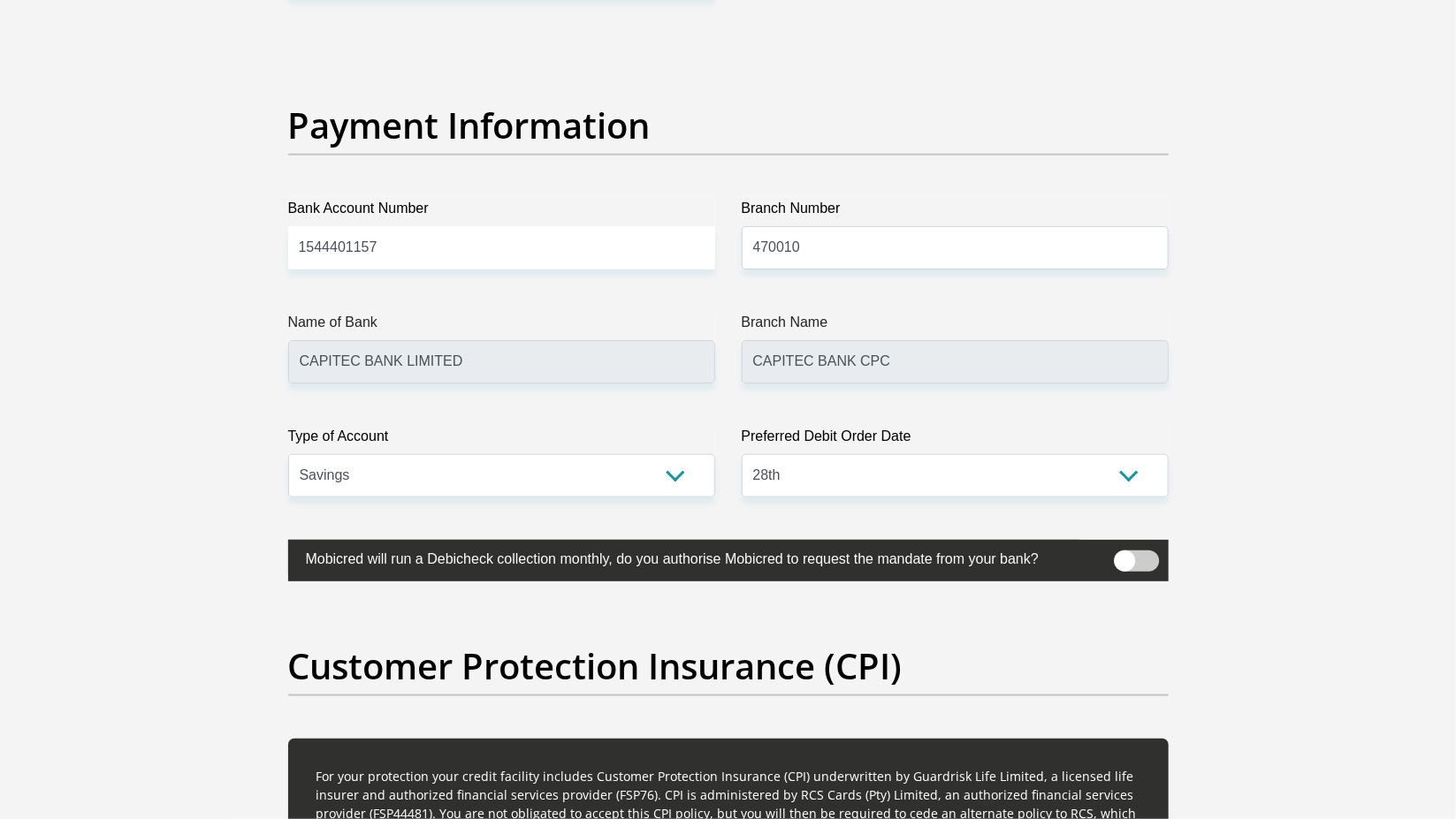 click at bounding box center (1136, 561) 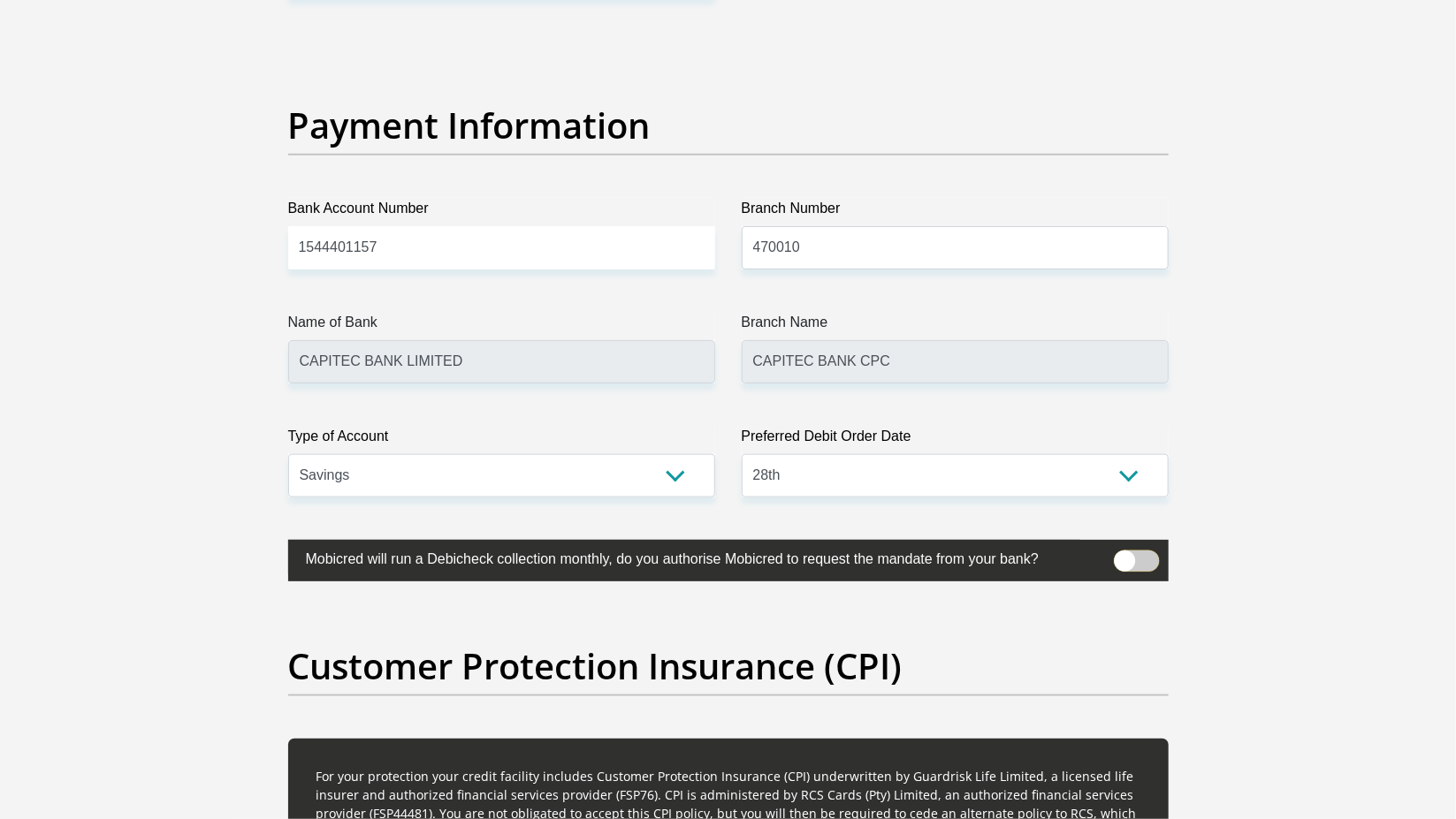 click at bounding box center [1124, 555] 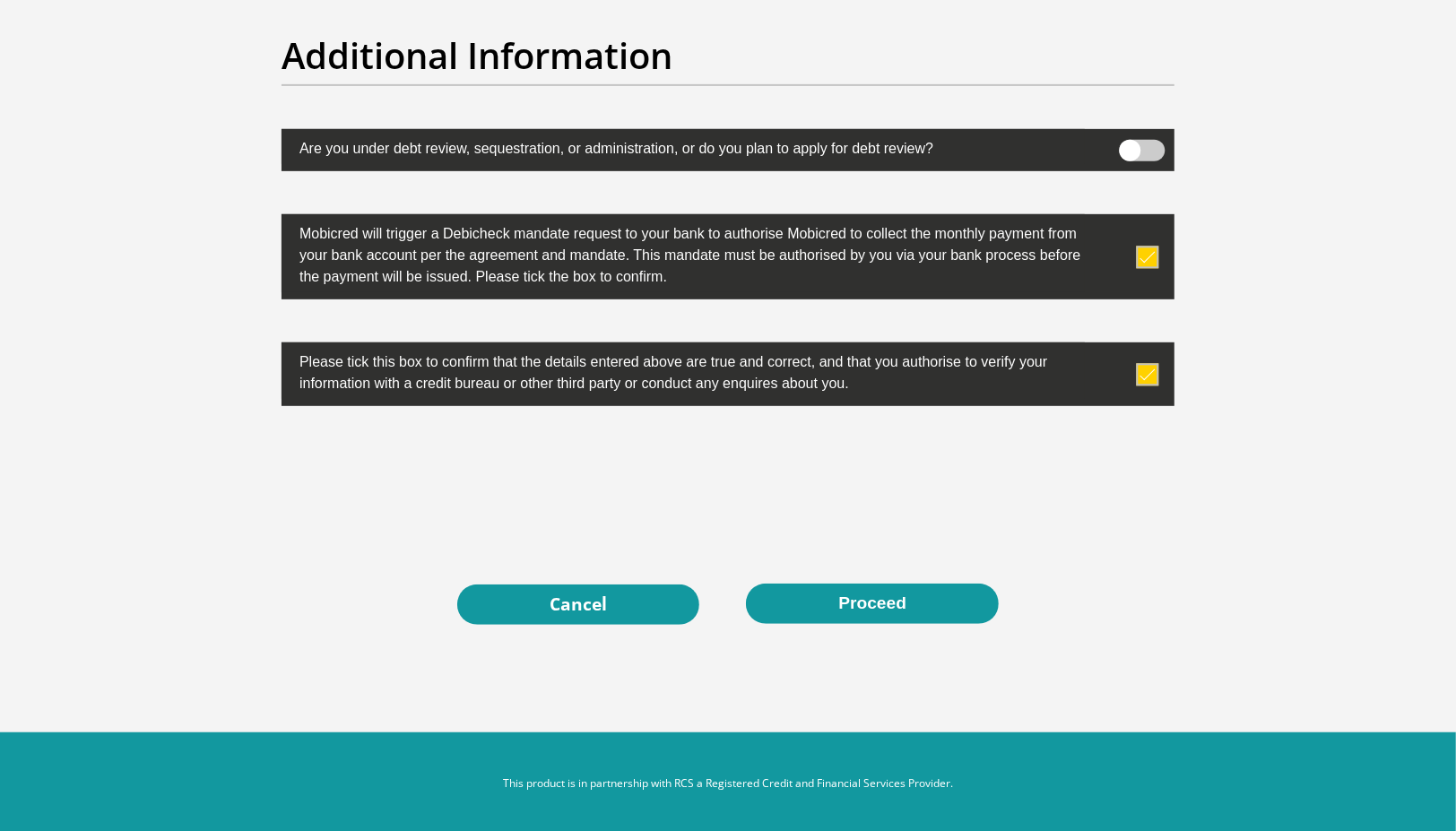 scroll, scrollTop: 5681, scrollLeft: 0, axis: vertical 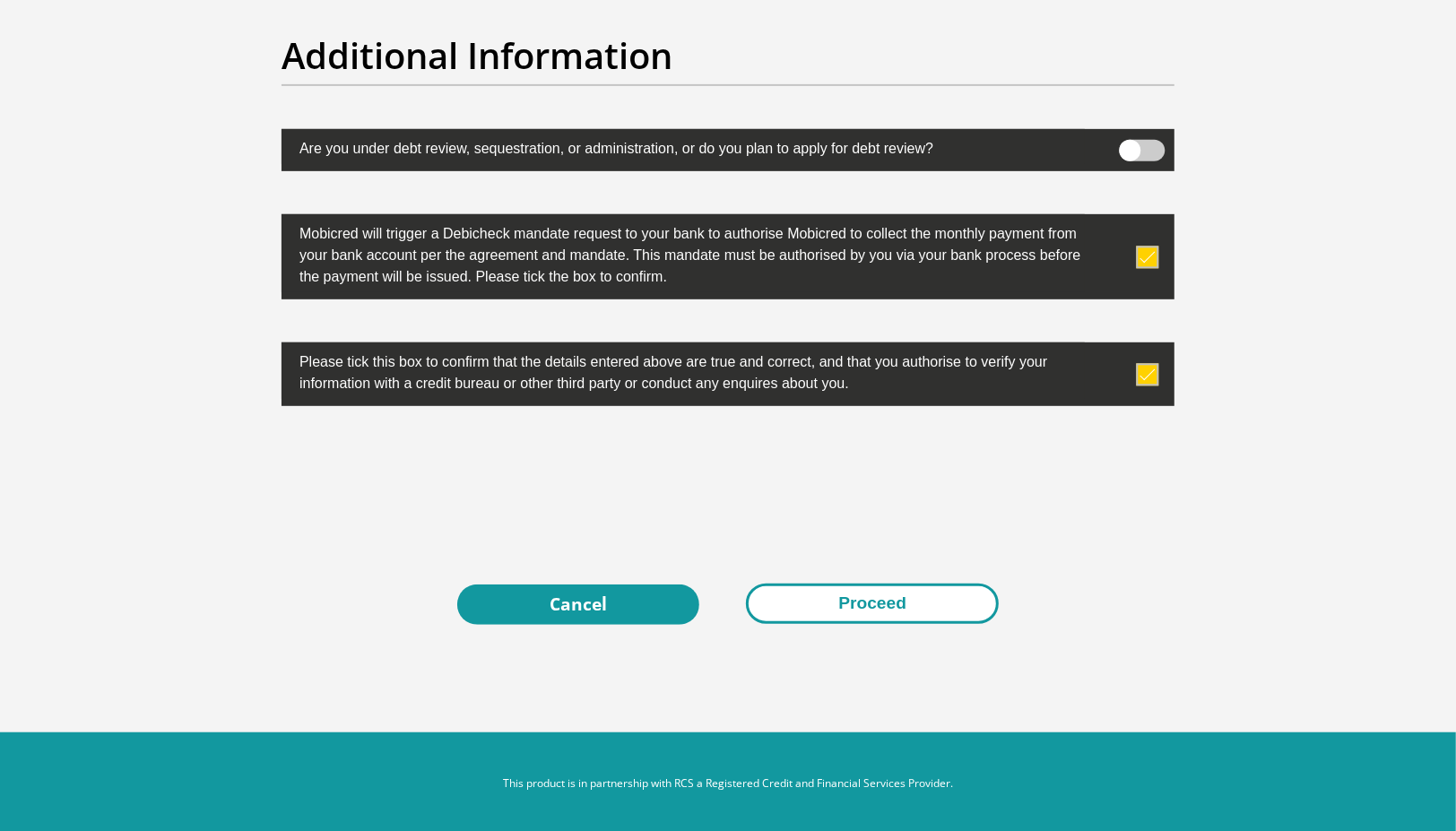 click on "Proceed" at bounding box center [872, 603] 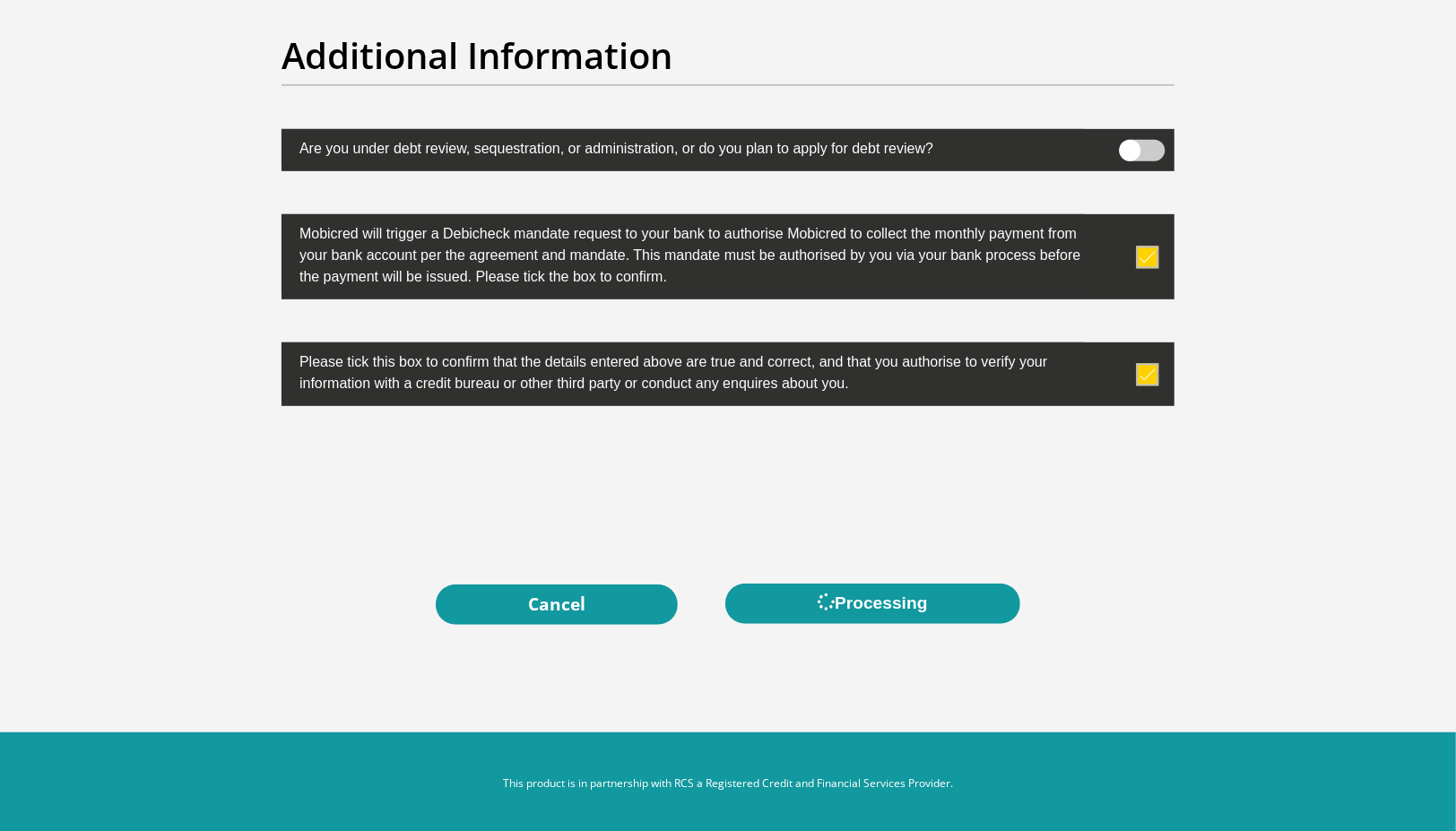scroll, scrollTop: 0, scrollLeft: 0, axis: both 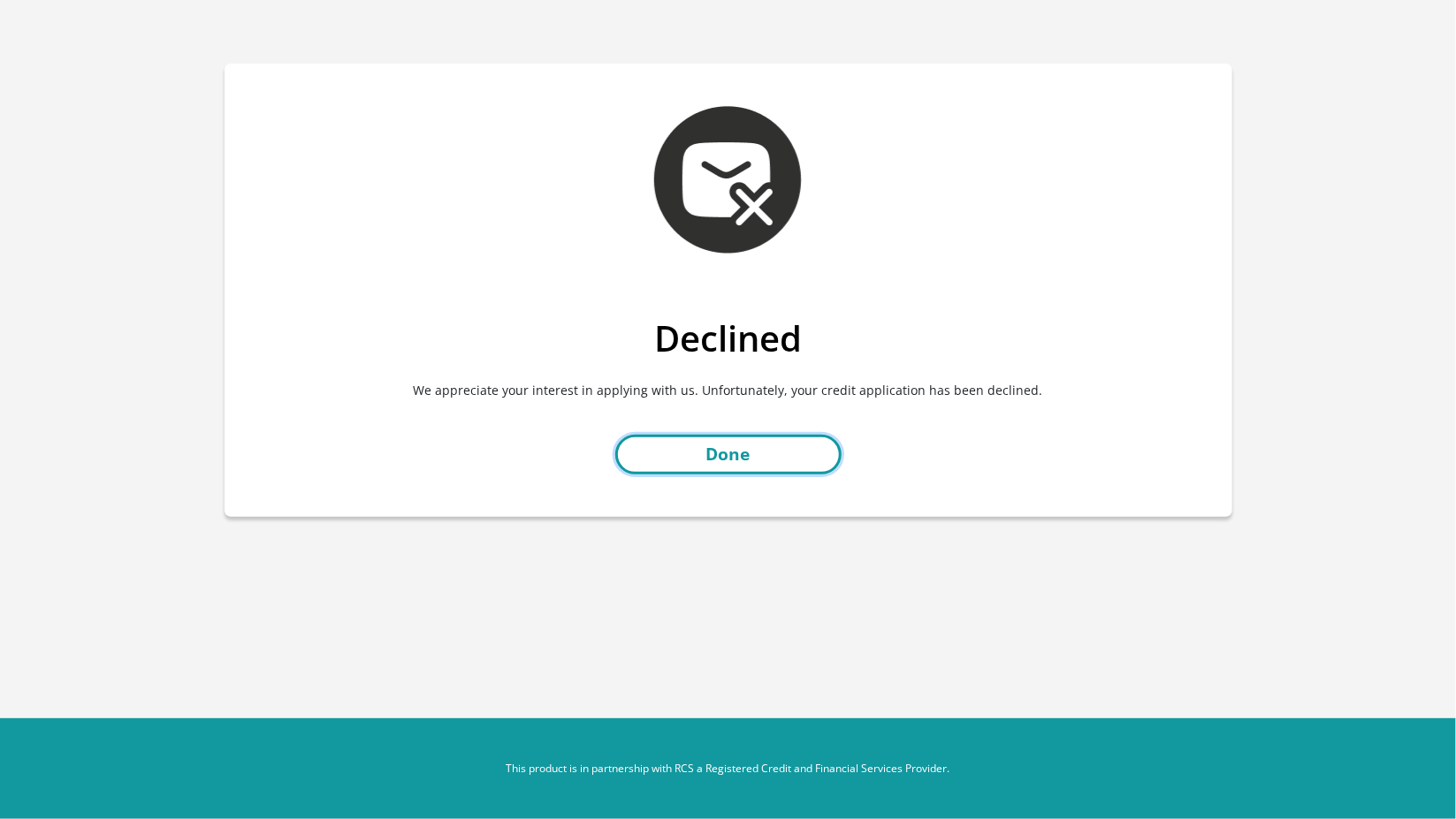 click on "Done" at bounding box center (728, 454) 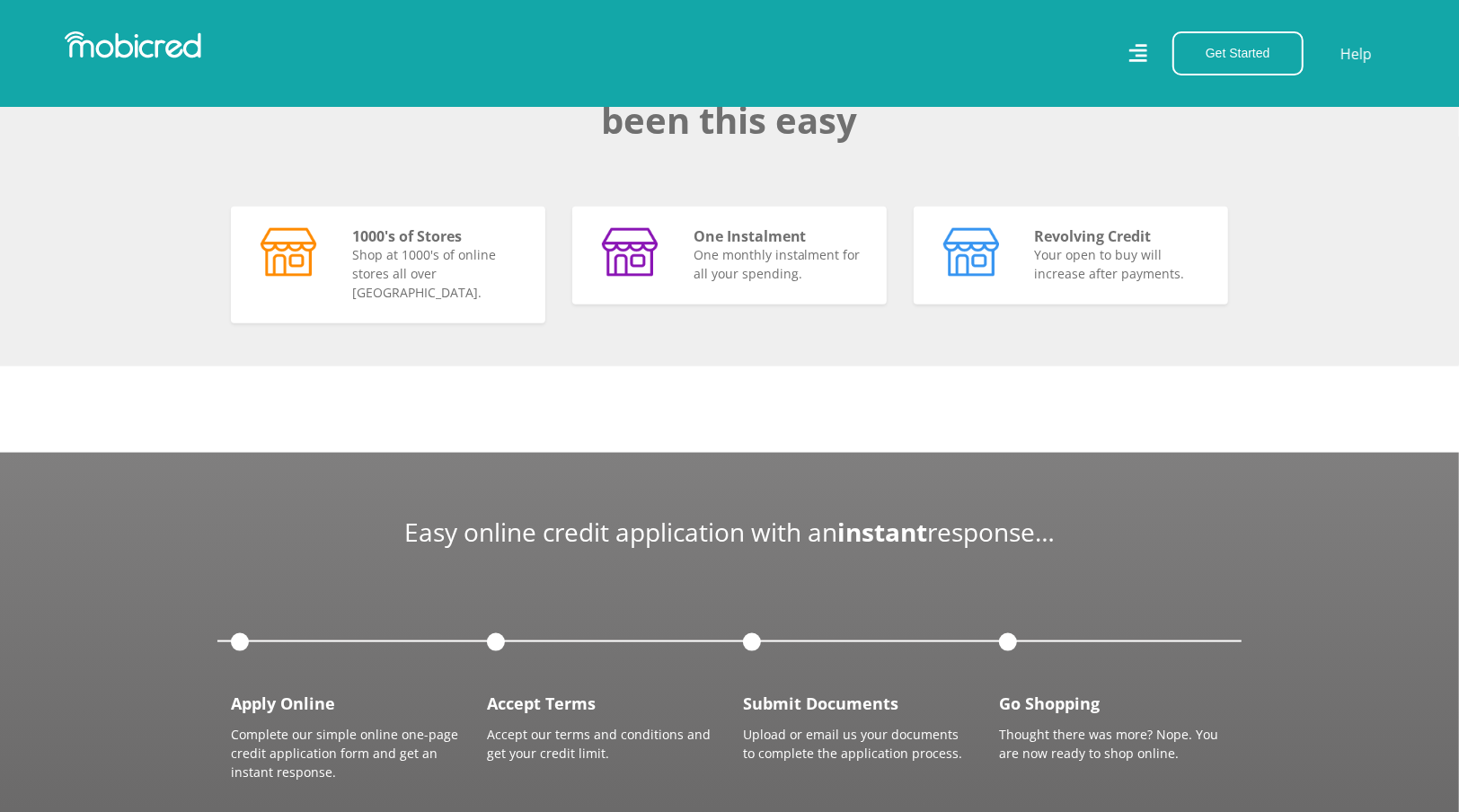 scroll, scrollTop: 1461, scrollLeft: 0, axis: vertical 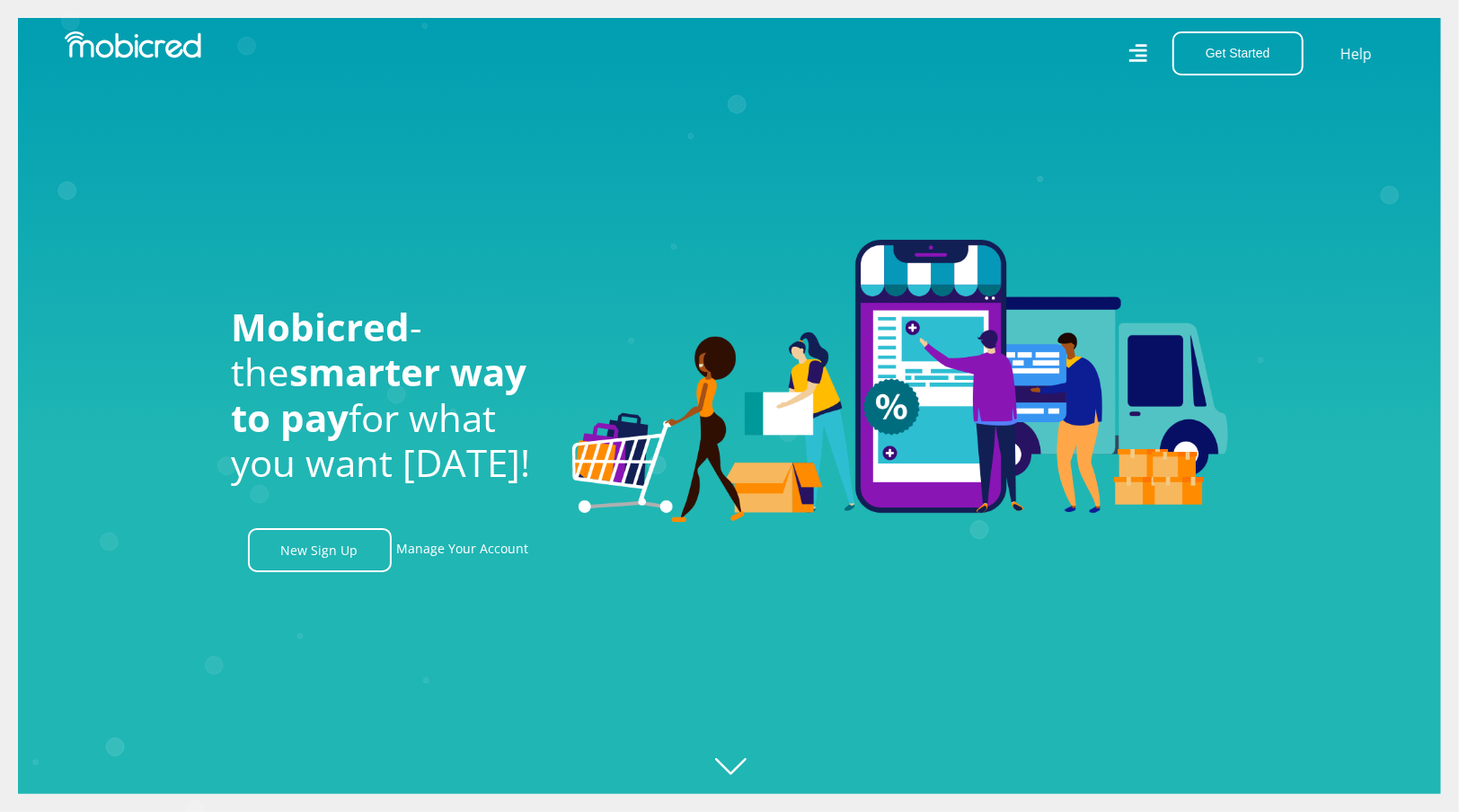 click on "Created with [PERSON_NAME] 2.3.0" 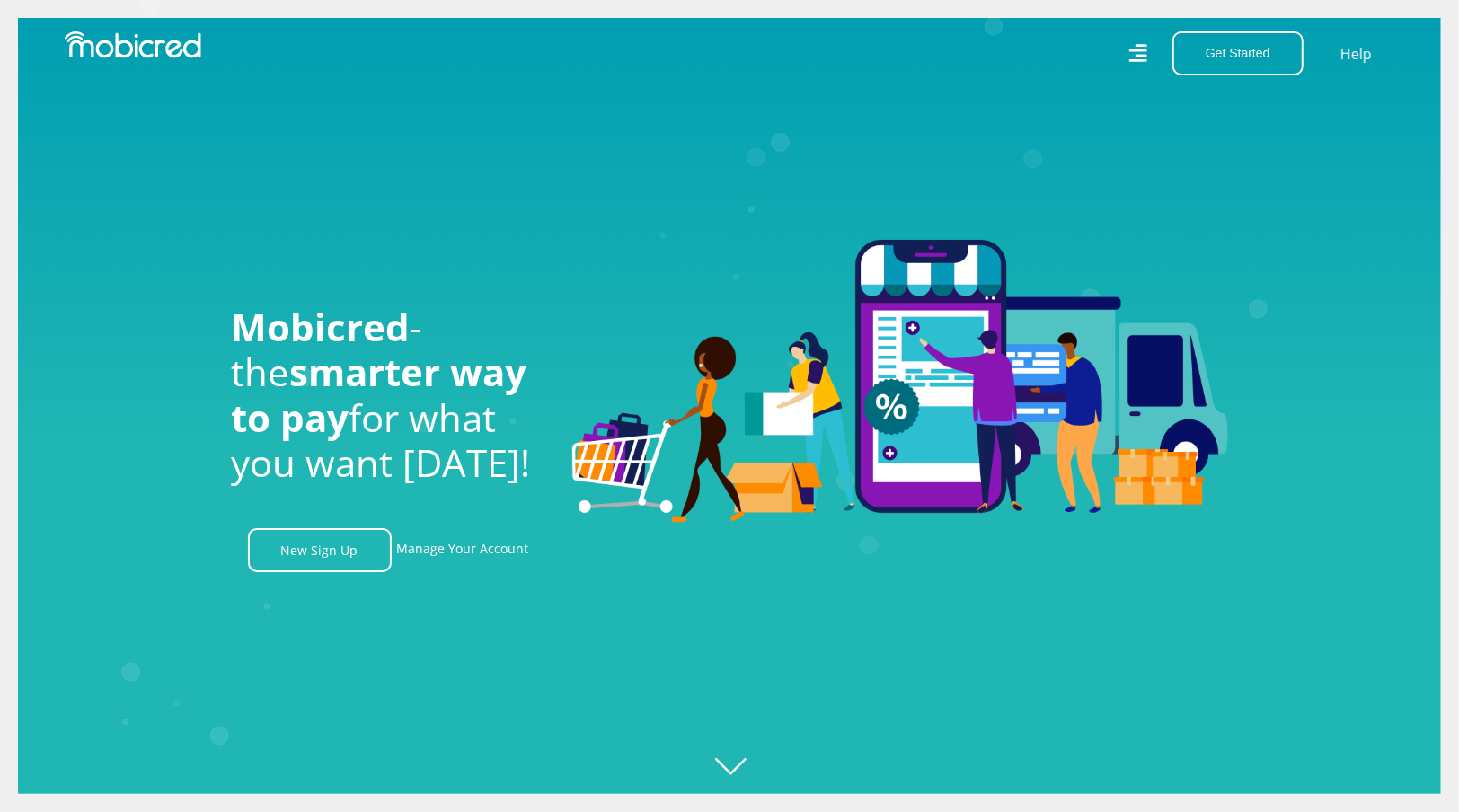 scroll, scrollTop: 0, scrollLeft: 0, axis: both 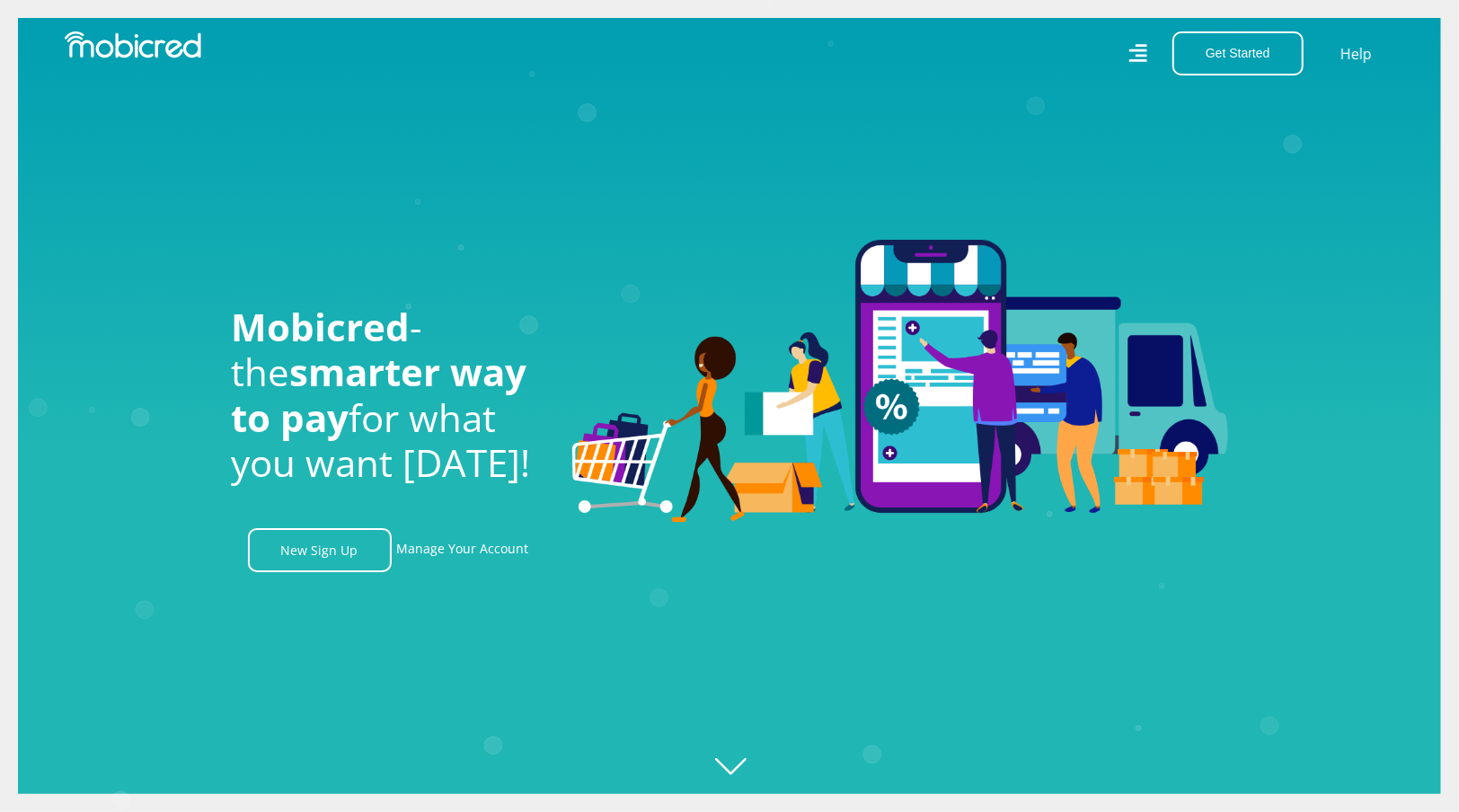 click on "Created with [PERSON_NAME] 2.3.0" 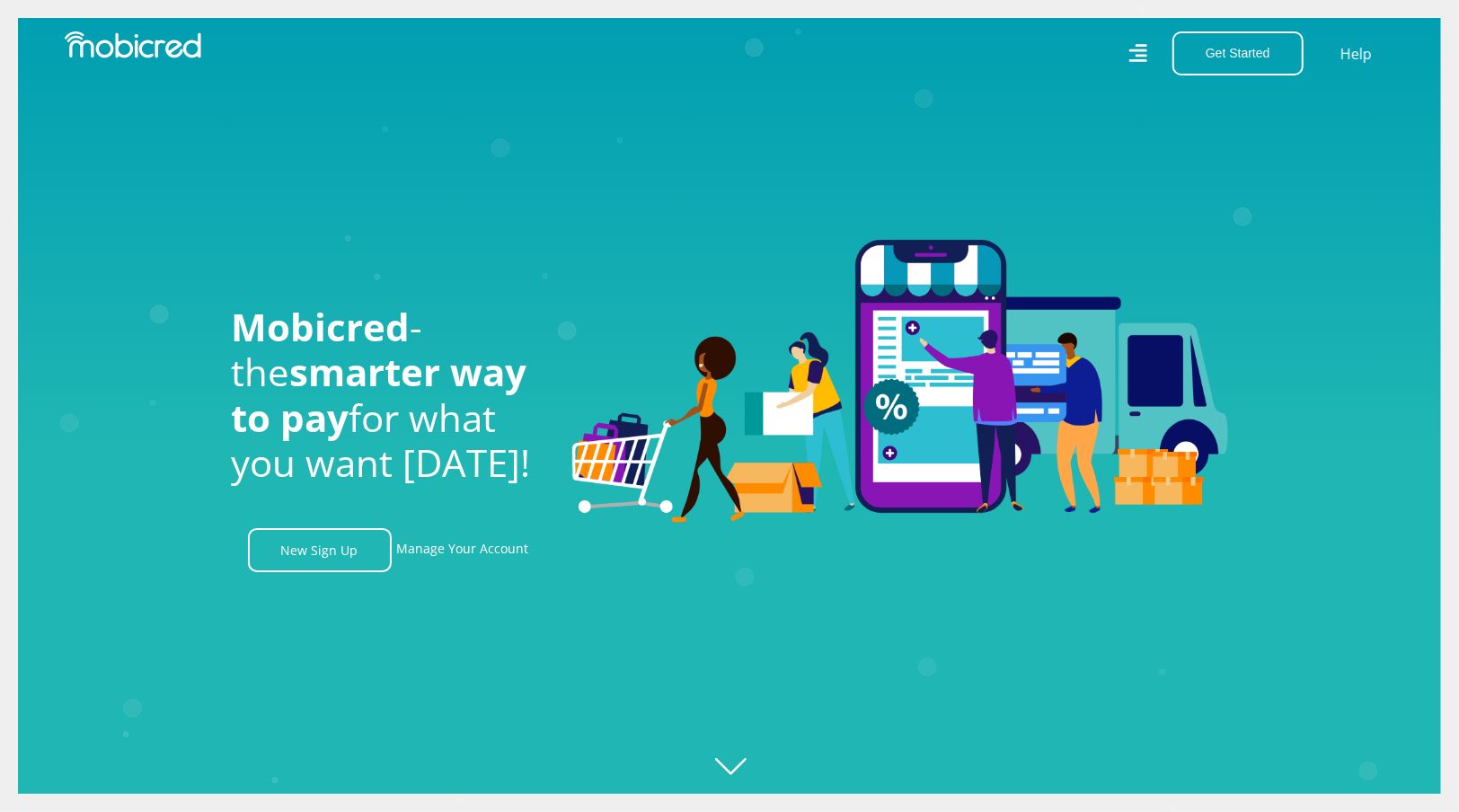 scroll, scrollTop: 0, scrollLeft: 0, axis: both 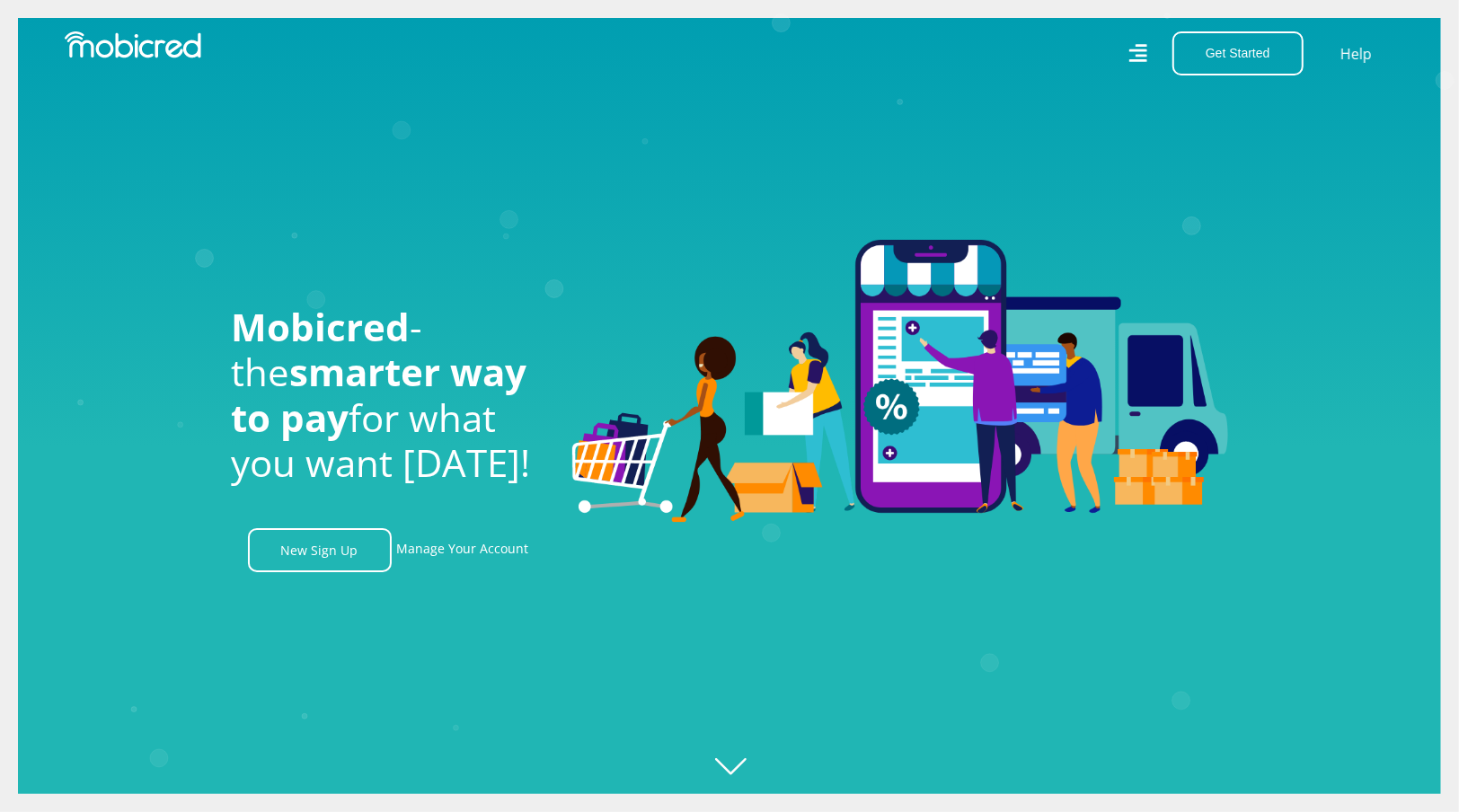 click on "Created with [PERSON_NAME] 2.3.0" 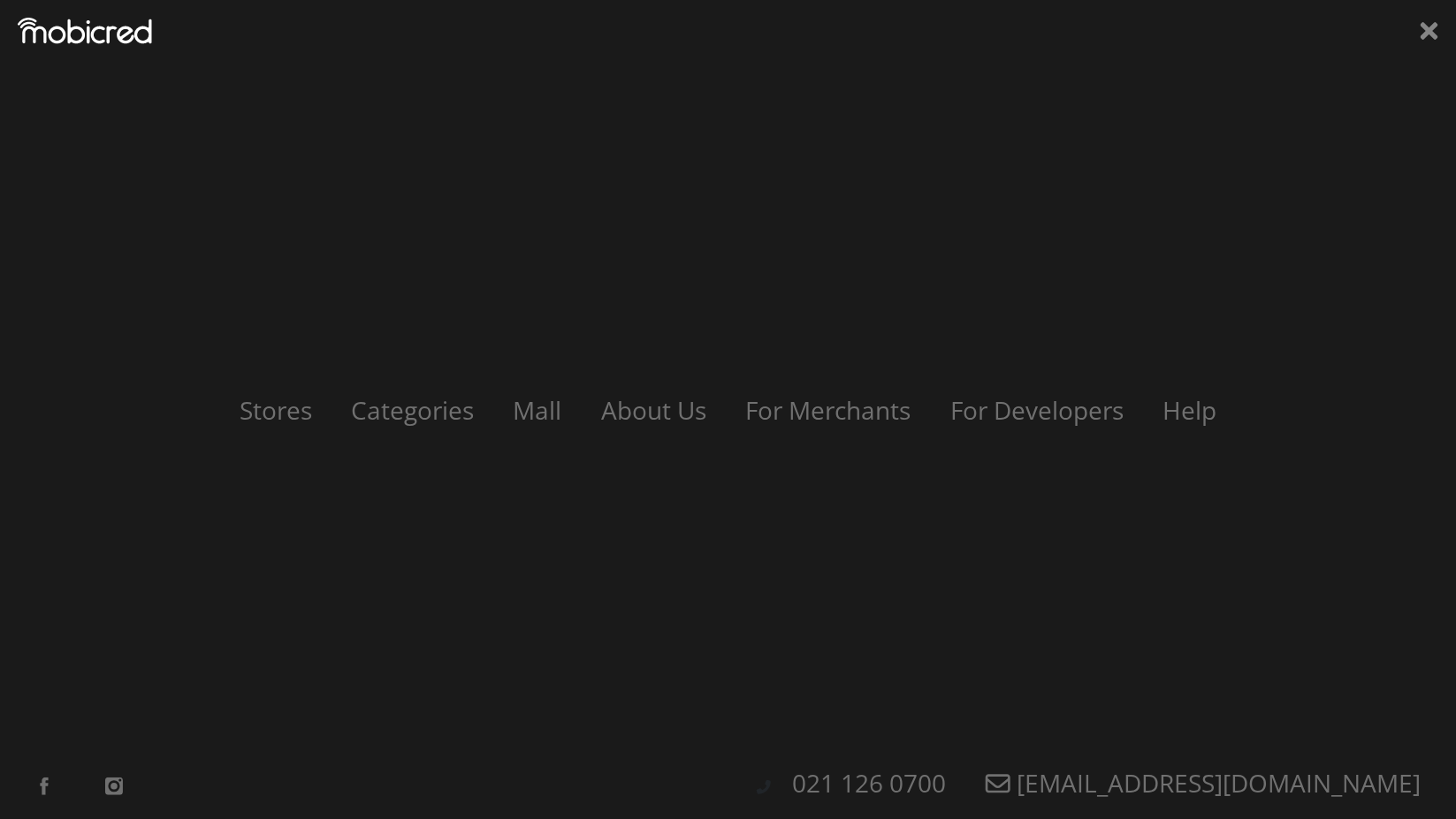 scroll, scrollTop: 0, scrollLeft: 2016, axis: horizontal 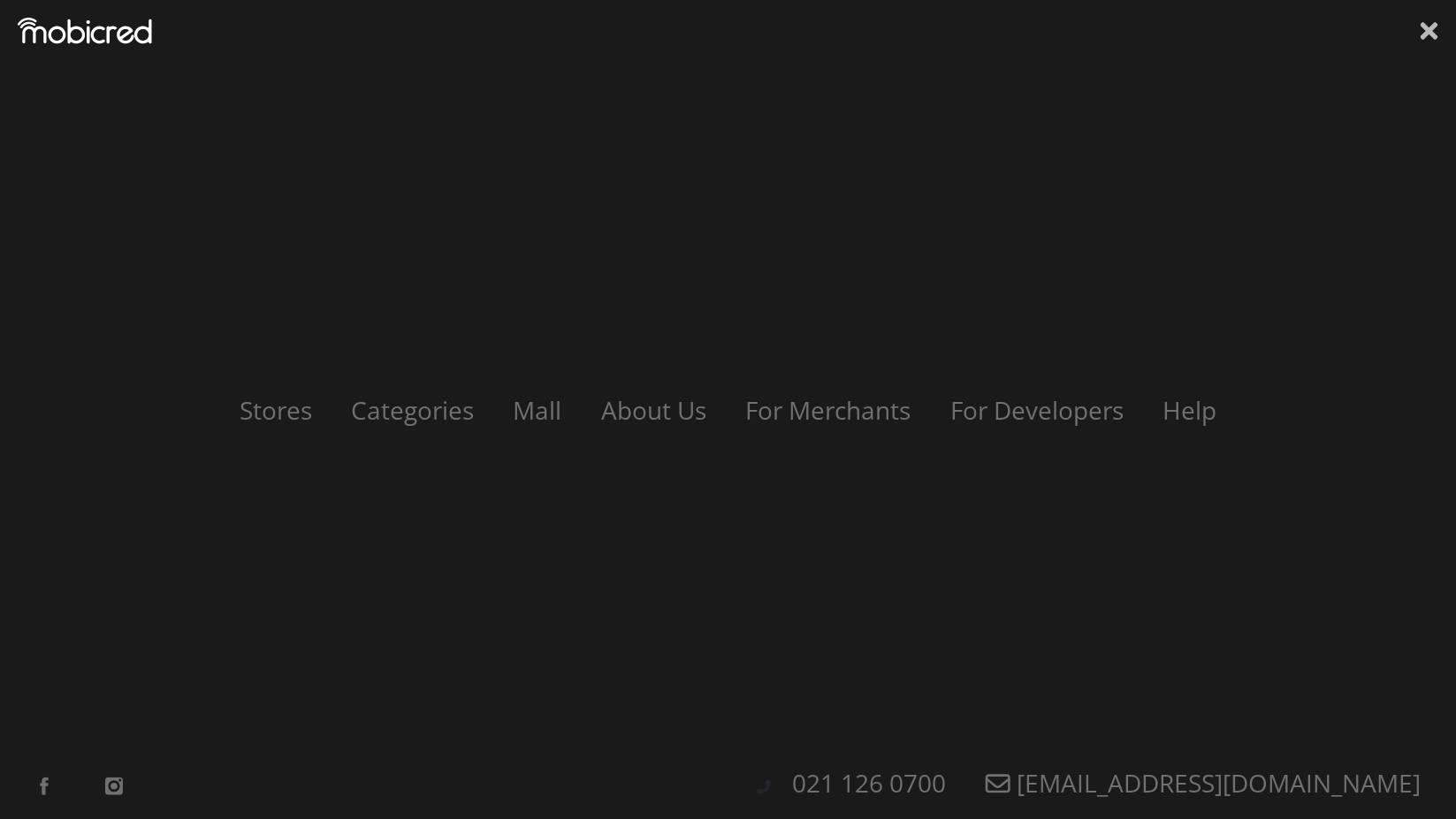 click 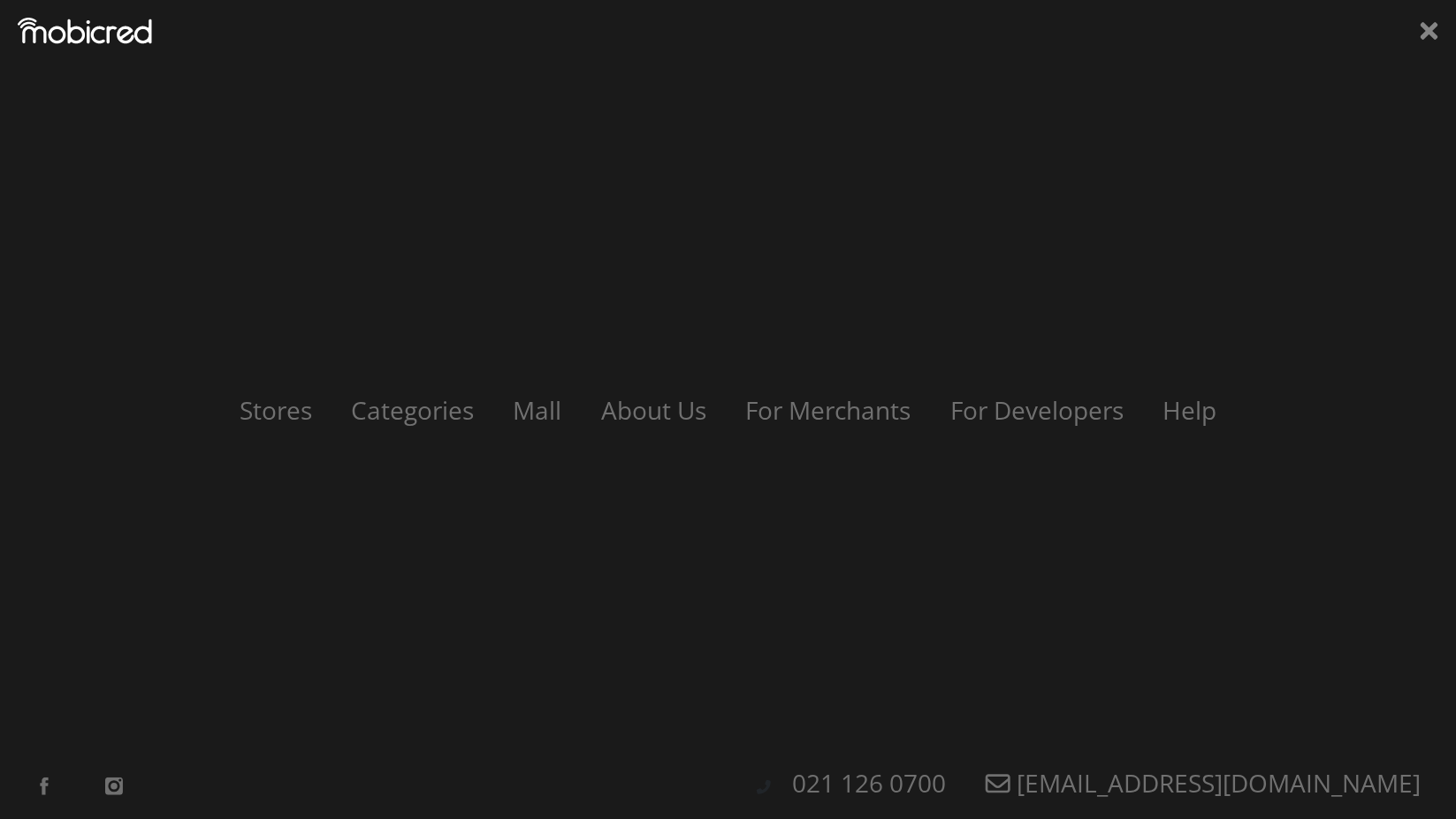scroll, scrollTop: 0, scrollLeft: 3023, axis: horizontal 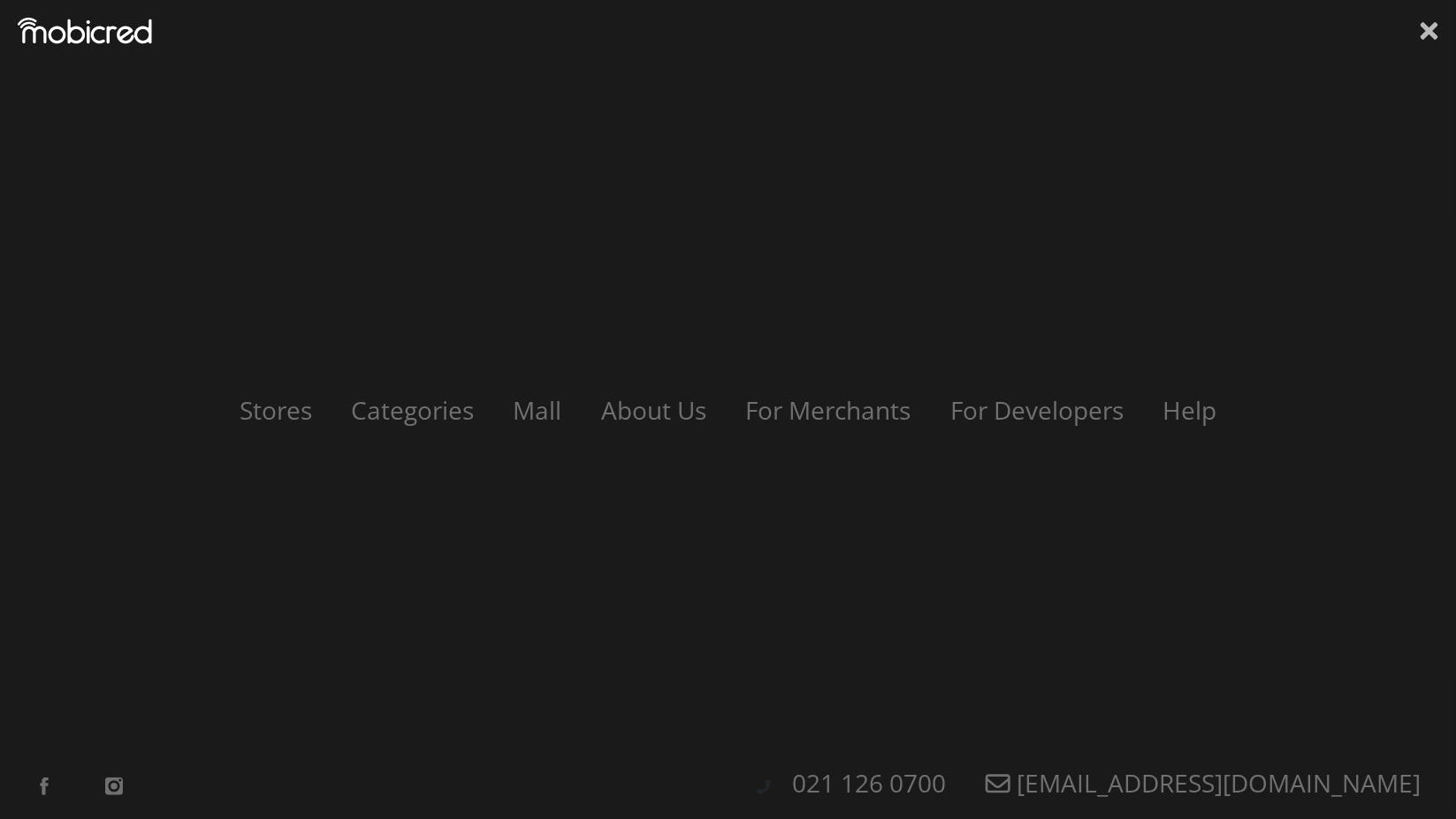 click 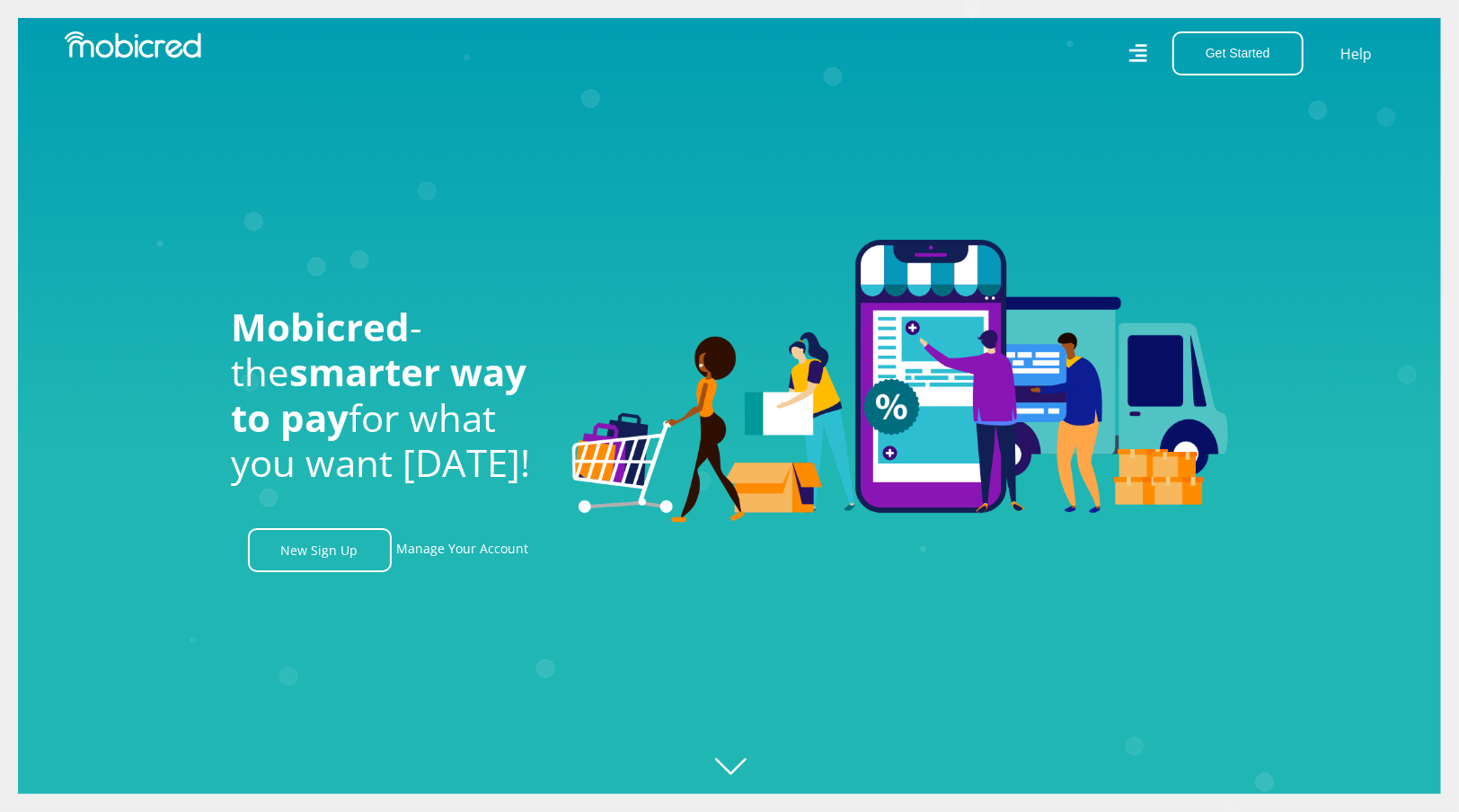 scroll, scrollTop: 0, scrollLeft: 4096, axis: horizontal 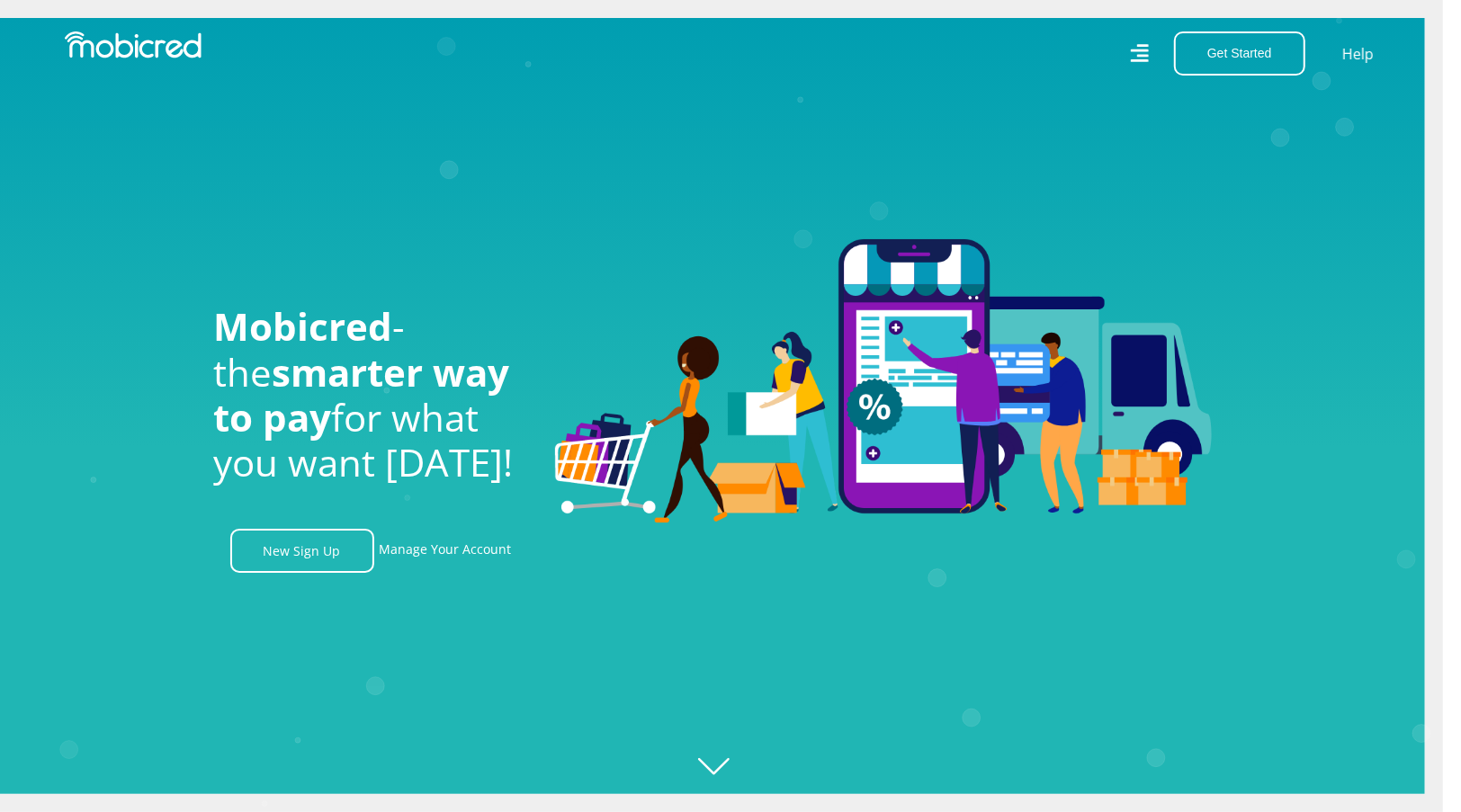 click on "Created with [PERSON_NAME] 2.3.0" 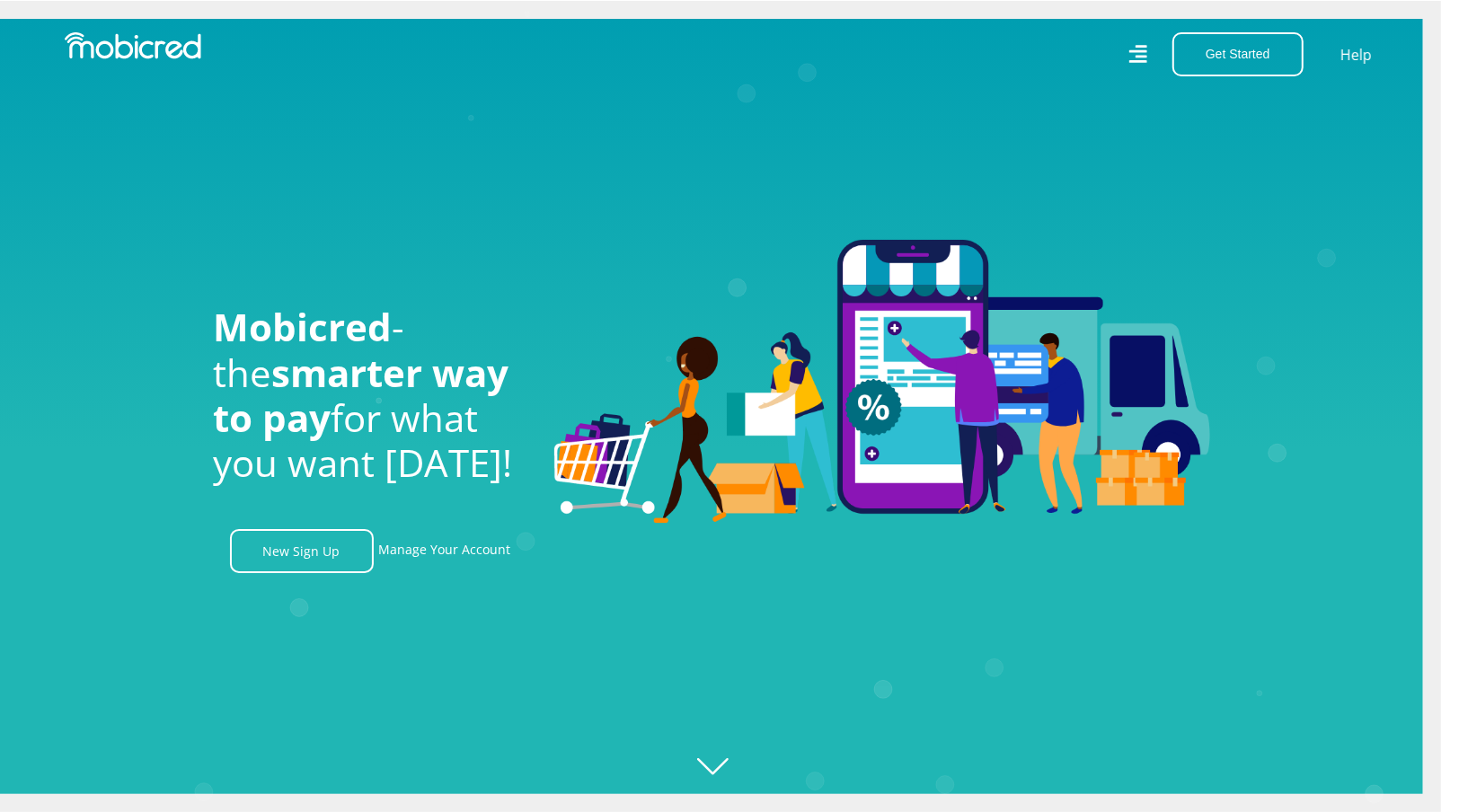 scroll, scrollTop: 0, scrollLeft: 0, axis: both 